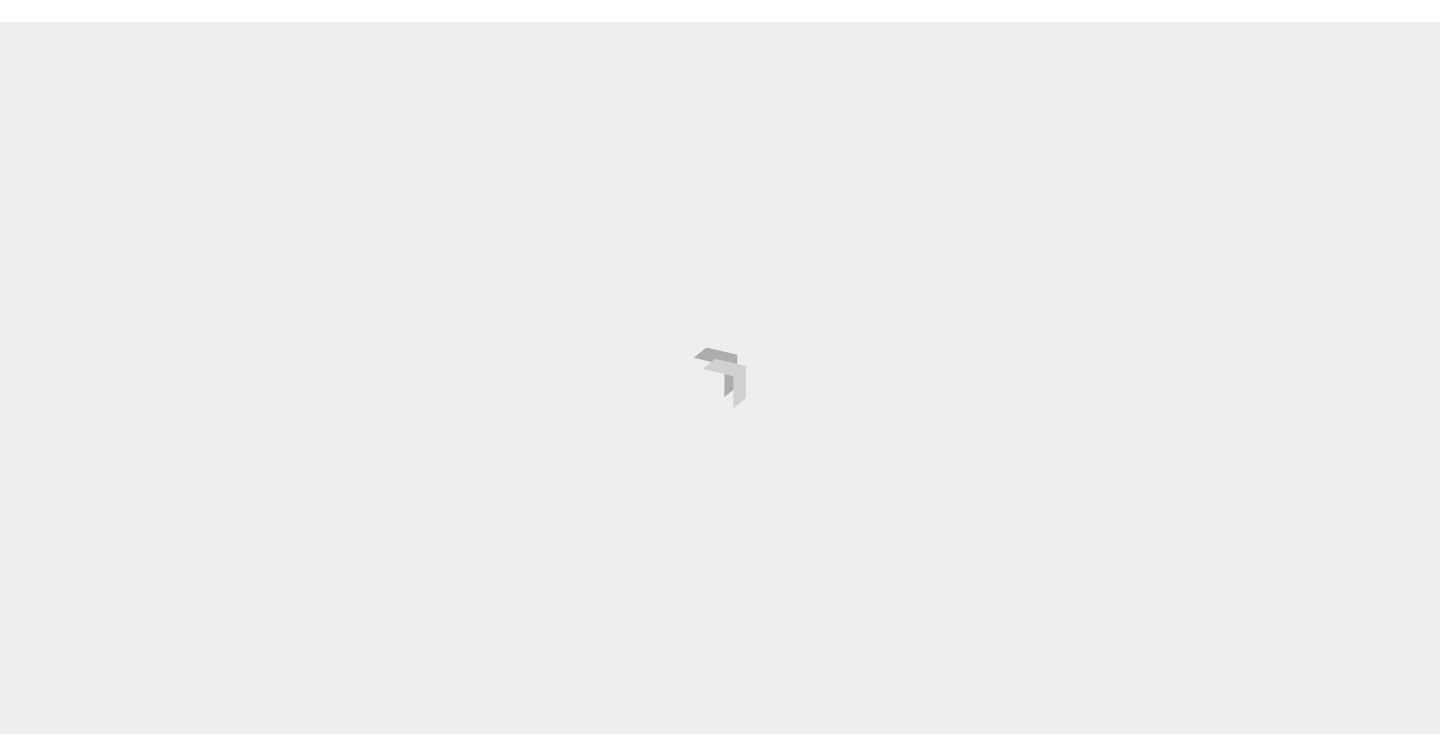 scroll, scrollTop: 0, scrollLeft: 0, axis: both 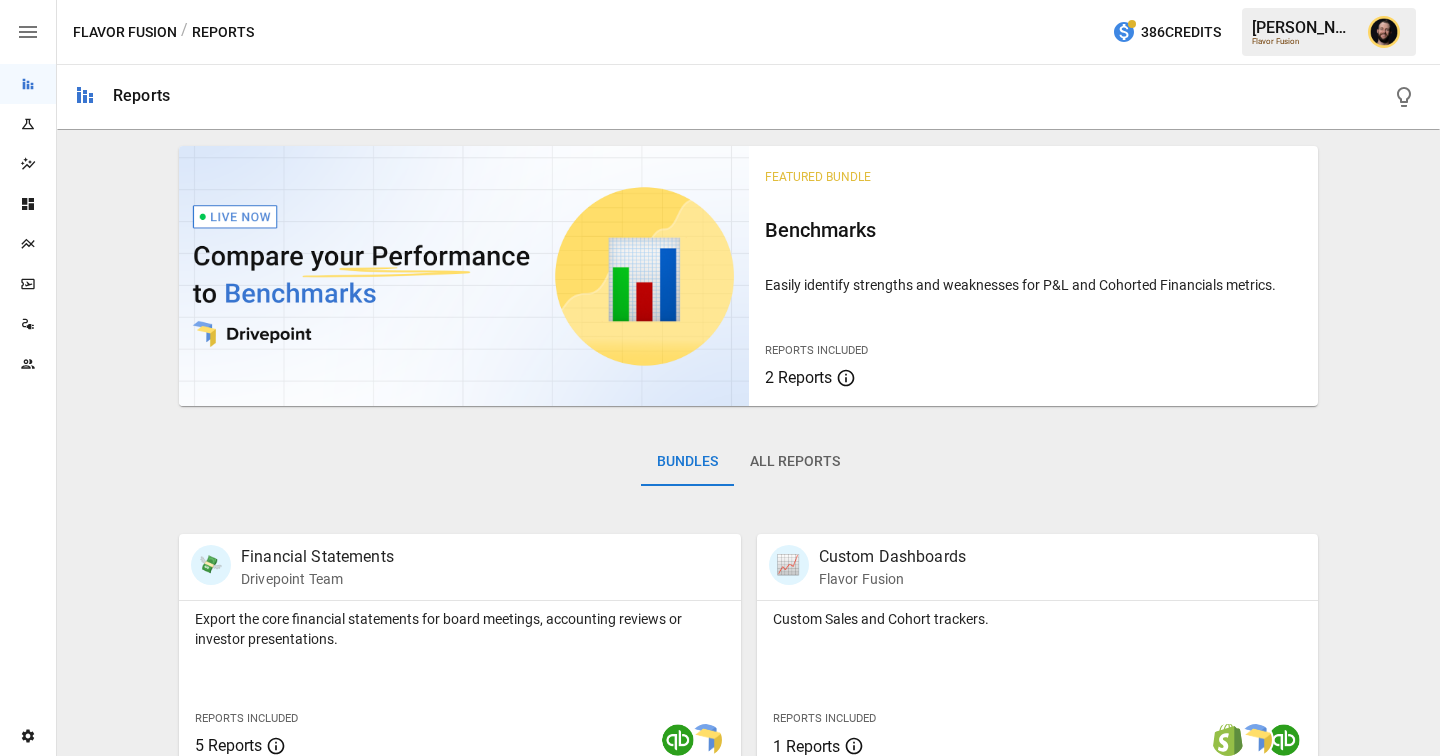 click 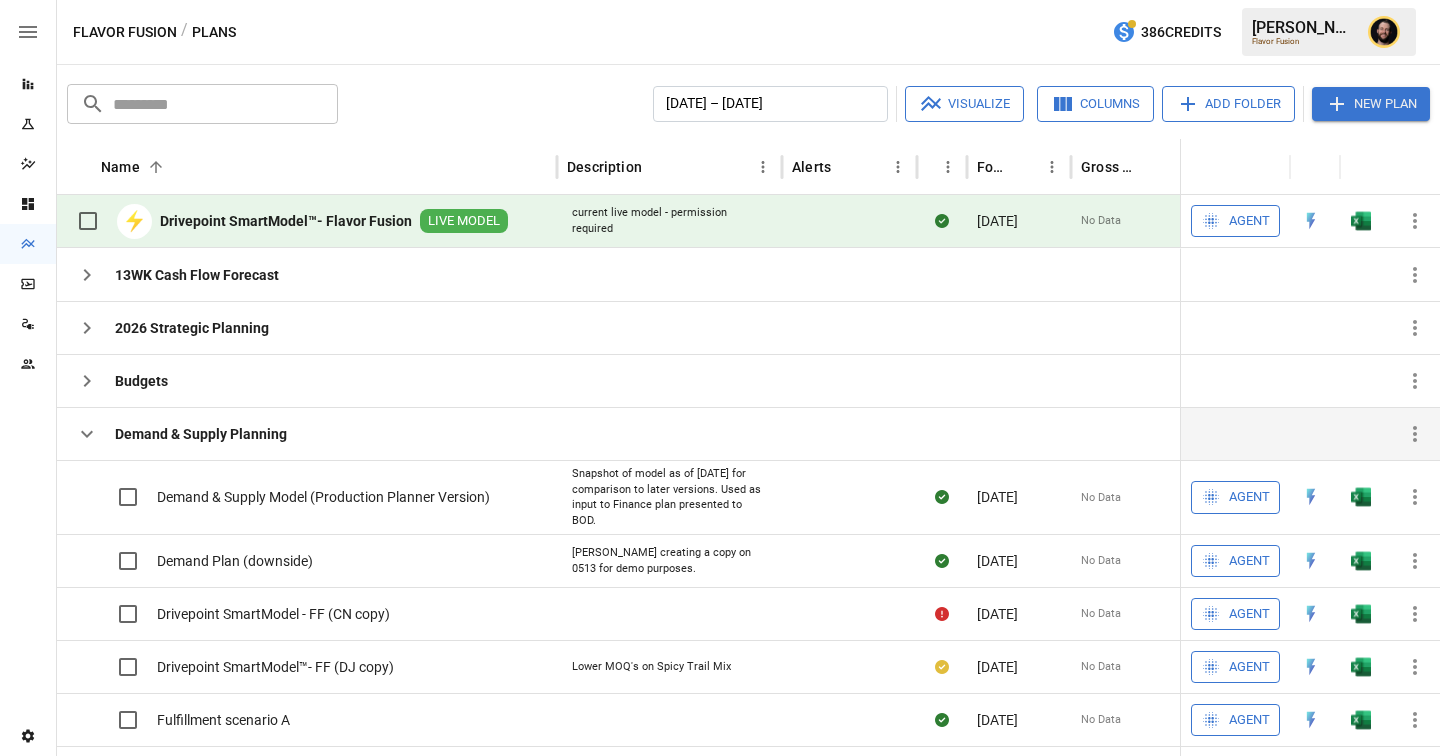 scroll, scrollTop: 71, scrollLeft: 0, axis: vertical 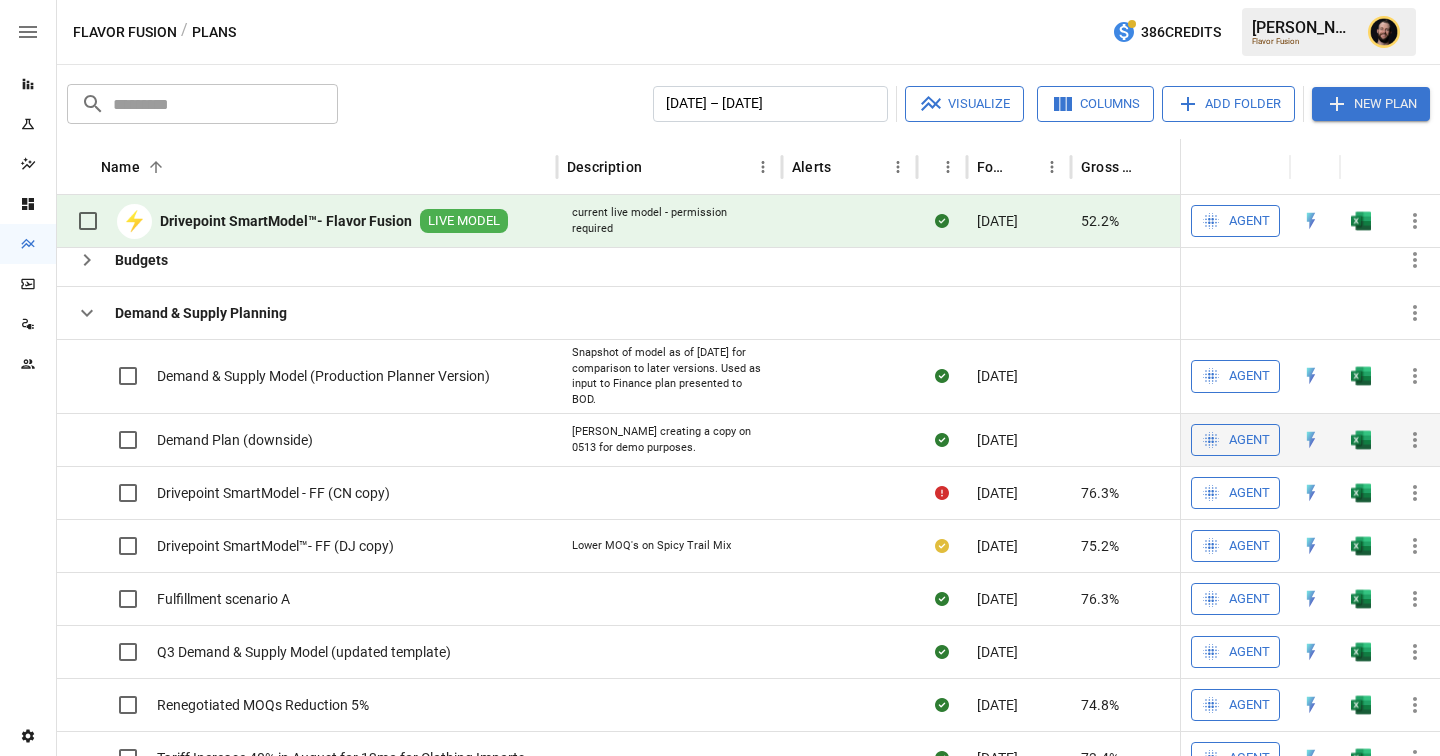 click on "Agent" at bounding box center (1249, 376) 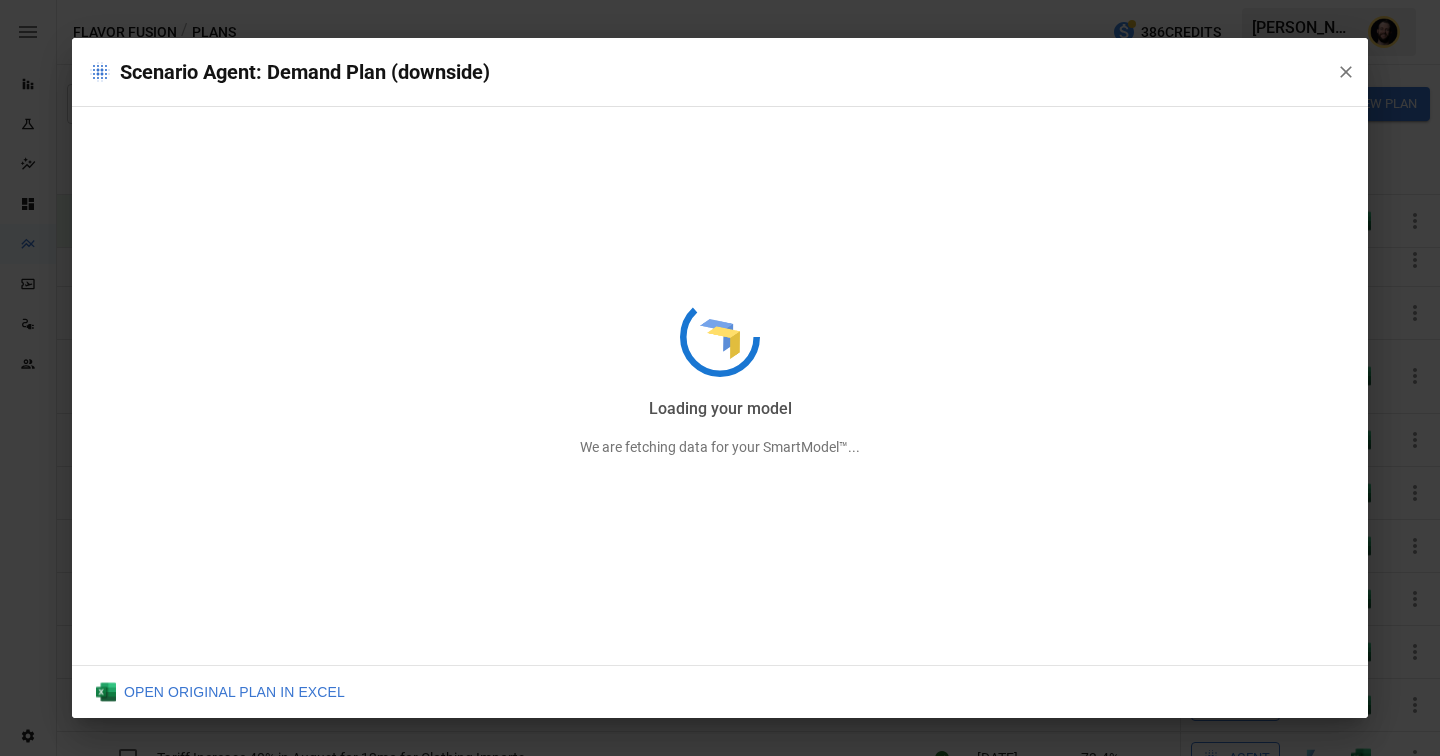 click on "Loading your model We are fetching data for your SmartModel™..." at bounding box center [720, 378] 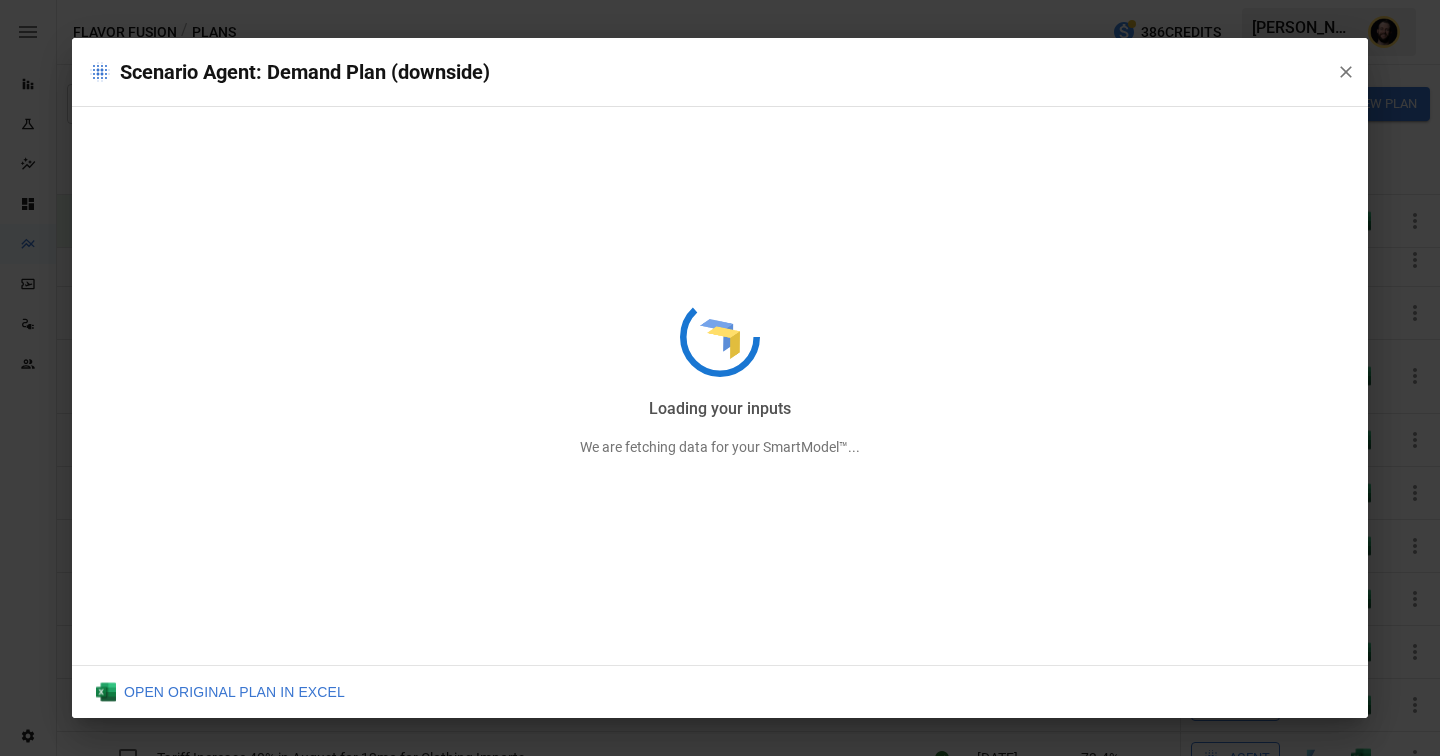 click on "Loading your inputs We are fetching data for your SmartModel™..." at bounding box center (720, 378) 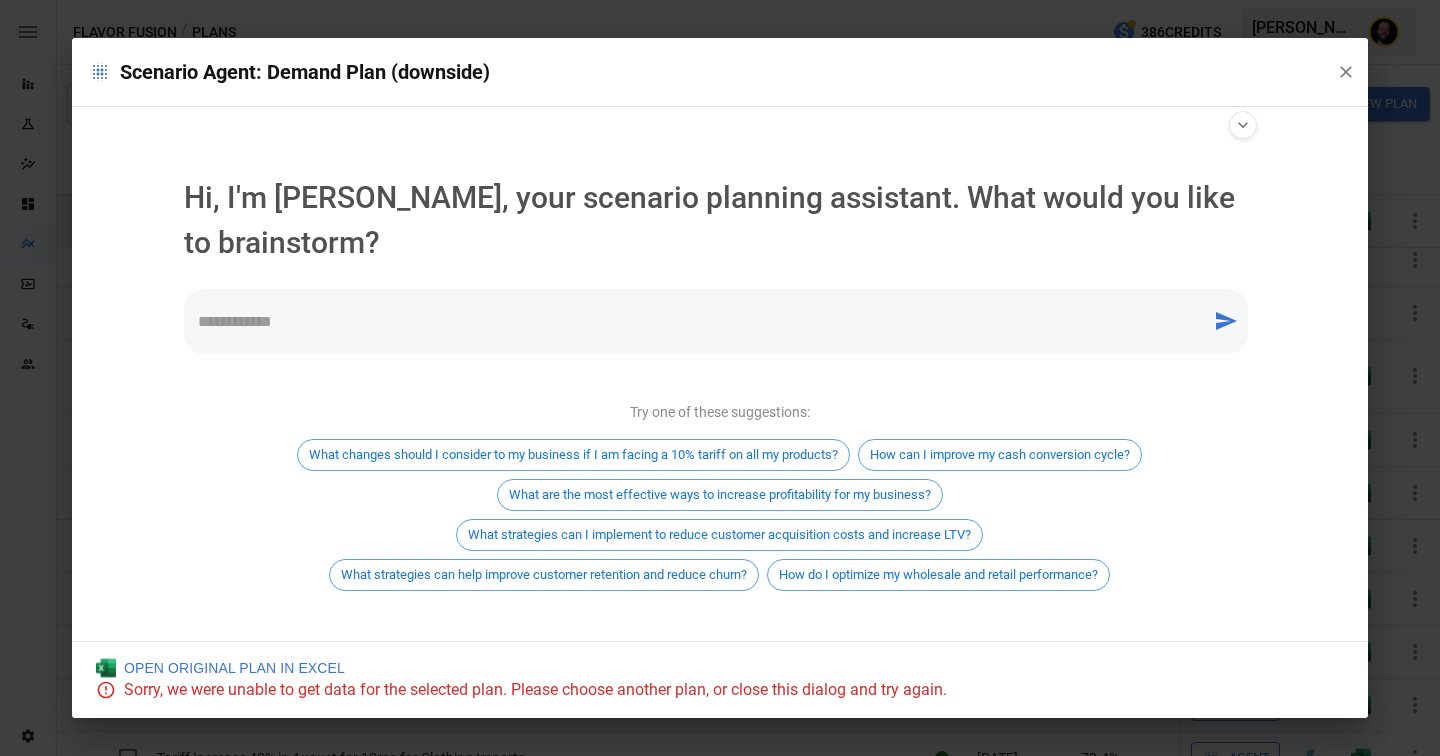 scroll, scrollTop: 17, scrollLeft: 0, axis: vertical 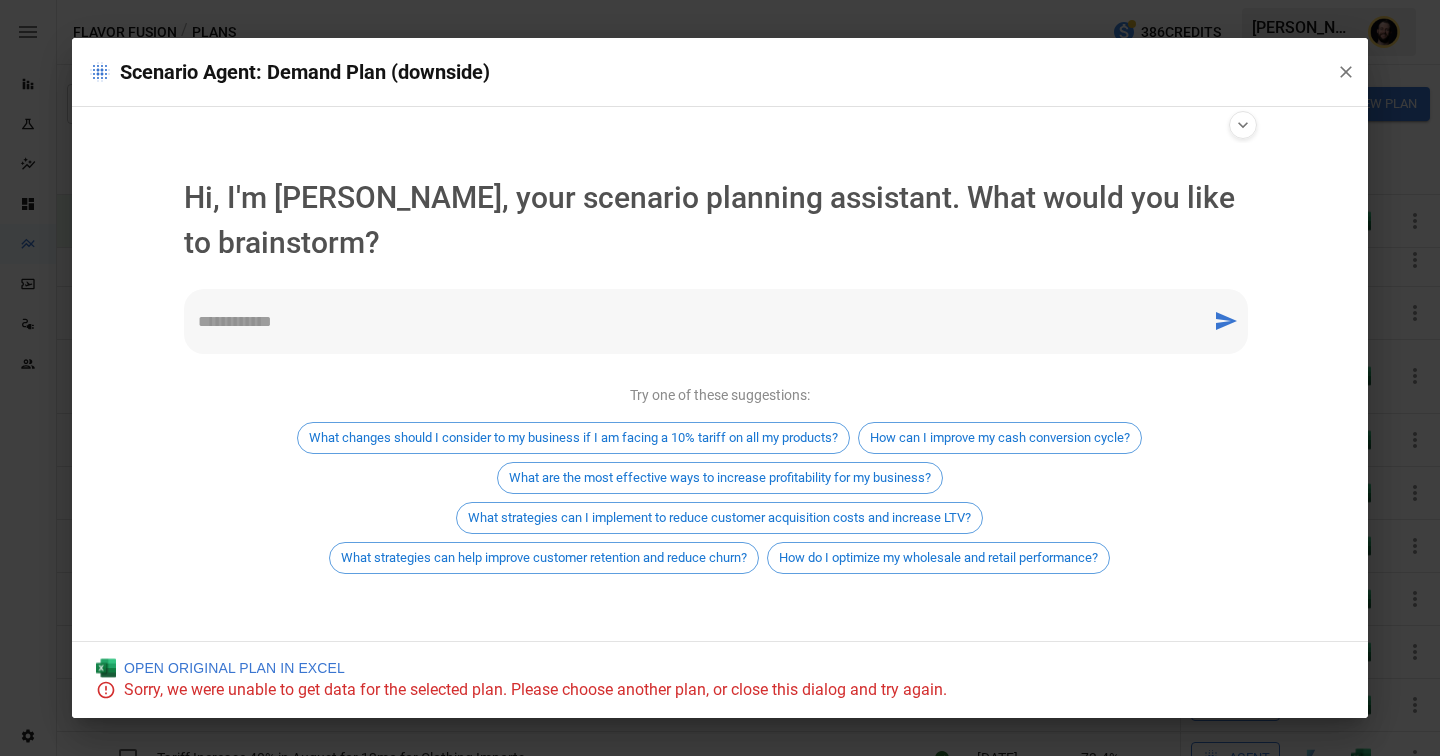 click 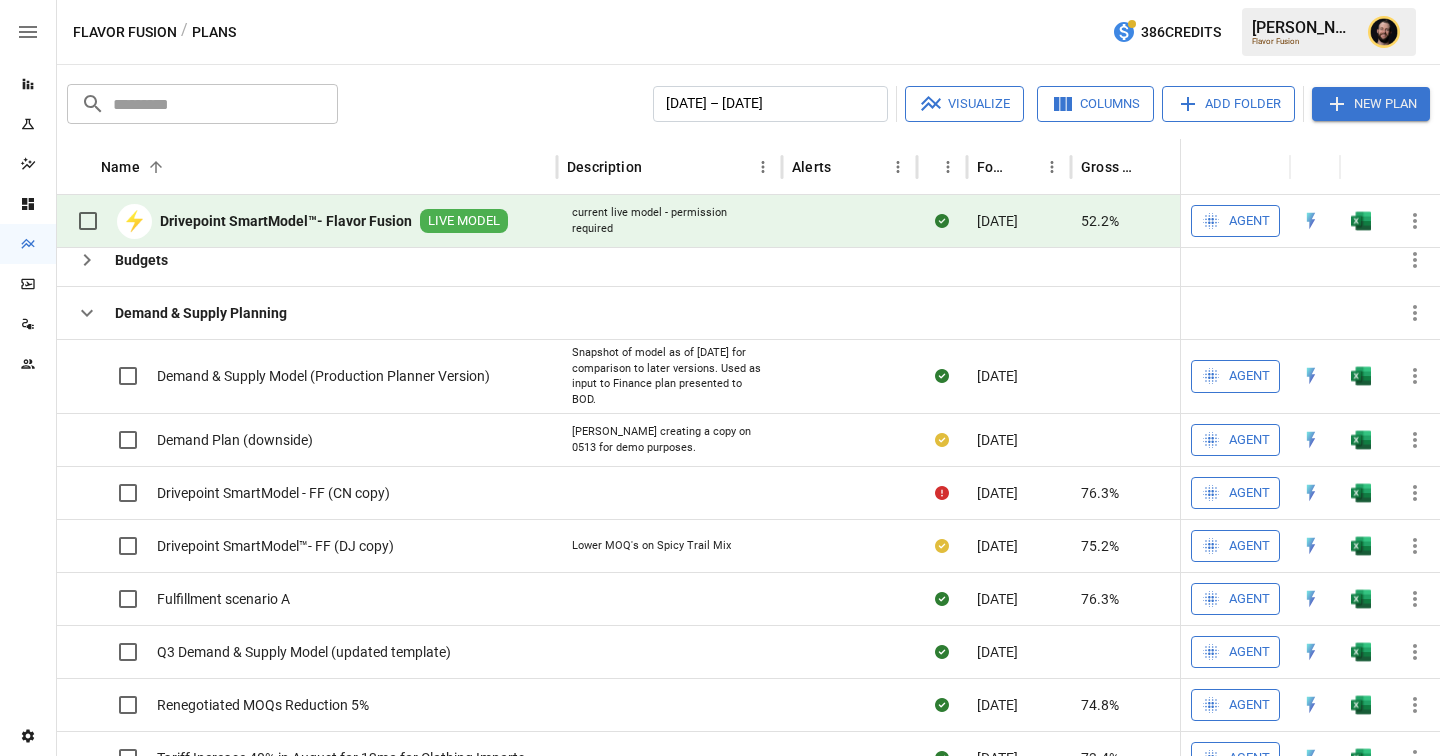 scroll, scrollTop: 0, scrollLeft: 0, axis: both 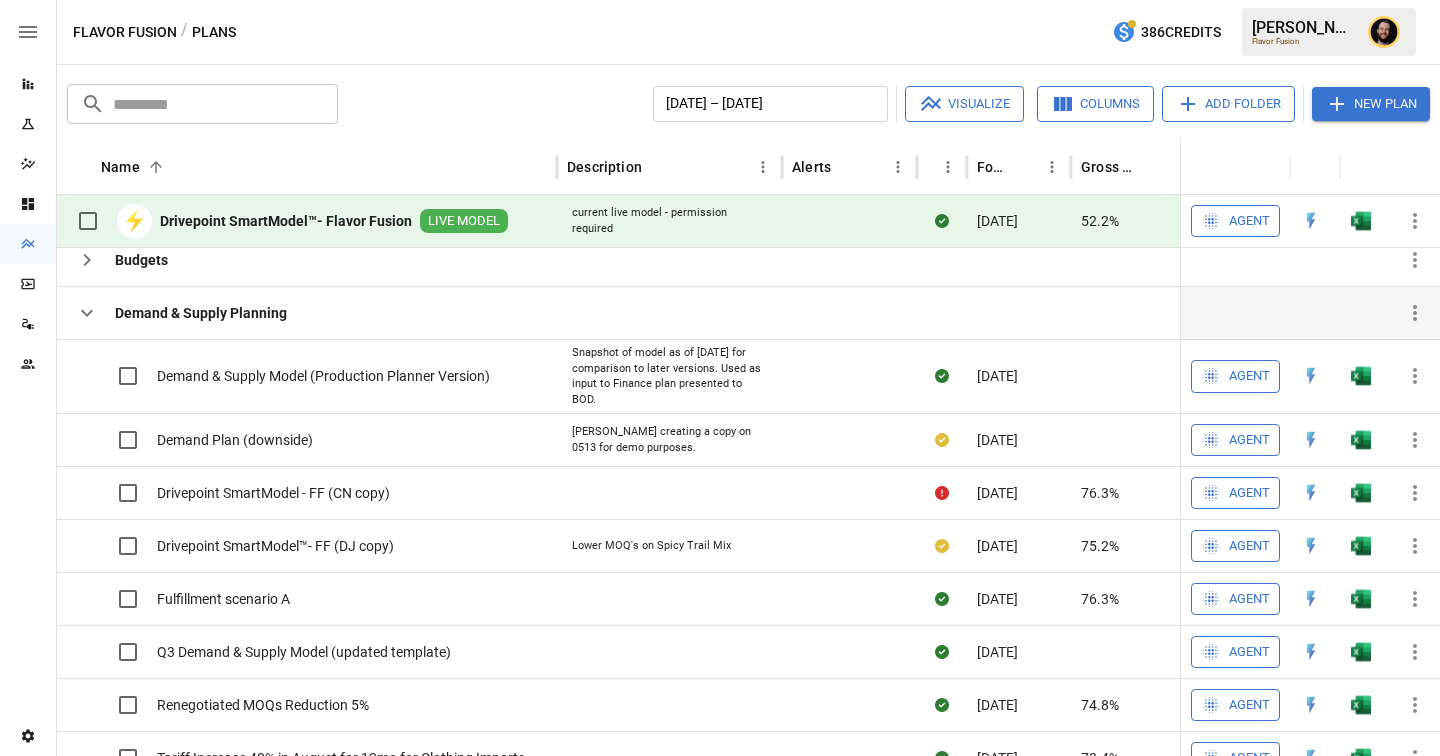 click 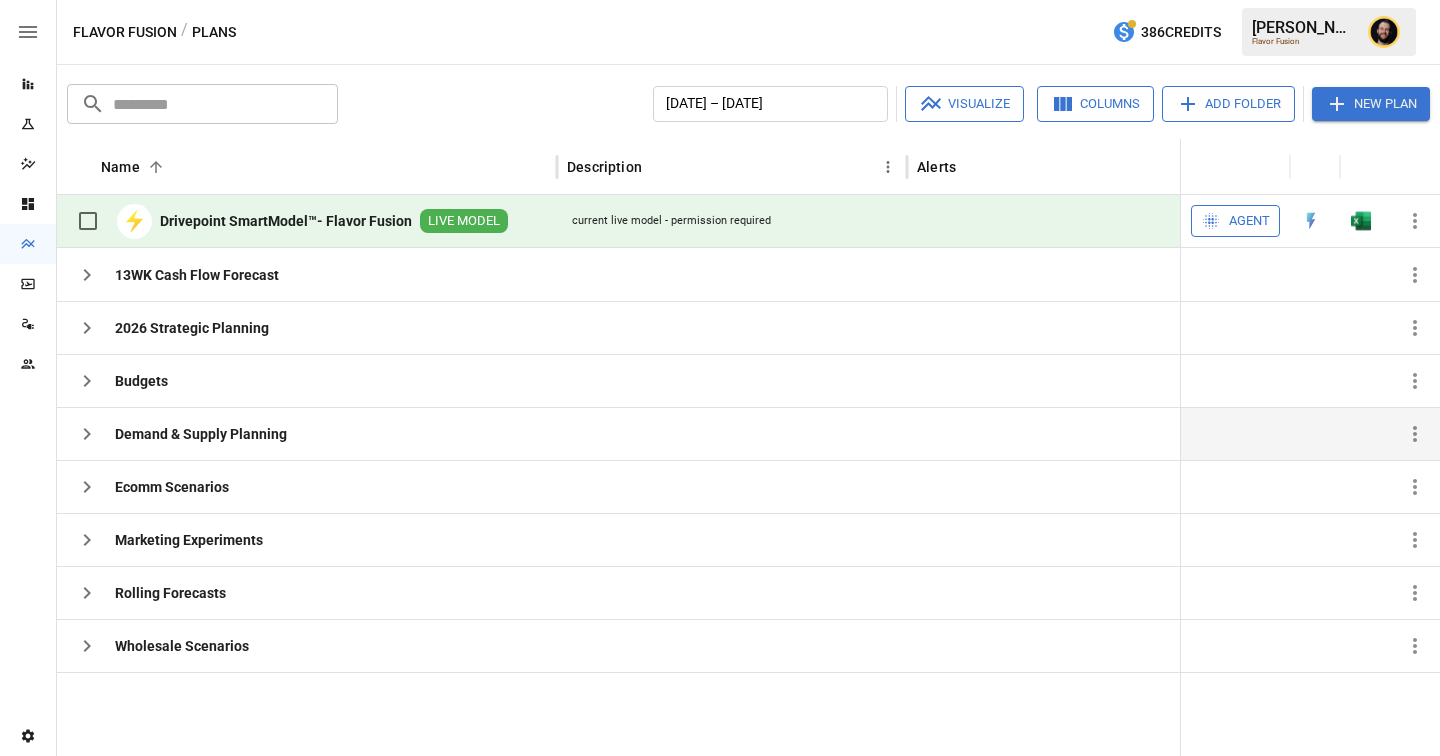 scroll, scrollTop: 0, scrollLeft: 0, axis: both 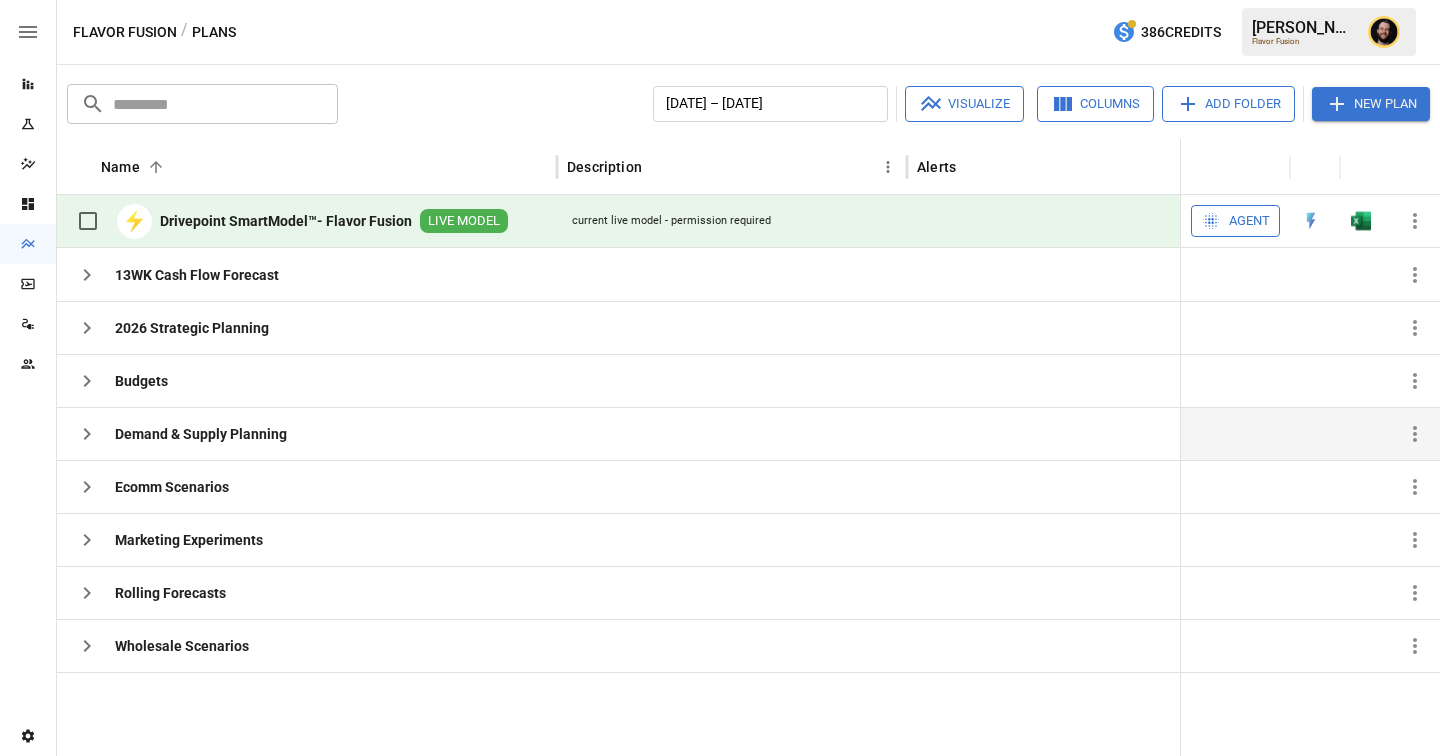 click at bounding box center [28, 84] 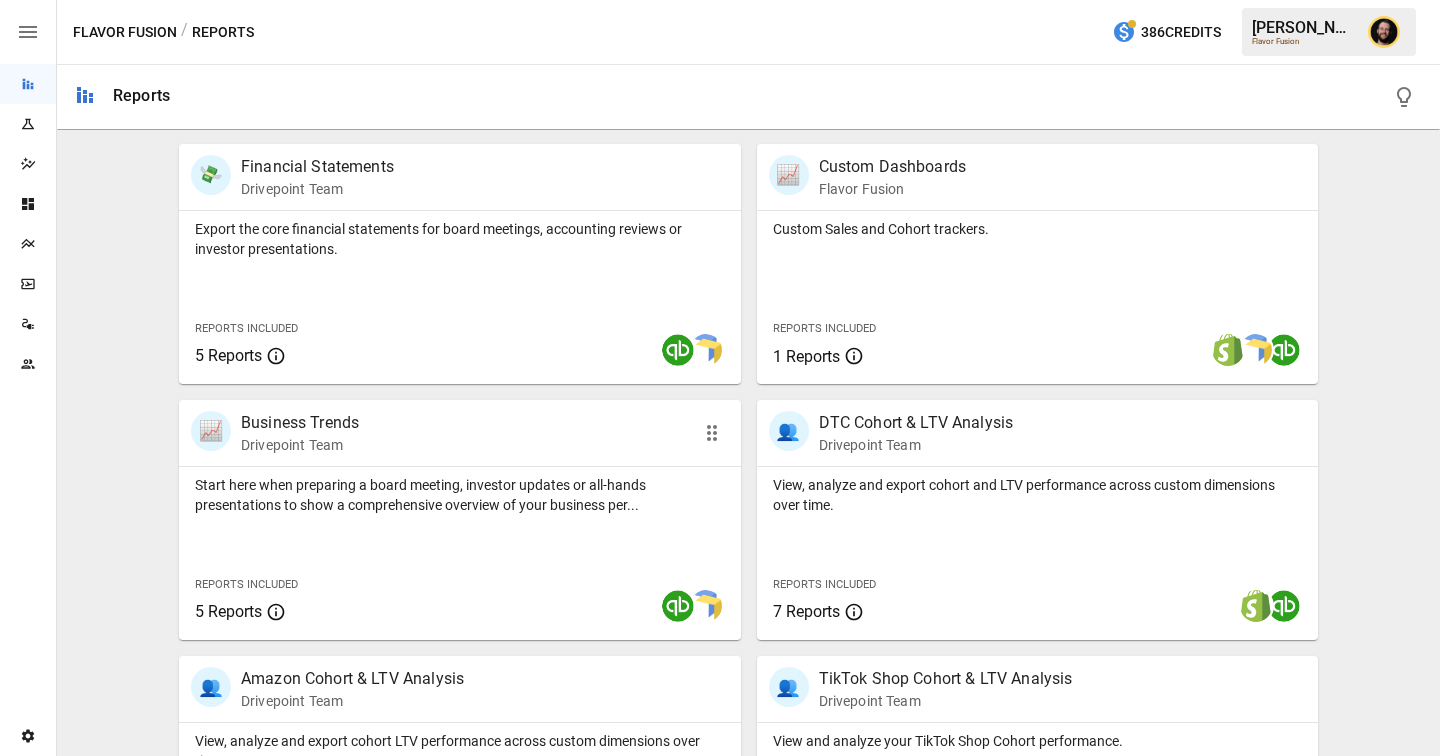 scroll, scrollTop: 392, scrollLeft: 0, axis: vertical 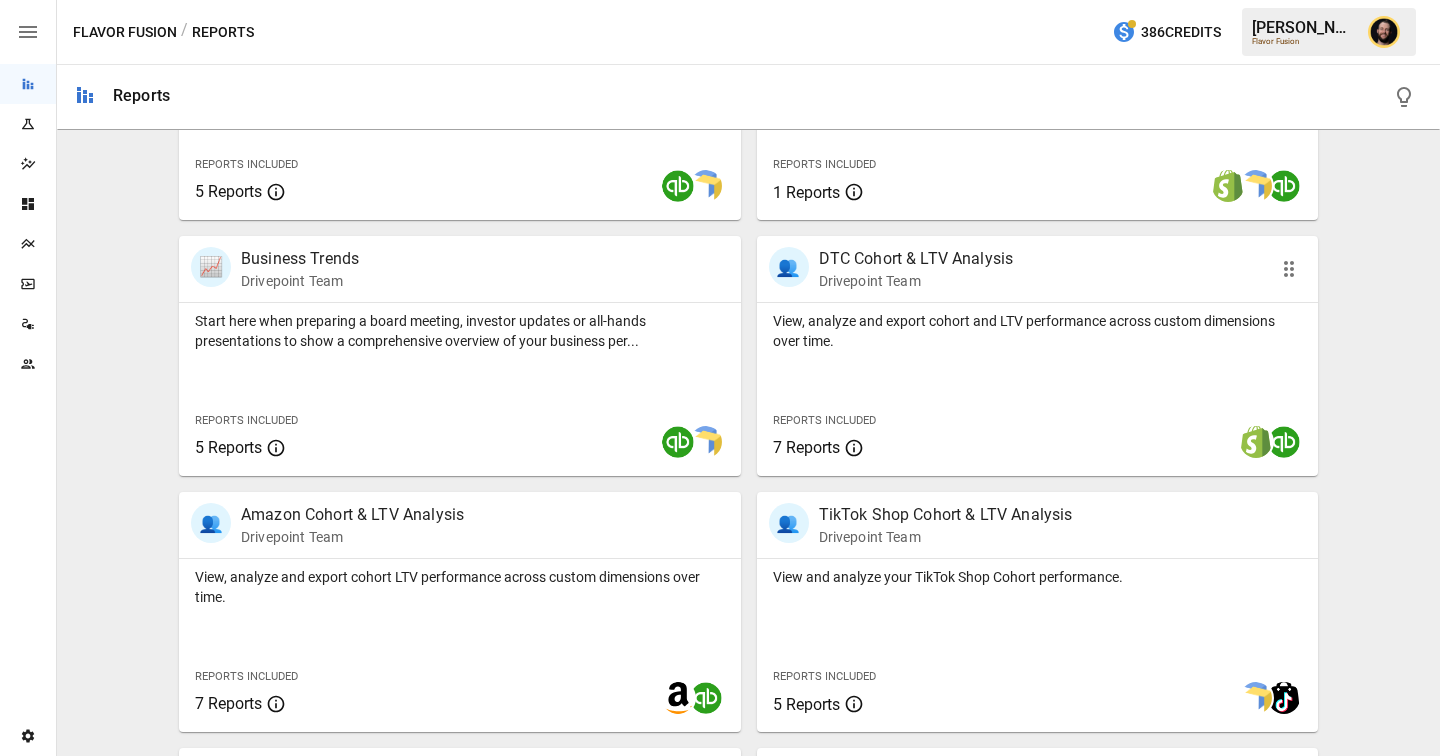 click on "Reports Included 7 Reports" at bounding box center [874, 433] 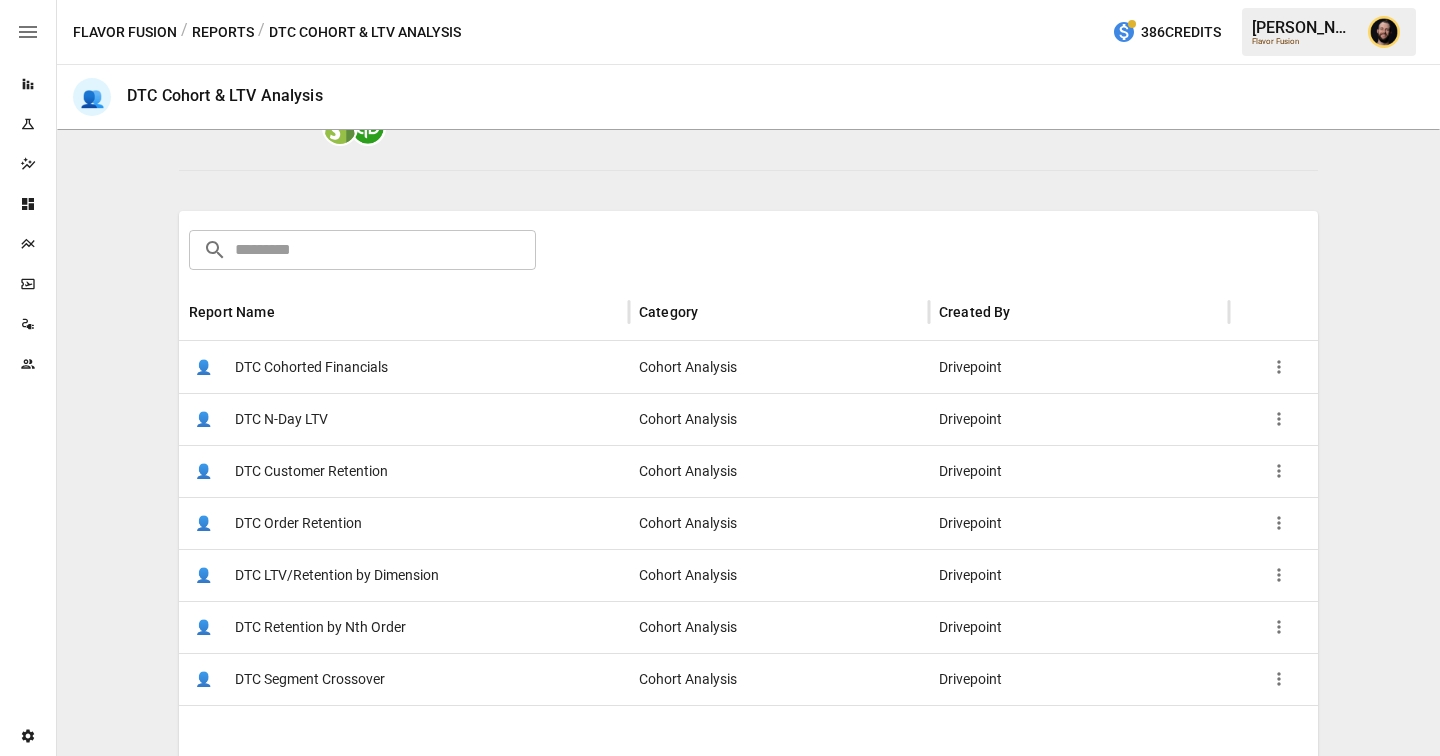 scroll, scrollTop: 224, scrollLeft: 0, axis: vertical 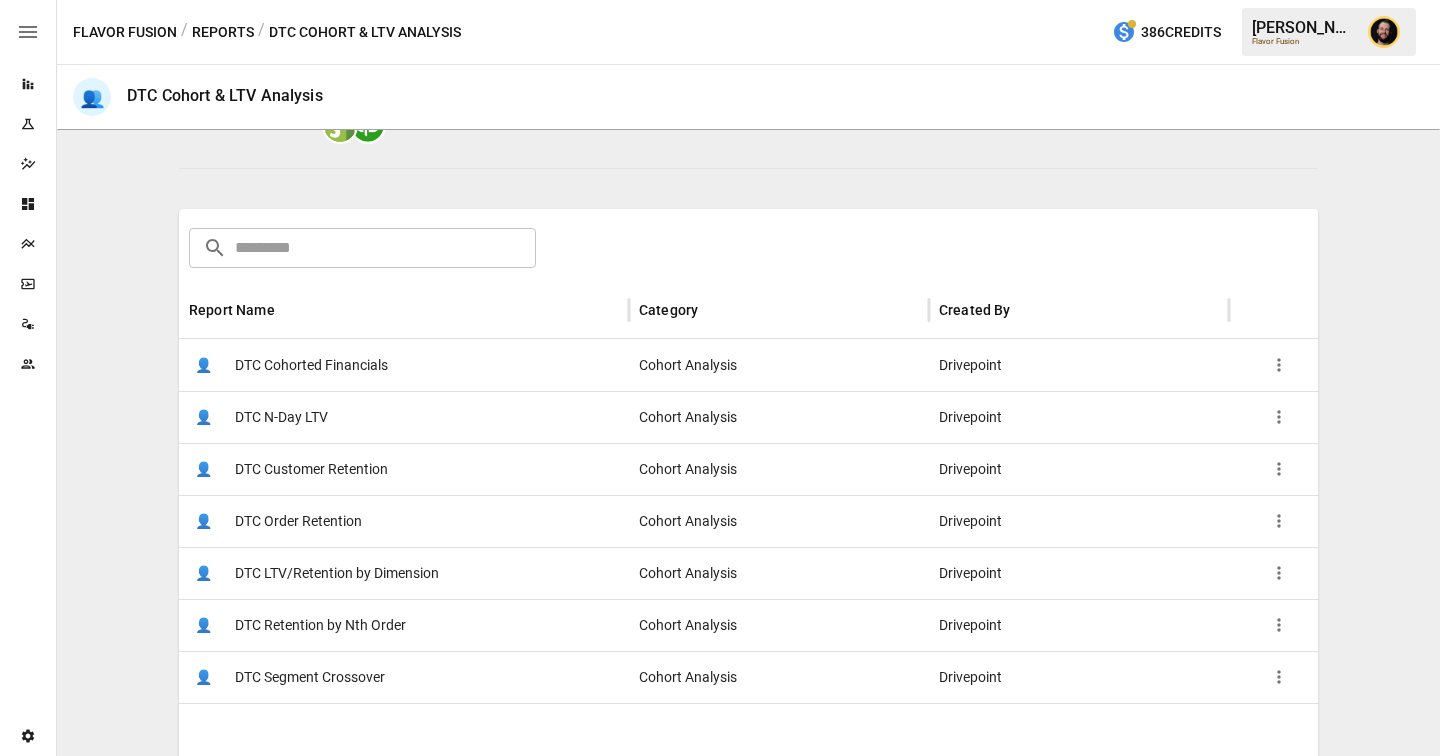 click on "DTC LTV/Retention by Dimension" at bounding box center [337, 573] 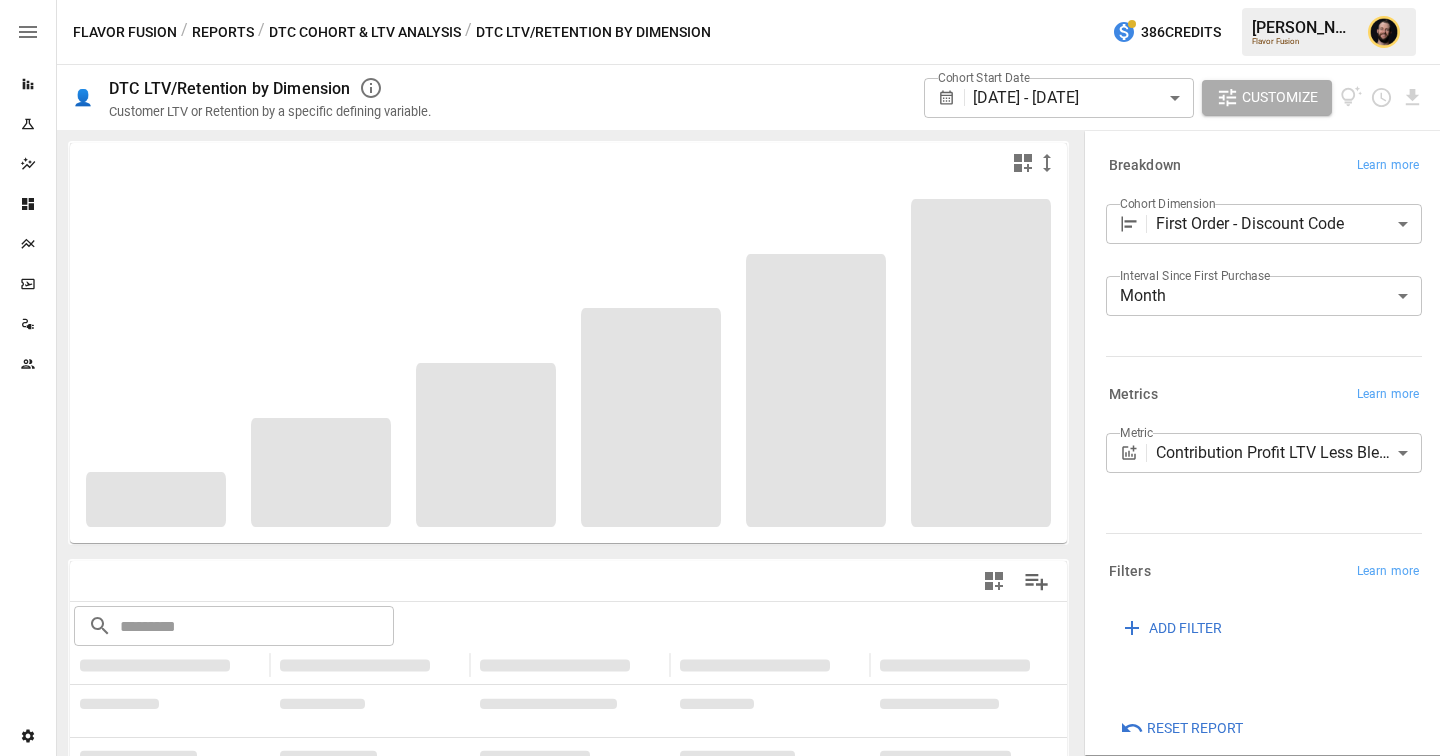 click on "**********" at bounding box center (720, 0) 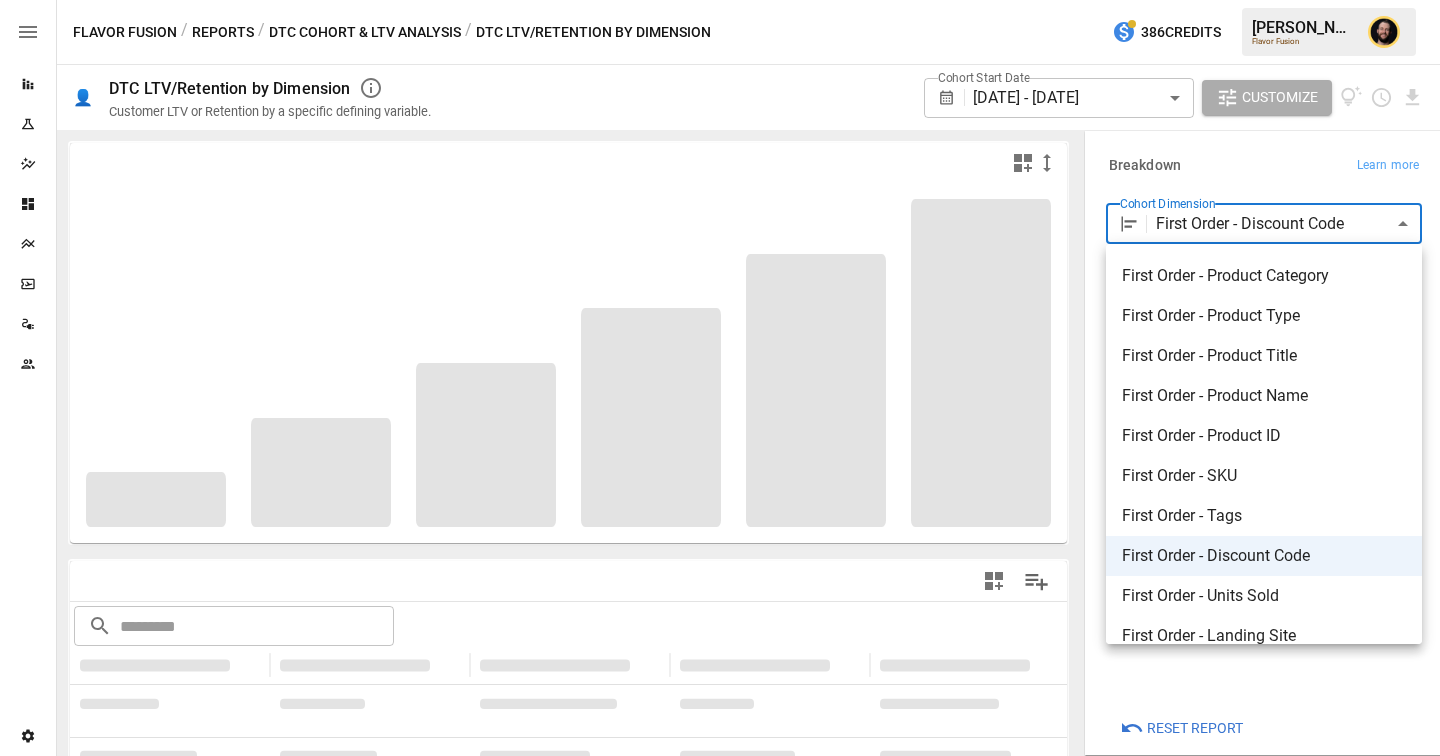 scroll, scrollTop: 0, scrollLeft: 0, axis: both 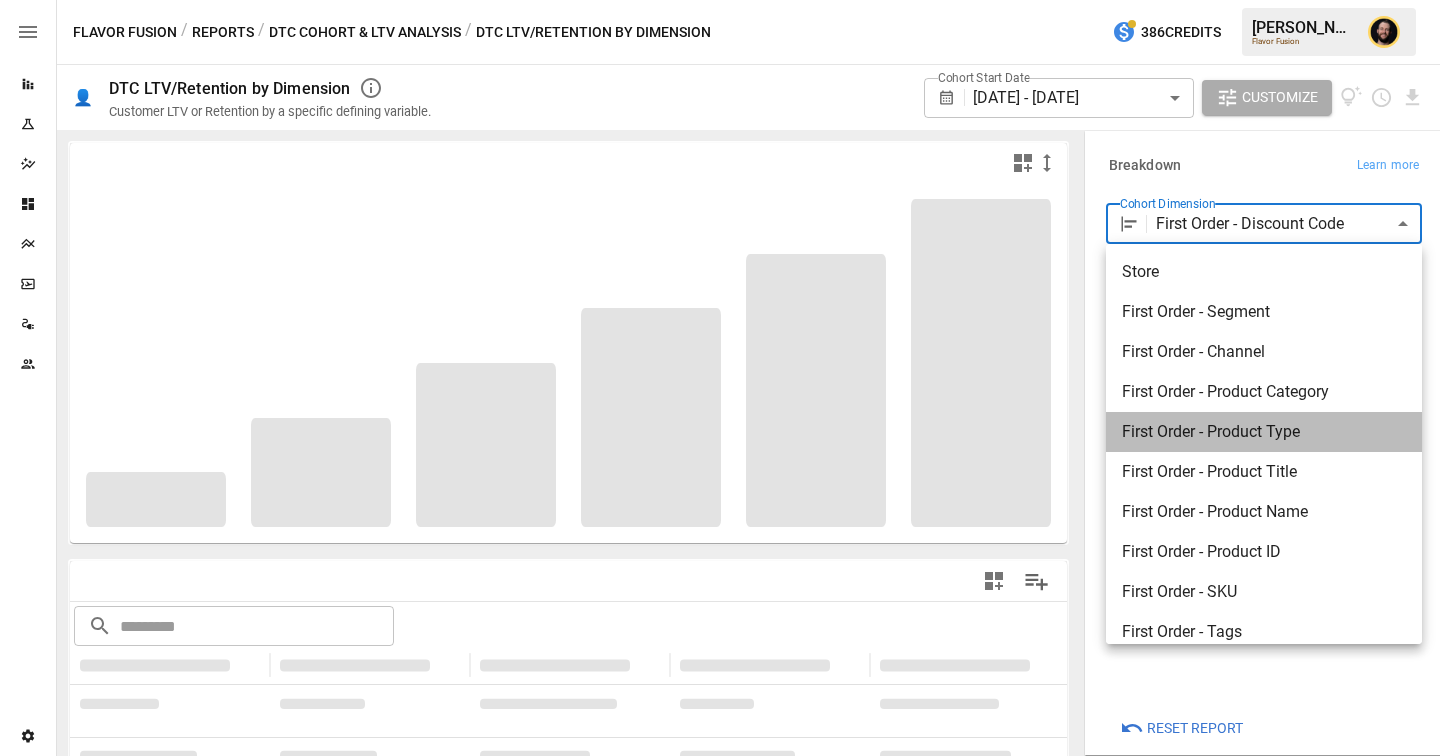click on "First Order - Product Type" at bounding box center (1264, 432) 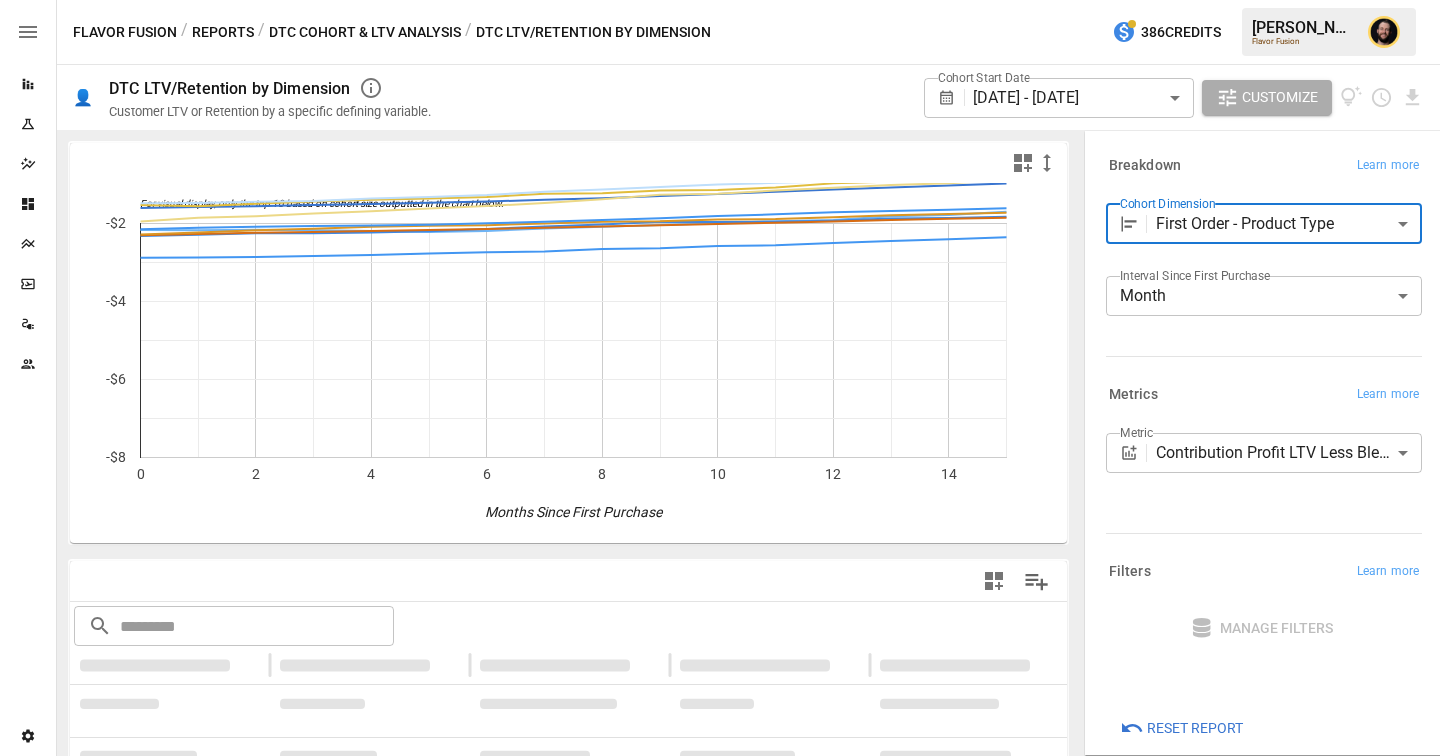 click on "Breakdown Learn more" at bounding box center [1264, 166] 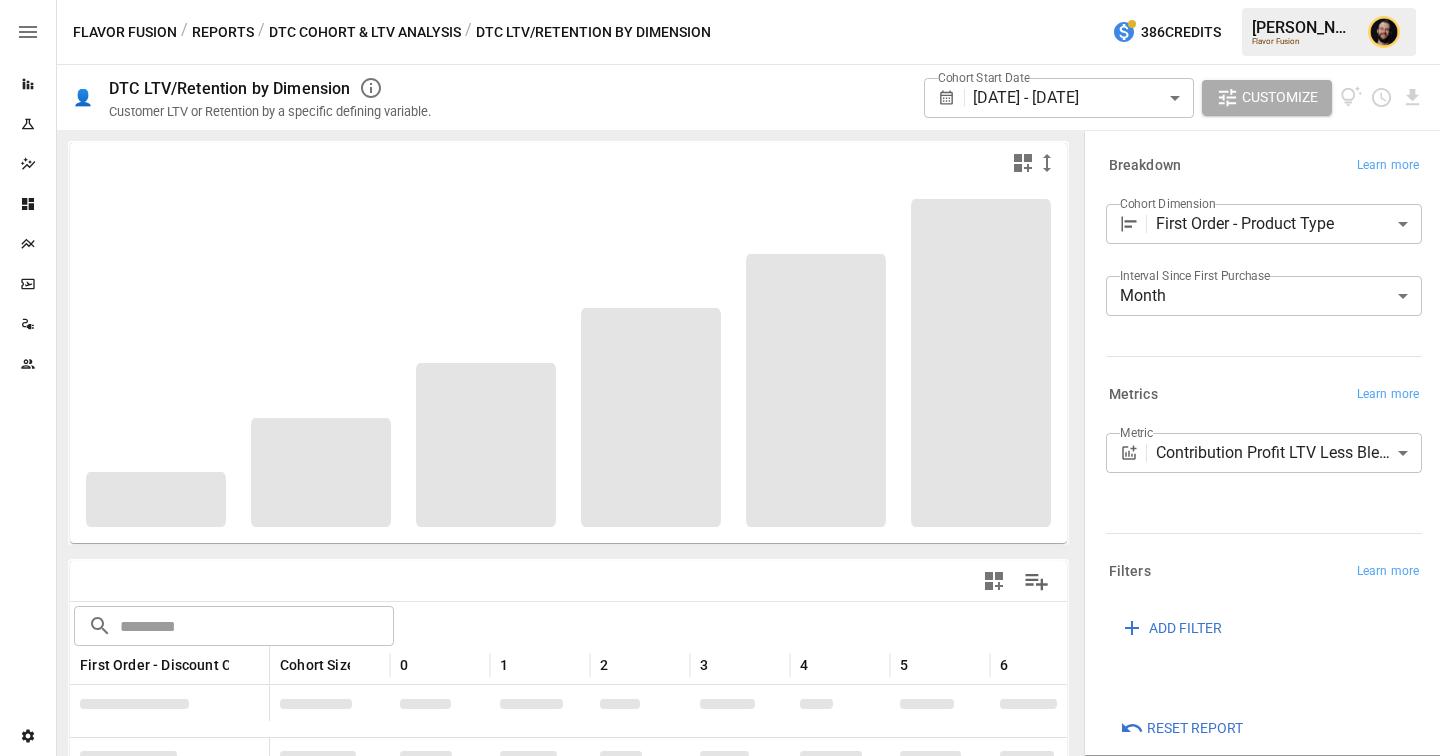 scroll, scrollTop: 229, scrollLeft: 0, axis: vertical 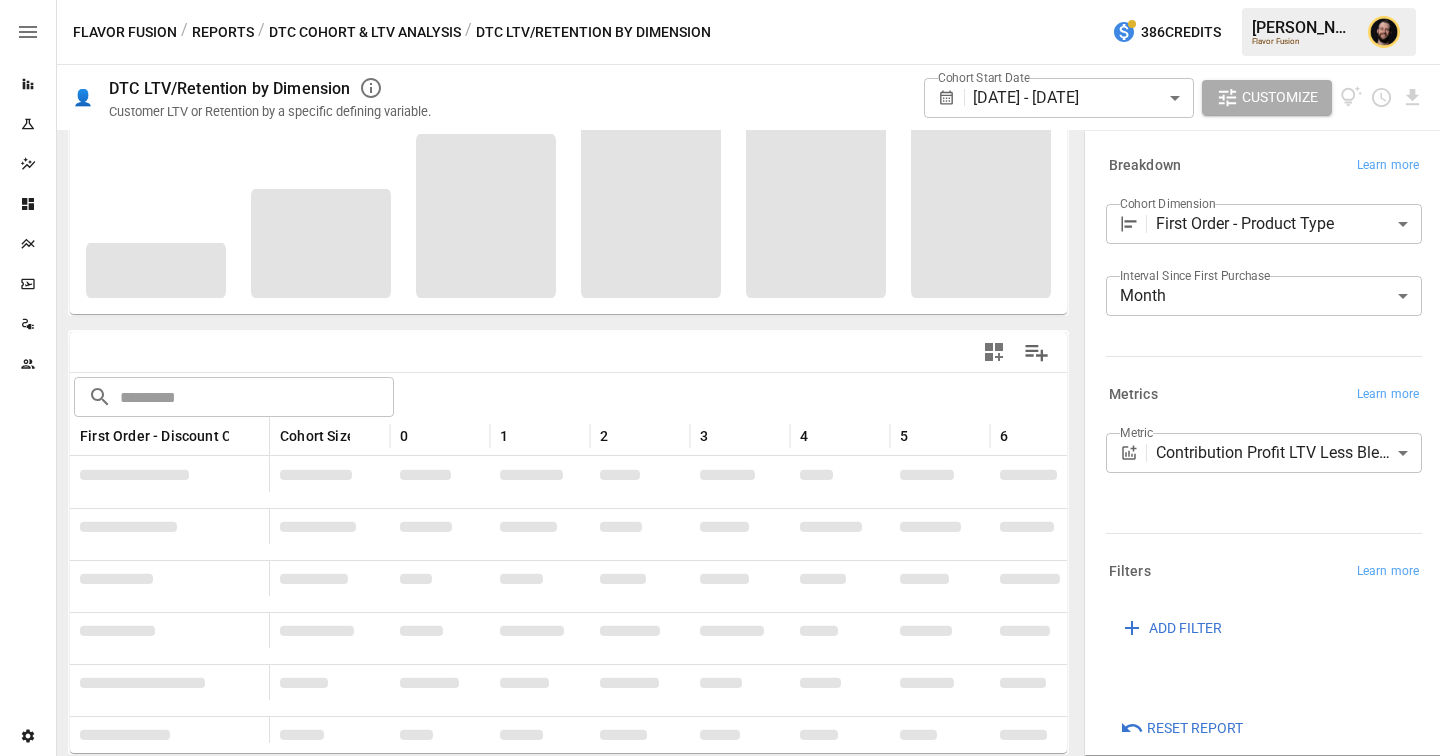 click on "ADD FILTER" at bounding box center (1185, 628) 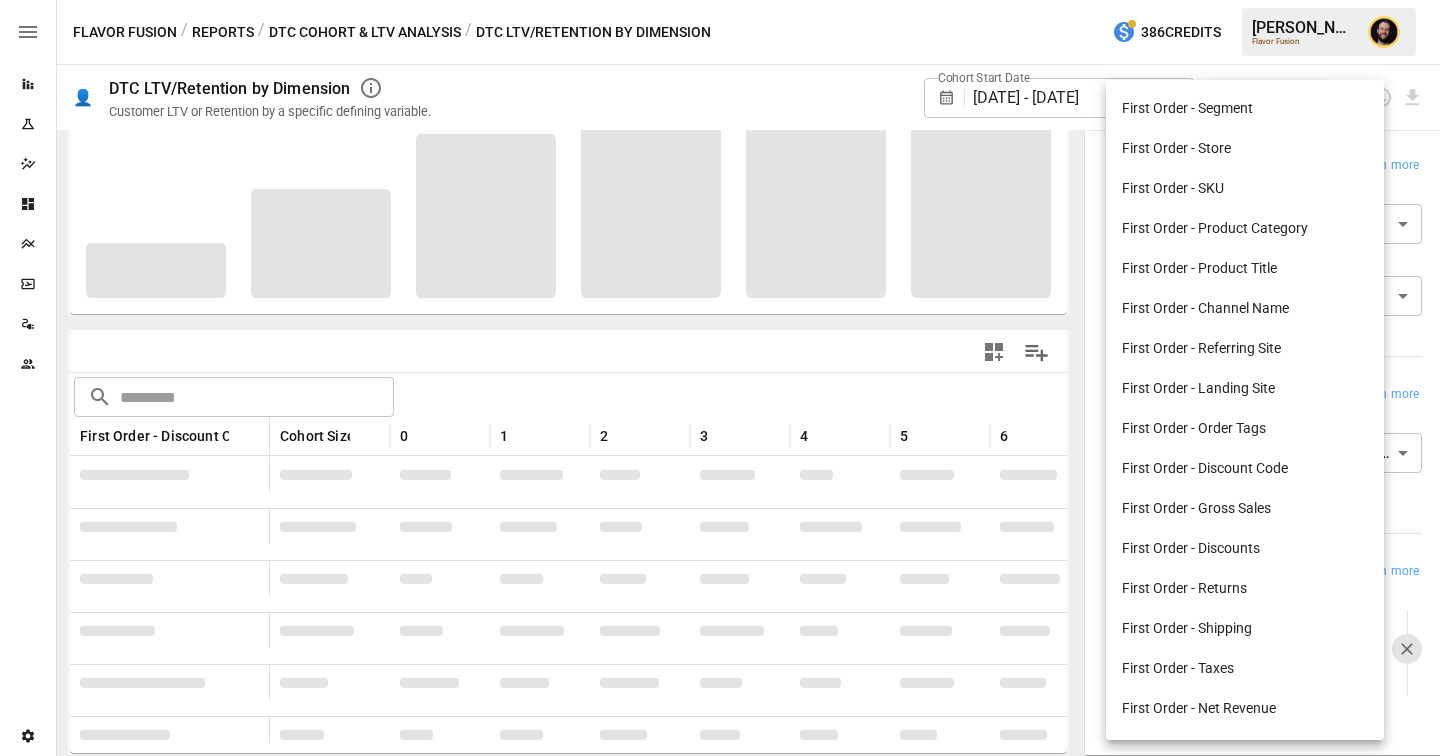 click on "Reports Experiments Dazzler Studio Dashboards Plans SmartModel ™ Data Sources Team Settings Flavor Fusion / Reports / DTC Cohort & LTV Analysis / DTC LTV/Retention by Dimension 386  Credits [PERSON_NAME] Flavor Fusion 👤 DTC LTV/Retention by Dimension Customer LTV or Retention by a specific defining variable. Cohort Start Date [DATE] - [DATE] ****** ​ Customize For visual display, only the top 10 based on cohort size outputted in the chart below. 0 2 4 6 8 10 12 14 -$8 -$6 -$4 -$2 Months Since First Purchase For visual display, only the top 10 based on cohort size outputted in the chart below. ​ ​ First Order - Discount Code  Cohort Size   0   1   2   3   4   5   6   7   8 null 137,739 -$5.84 -$5.76 -$5.68 -$5.62 -$5.56 -$5.50 -$5.43 -$5.36 -$5.28 18packoff 14,918 -$4.07 -$4.00 -$3.95 -$3.87 -$3.82 -$3.72 -$3.65 -$3.53 -$3.43 flavorfusionbf23 2,811 -$3.88 -$3.96 -$3.79 -$3.65 -$3.53 -$3.45 -$3.35 -$3.14 -$3.11 simplycodes5 2,154 -$5.44 -$5.36 -$5.28 -$5.24 -$5.20 -$5.16 -$5.06 -$4.97 -$4.85 995" at bounding box center (720, 0) 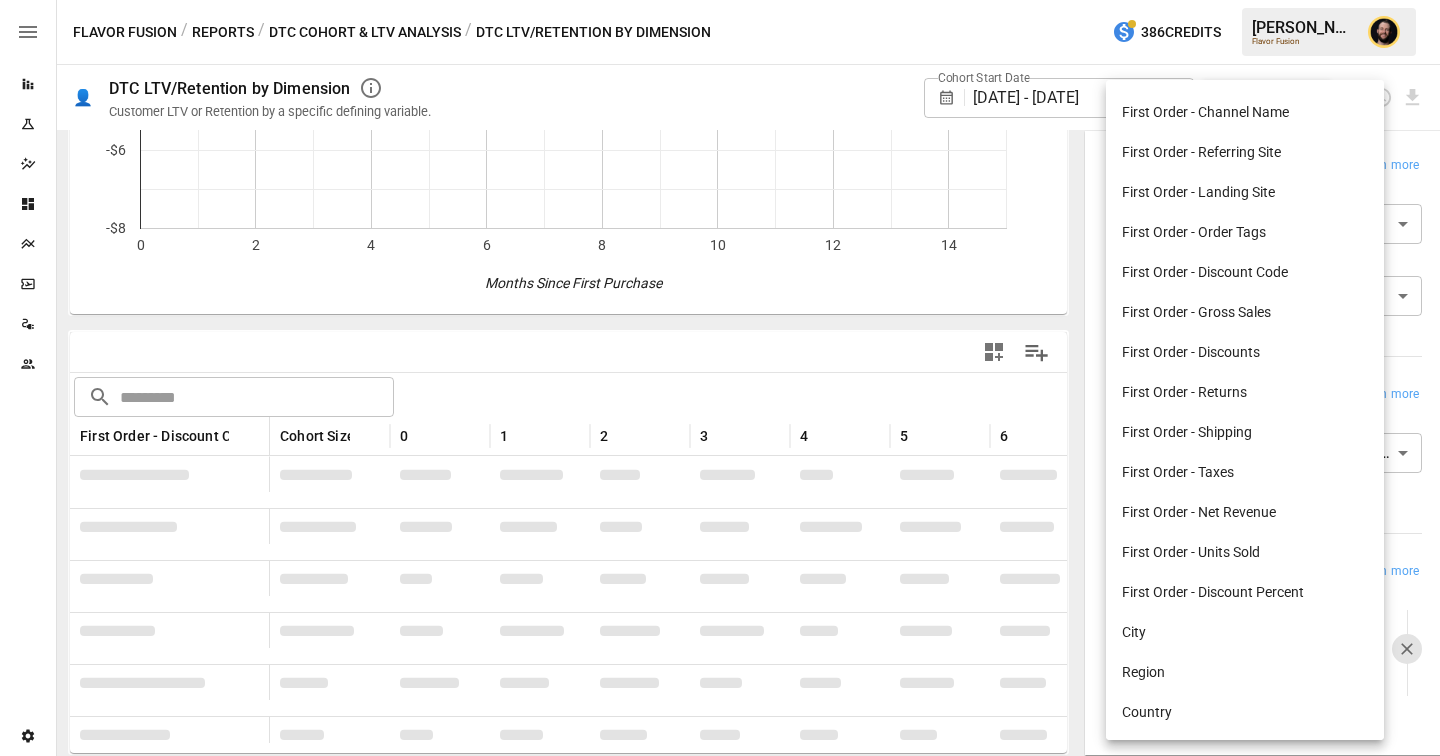 scroll, scrollTop: 90, scrollLeft: 0, axis: vertical 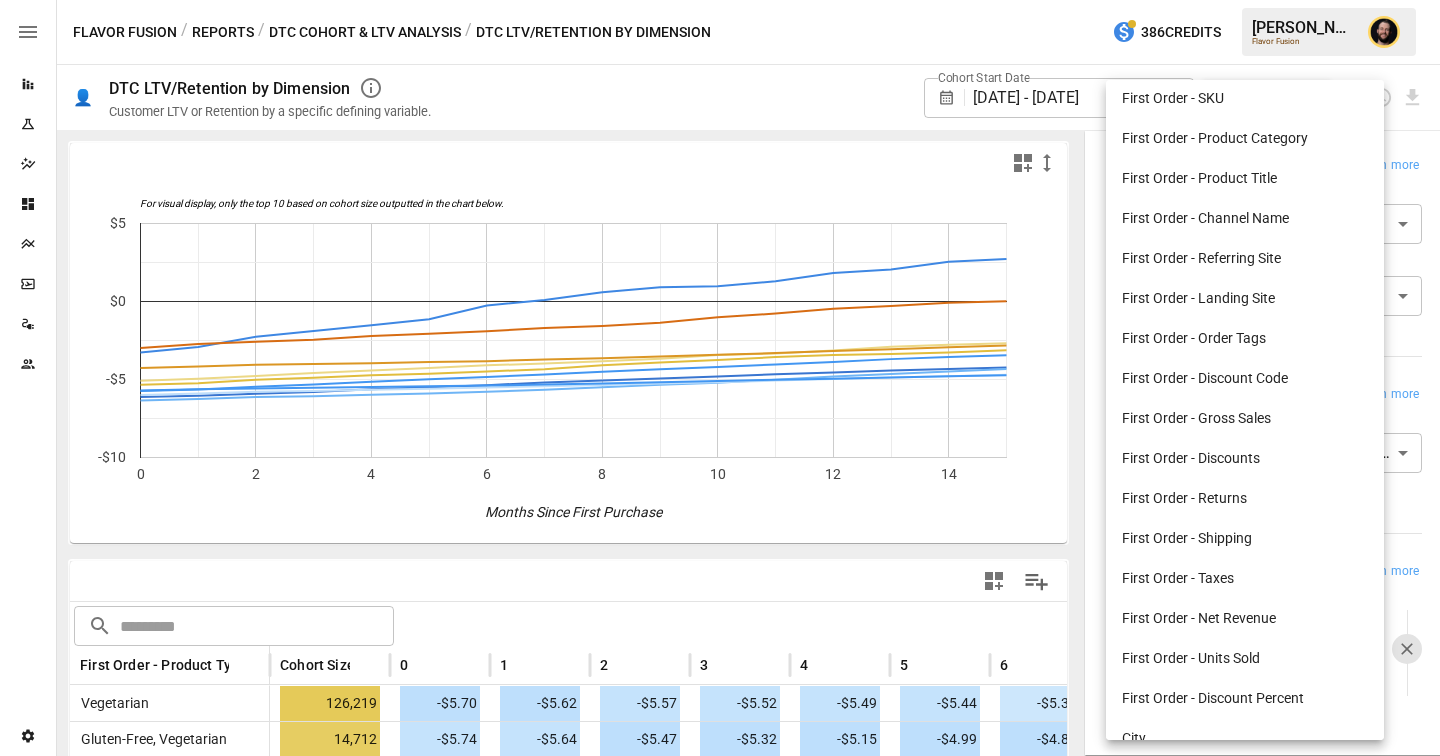 click at bounding box center (720, 378) 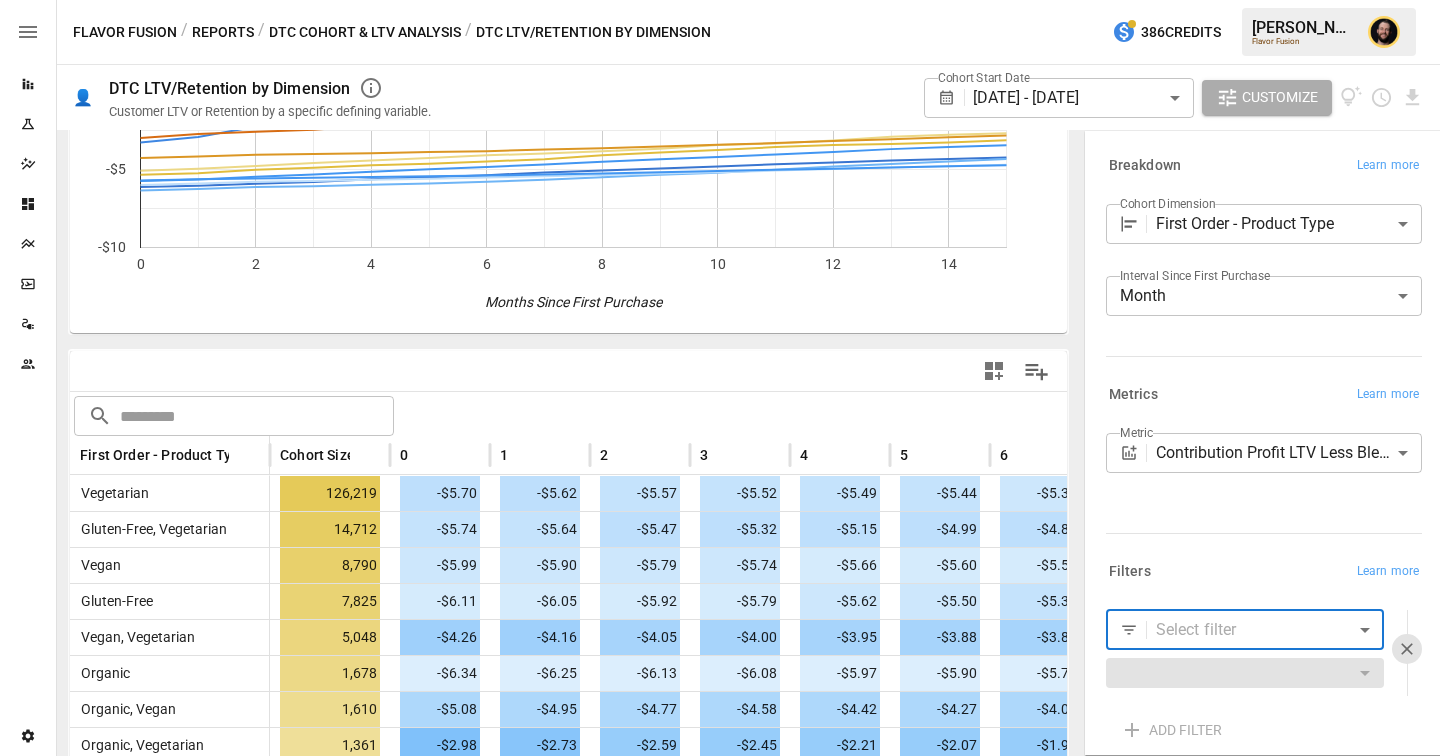 scroll, scrollTop: 224, scrollLeft: 0, axis: vertical 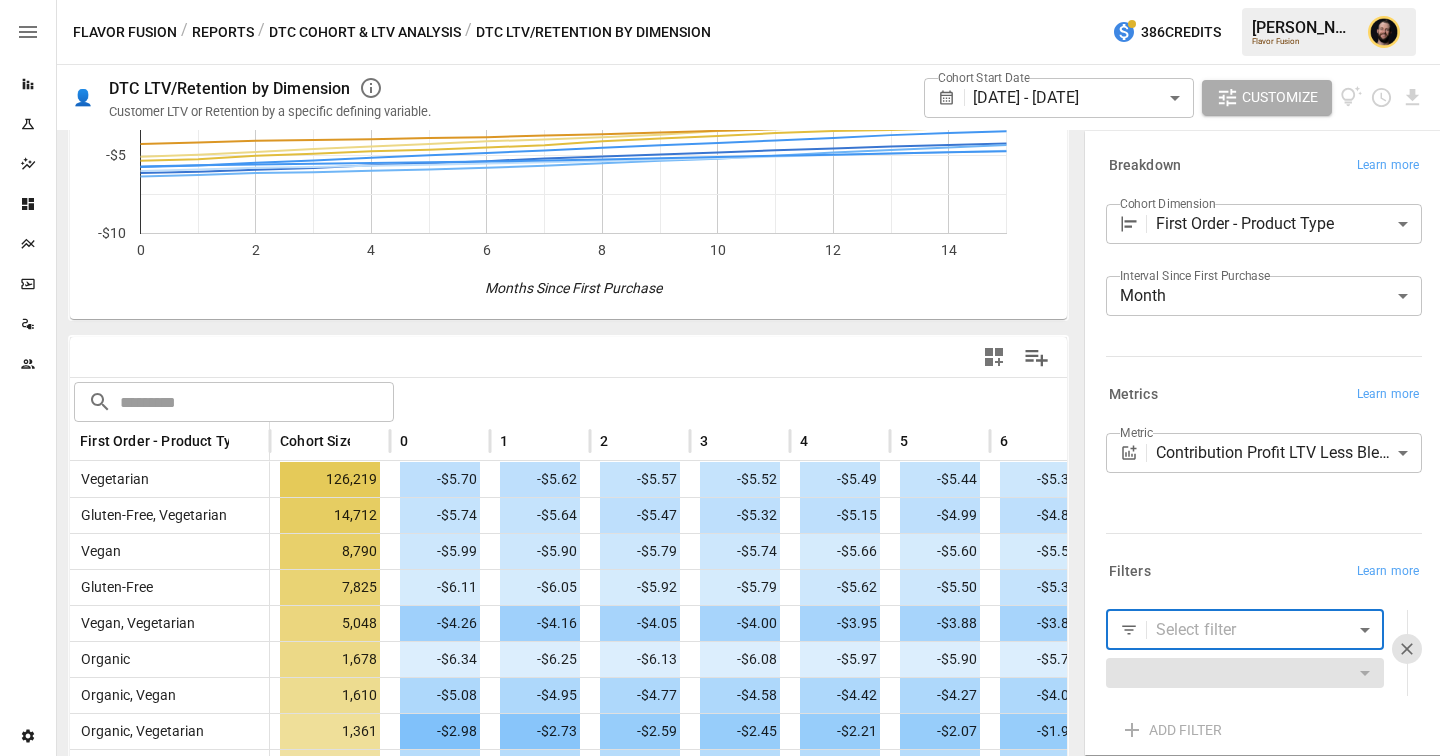 click on "Reports Experiments Dazzler Studio Dashboards Plans SmartModel ™ Data Sources Team Settings Flavor Fusion / Reports / DTC Cohort & LTV Analysis / DTC LTV/Retention by Dimension 386  Credits [PERSON_NAME] Flavor Fusion 👤 DTC LTV/Retention by Dimension Customer LTV or Retention by a specific defining variable. Cohort Start Date [DATE] - [DATE] ****** ​ Customize For visual display, only the top 10 based on cohort size outputted in the chart below. 0 2 4 6 8 10 12 14 -$10 -$5 $0 $5 Months Since First Purchase $5 ​ ​ First Order - Product Type  Cohort Size   0   1   2   3   4   5   6   7   8 Vegetarian 126,219 -$5.70 -$5.62 -$5.57 -$5.52 -$5.49 -$5.44 -$5.39 -$5.32 -$5.26 Gluten-Free, Vegetarian 14,712 -$5.74 -$5.64 -$5.47 -$5.32 -$5.15 -$4.99 -$4.84 -$4.68 -$4.51 Vegan 8,790 -$5.99 -$5.90 -$5.79 -$5.74 -$5.66 -$5.60 -$5.51 -$5.43 -$5.35 Gluten-Free 7,825 -$6.11 -$6.05 -$5.92 -$5.79 -$5.62 -$5.50 -$5.36 -$5.19 -$5.07 Vegan, Vegetarian 5,048 -$4.26 -$4.16 -$4.05 -$4.00 -$3.95 -$3.88 -$3.82 -$3.72 81" at bounding box center (720, 0) 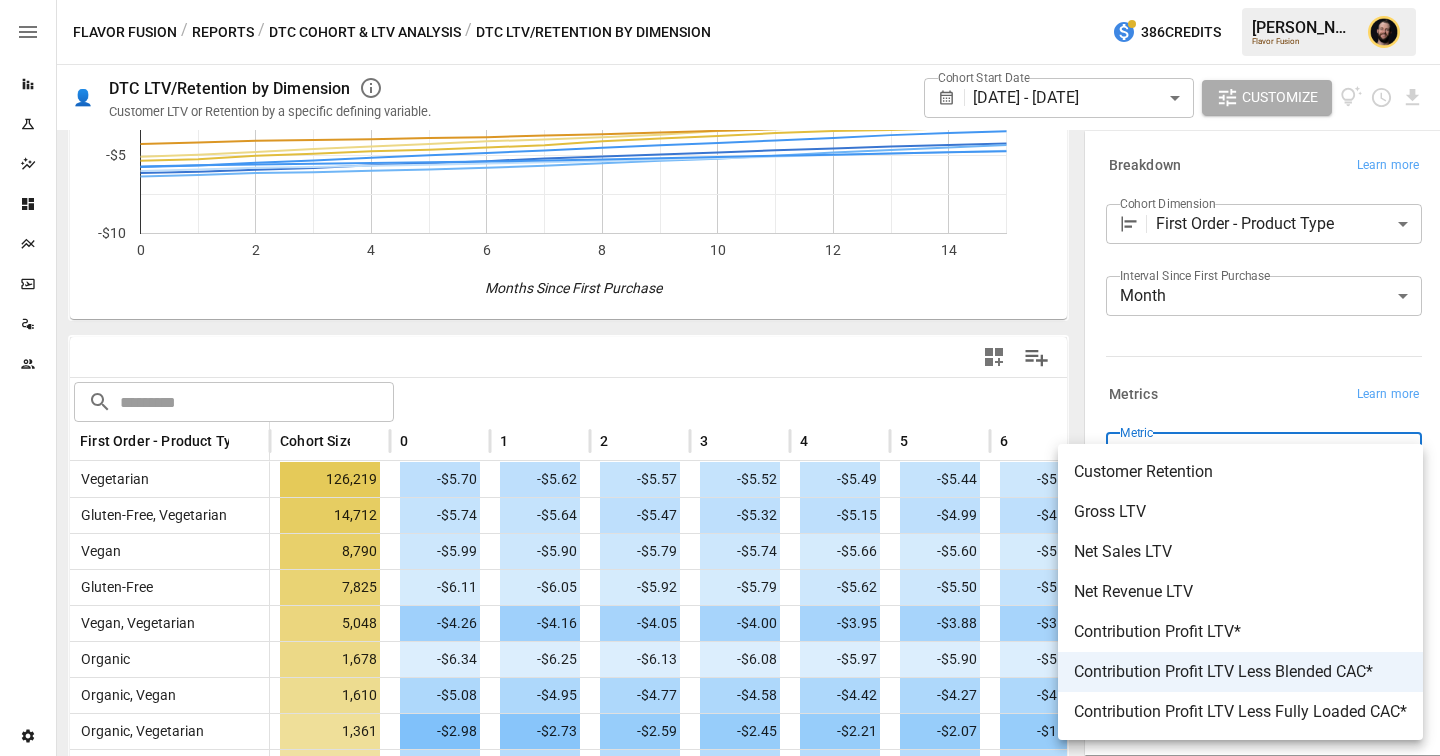 click at bounding box center (720, 378) 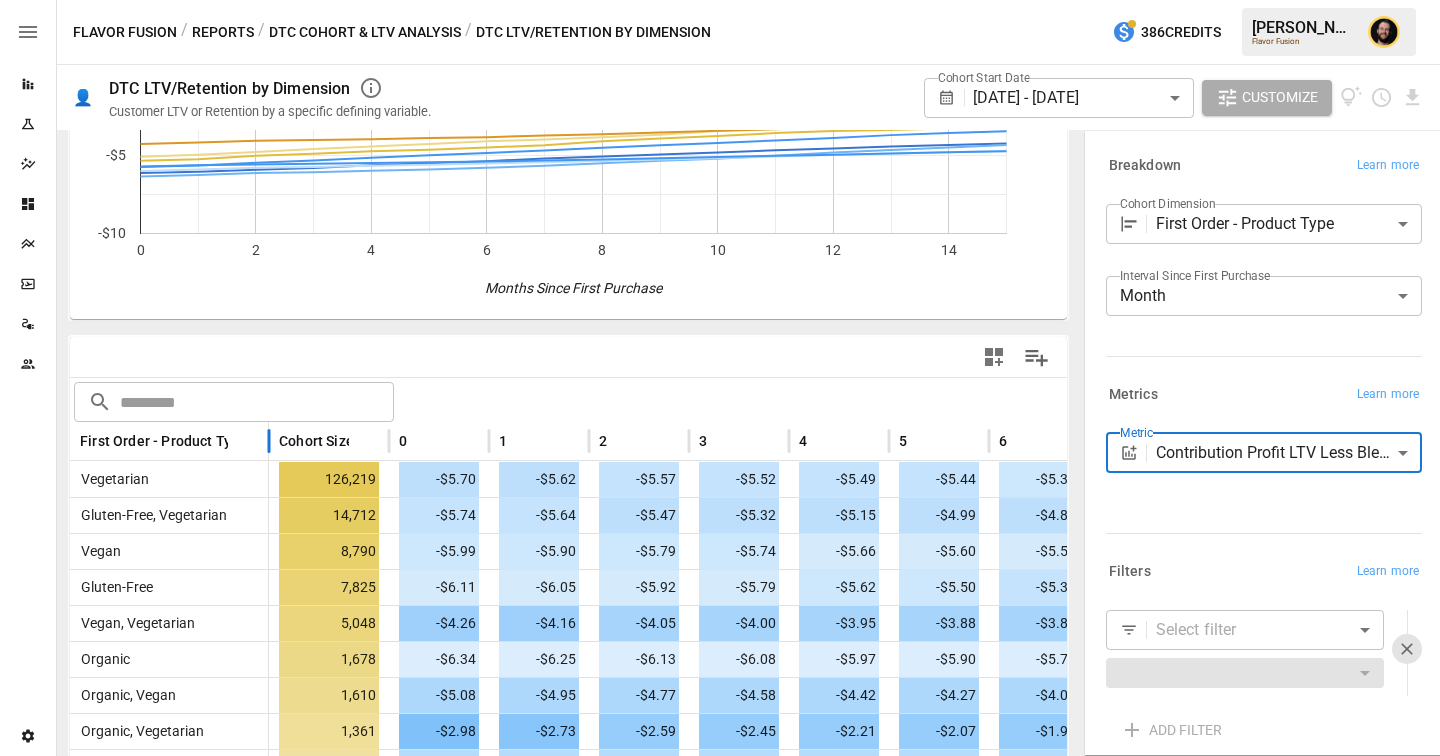 drag, startPoint x: 272, startPoint y: 437, endPoint x: 386, endPoint y: 436, distance: 114.00439 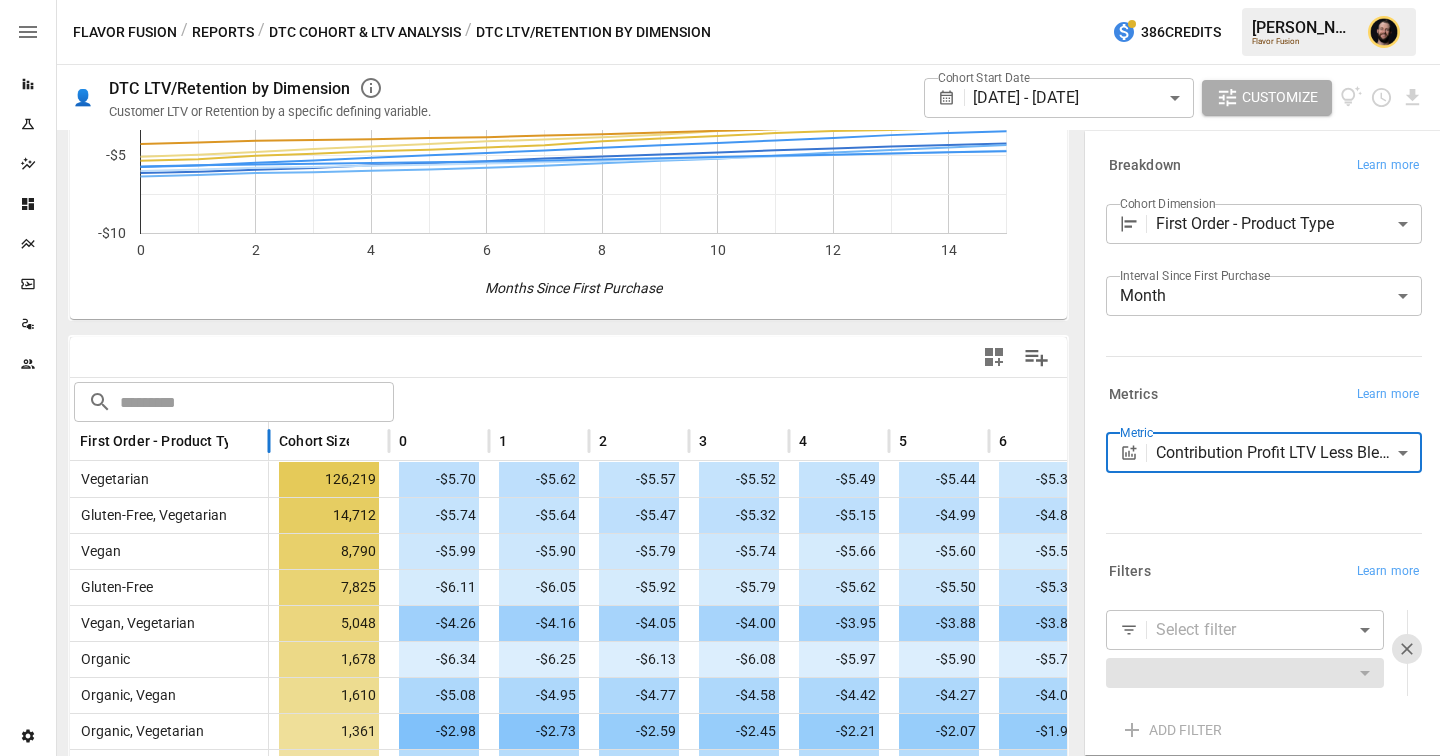click at bounding box center (269, 441) 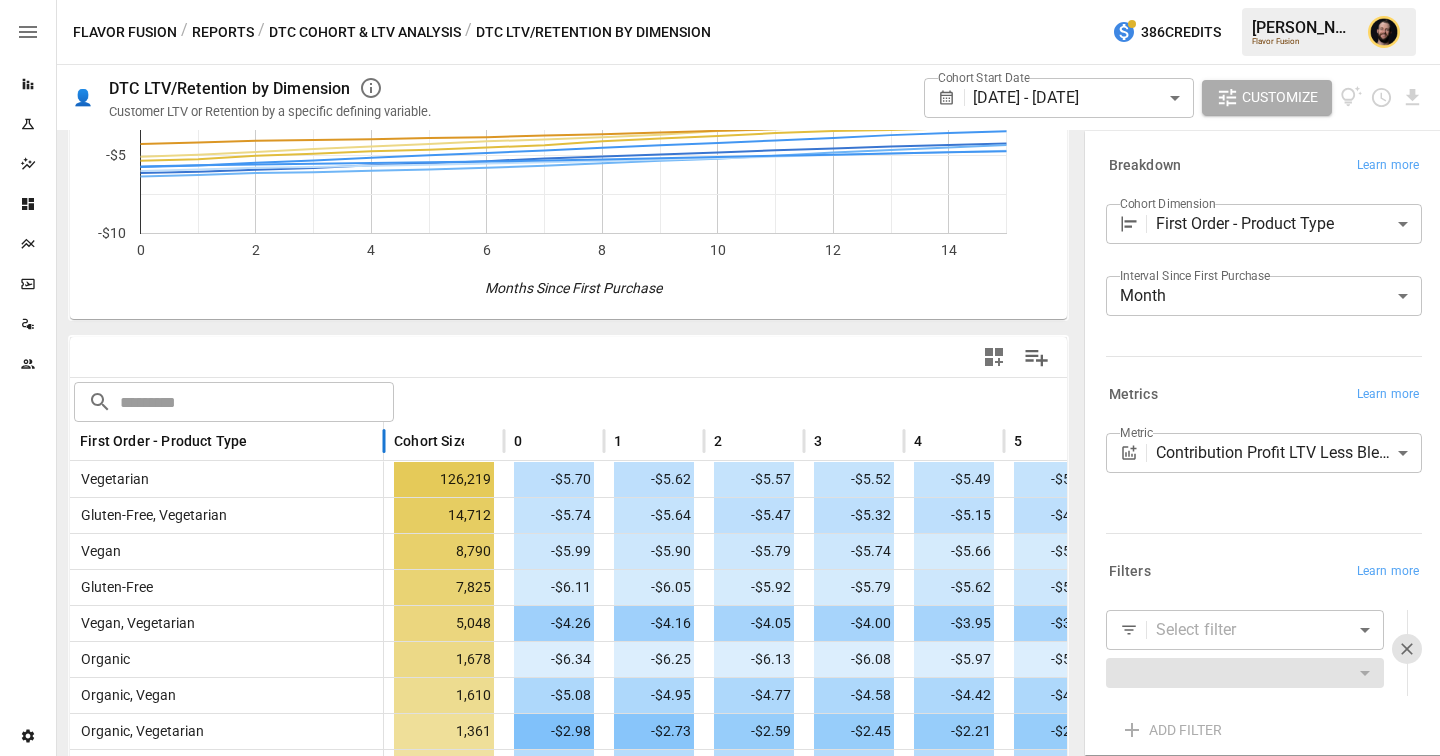 click on "First Order - Product Type" at bounding box center (226, 441) 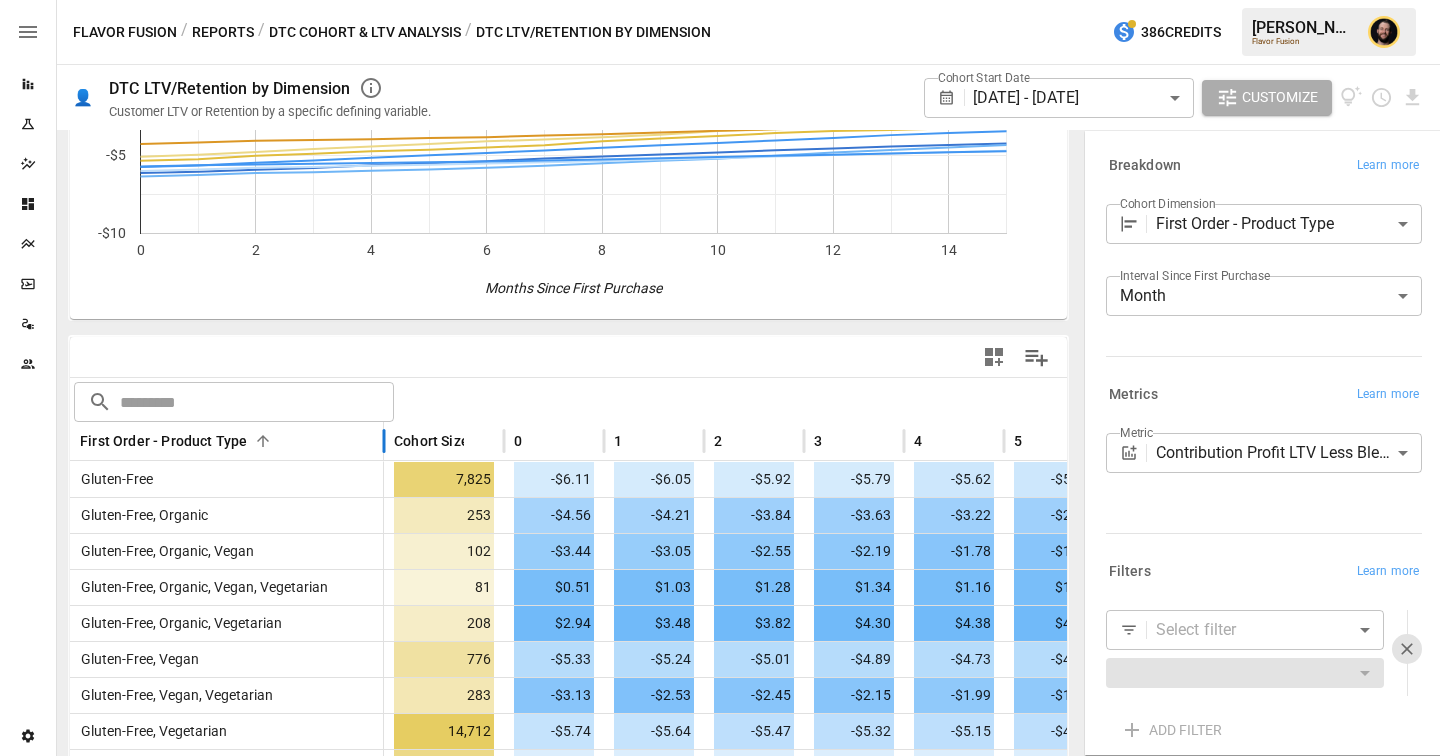 click on "First Order - Product Type" at bounding box center (226, 441) 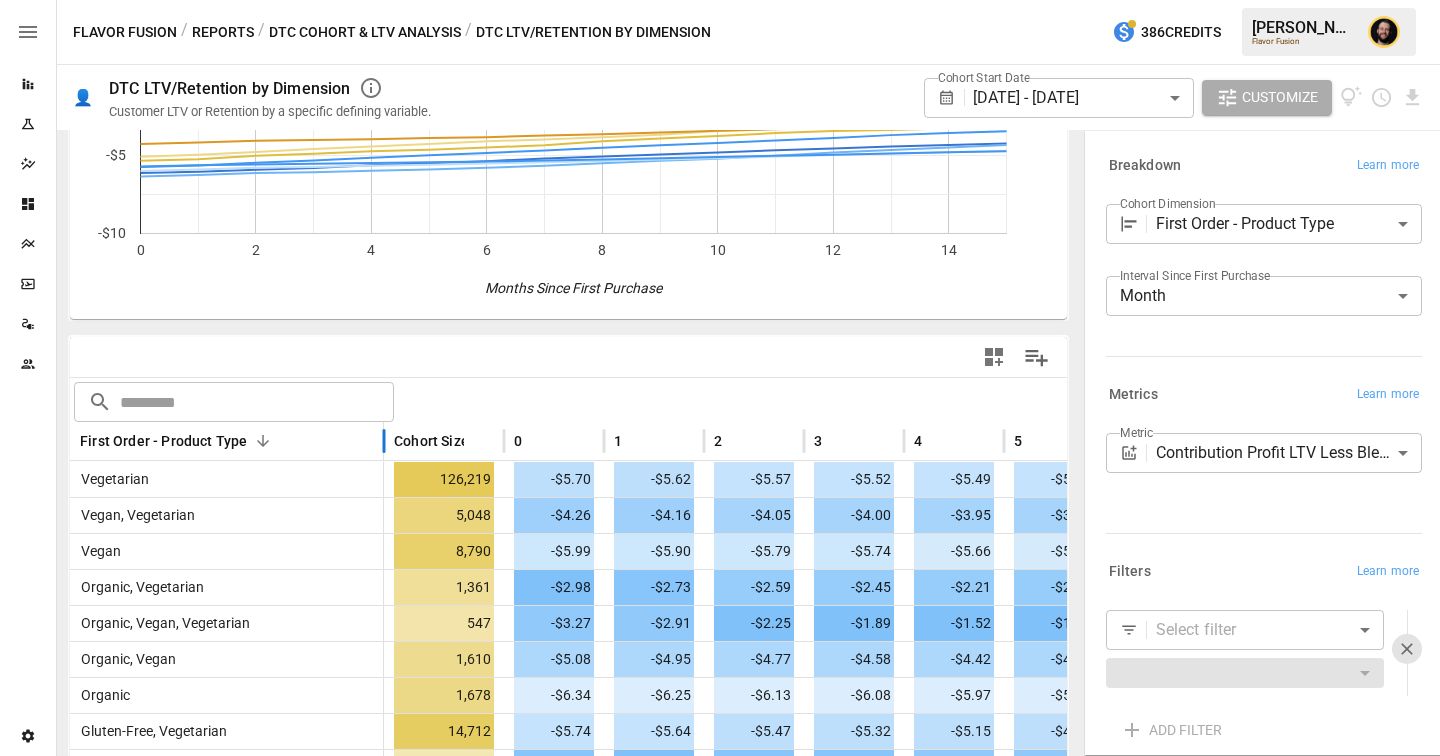 click on "First Order - Product Type" at bounding box center (226, 441) 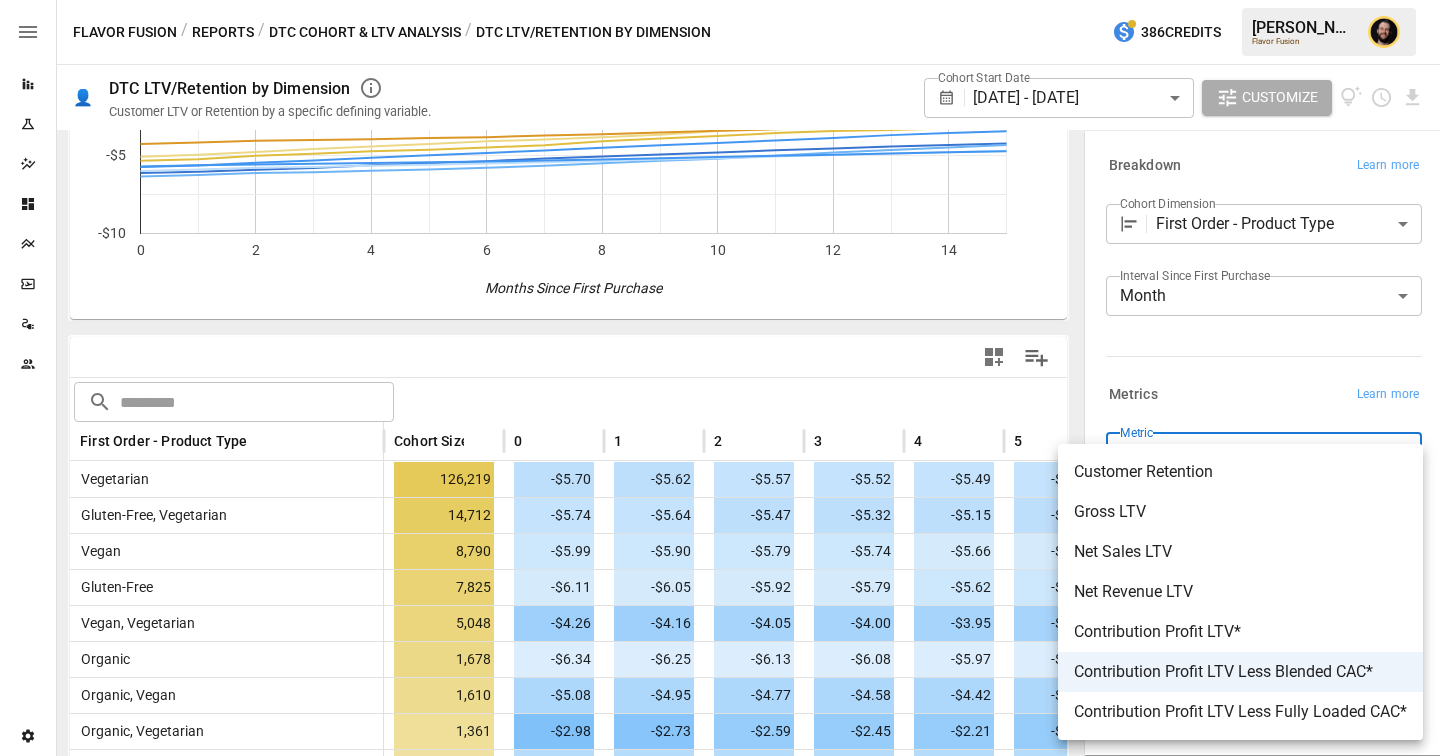 click on "Reports Experiments Dazzler Studio Dashboards Plans SmartModel ™ Data Sources Team Settings Flavor Fusion / Reports / DTC Cohort & LTV Analysis / DTC LTV/Retention by Dimension 386  Credits [PERSON_NAME] Flavor Fusion 👤 DTC LTV/Retention by Dimension Customer LTV or Retention by a specific defining variable. Cohort Start Date [DATE] - [DATE] ****** ​ Customize For visual display, only the top 10 based on cohort size outputted in the chart below. 0 2 4 6 8 10 12 14 -$10 -$5 $0 $5 Months Since First Purchase $5 ​ ​ First Order - Product Type  Cohort Size   0   1   2   3   4   5   6   7 Vegetarian 126,219 -$5.70 -$5.62 -$5.57 -$5.52 -$5.49 -$5.44 -$5.39 -$5.32 Gluten-Free, Vegetarian 14,712 -$5.74 -$5.64 -$5.47 -$5.32 -$5.15 -$4.99 -$4.84 -$4.68 Vegan 8,790 -$5.99 -$5.90 -$5.79 -$5.74 -$5.66 -$5.60 -$5.51 -$5.43 Gluten-Free 7,825 -$6.11 -$6.05 -$5.92 -$5.79 -$5.62 -$5.50 -$5.36 -$5.19 Vegan, Vegetarian 5,048 -$4.26 -$4.16 -$4.05 -$4.00 -$3.95 -$3.88 -$3.82 -$3.72 Organic 1,678 -$6.34 -$6.25 -$6.13" at bounding box center (720, 0) 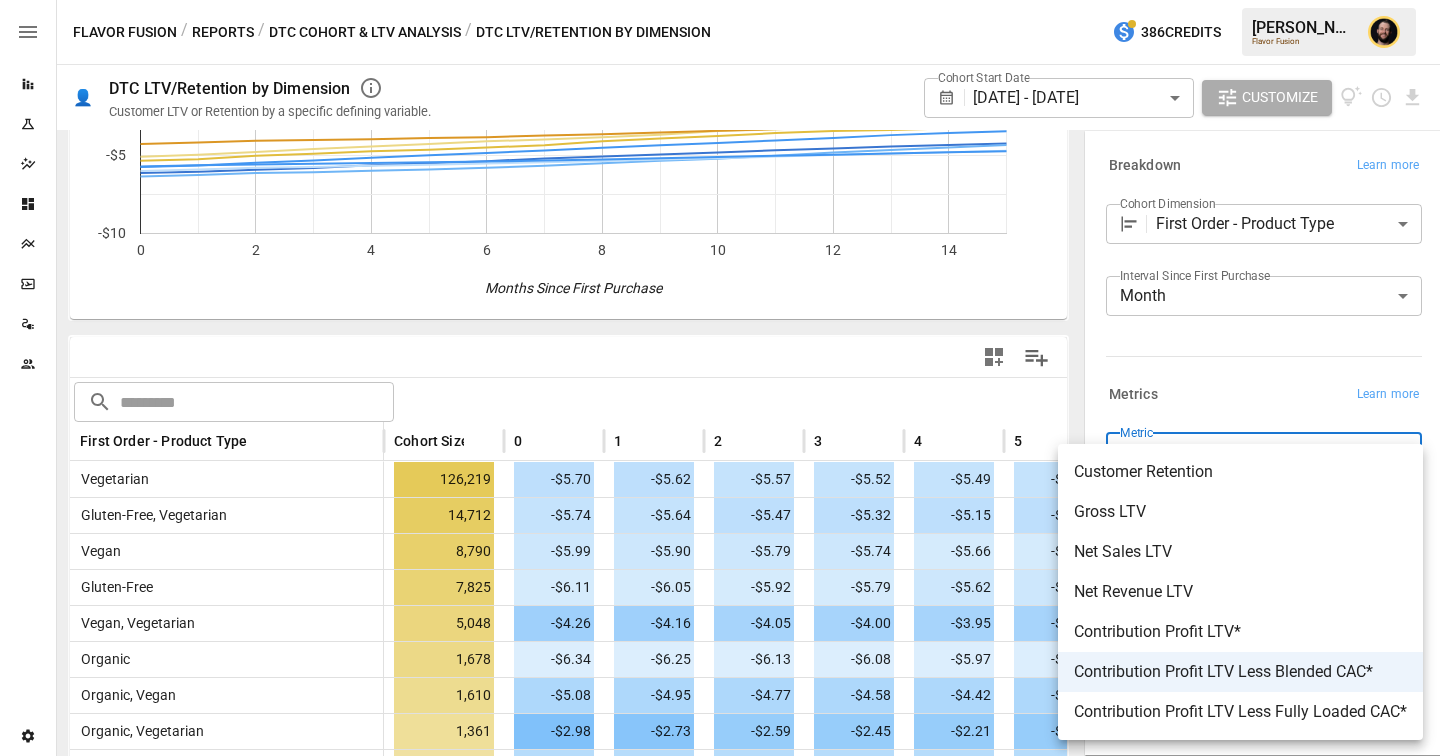 click on "Contribution Profit LTV Less Blended CAC*" at bounding box center (1240, 672) 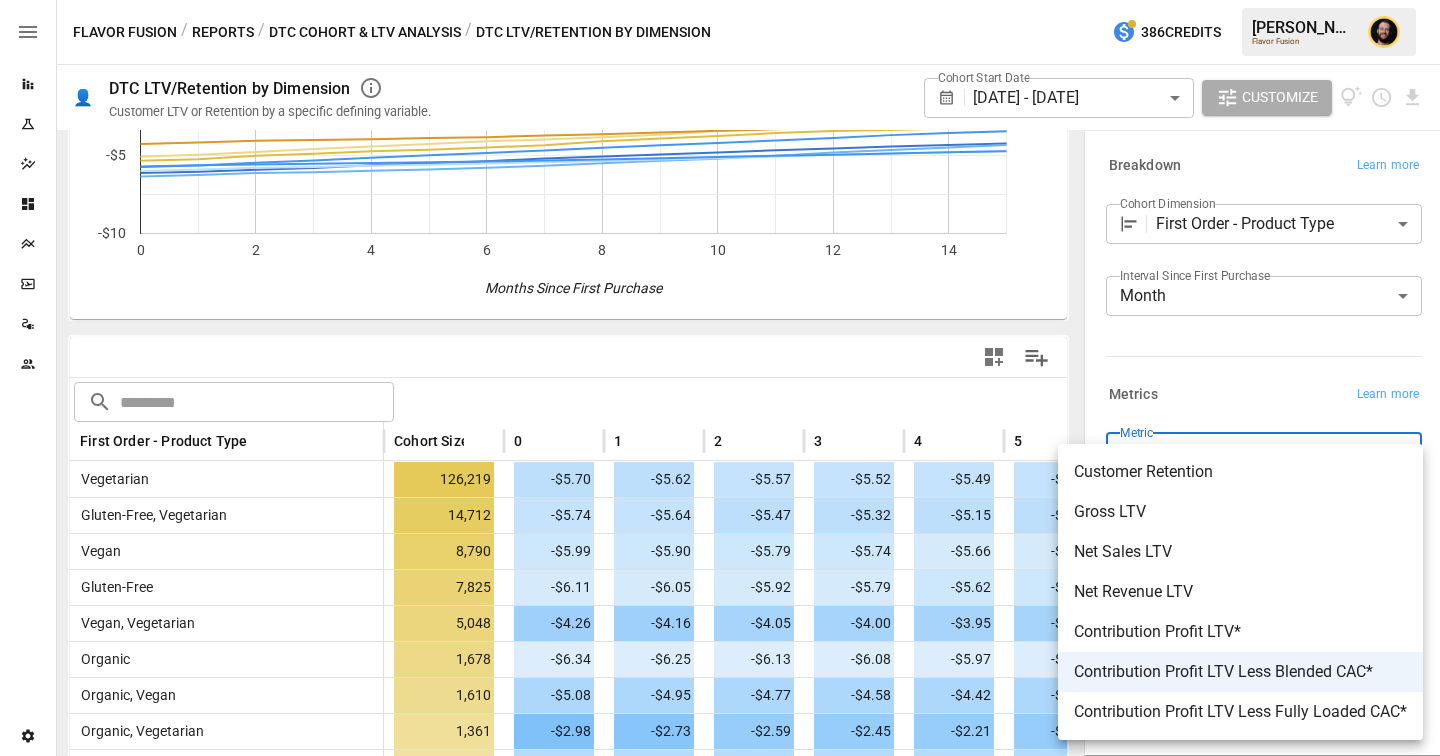 click on "Reports Experiments Dazzler Studio Dashboards Plans SmartModel ™ Data Sources Team Settings Flavor Fusion / Reports / DTC Cohort & LTV Analysis / DTC LTV/Retention by Dimension 386  Credits [PERSON_NAME] Flavor Fusion 👤 DTC LTV/Retention by Dimension Customer LTV or Retention by a specific defining variable. Cohort Start Date [DATE] - [DATE] ****** ​ Customize For visual display, only the top 10 based on cohort size outputted in the chart below. 0 2 4 6 8 10 12 14 -$10 -$5 $0 $5 Months Since First Purchase $5 ​ ​ First Order - Product Type  Cohort Size   0   1   2   3   4   5   6   7 Vegetarian 126,219 -$5.70 -$5.62 -$5.57 -$5.52 -$5.49 -$5.44 -$5.39 -$5.32 Gluten-Free, Vegetarian 14,712 -$5.74 -$5.64 -$5.47 -$5.32 -$5.15 -$4.99 -$4.84 -$4.68 Vegan 8,790 -$5.99 -$5.90 -$5.79 -$5.74 -$5.66 -$5.60 -$5.51 -$5.43 Gluten-Free 7,825 -$6.11 -$6.05 -$5.92 -$5.79 -$5.62 -$5.50 -$5.36 -$5.19 Vegan, Vegetarian 5,048 -$4.26 -$4.16 -$4.05 -$4.00 -$3.95 -$3.88 -$3.82 -$3.72 Organic 1,678 -$6.34 -$6.25 -$6.13" at bounding box center (720, 0) 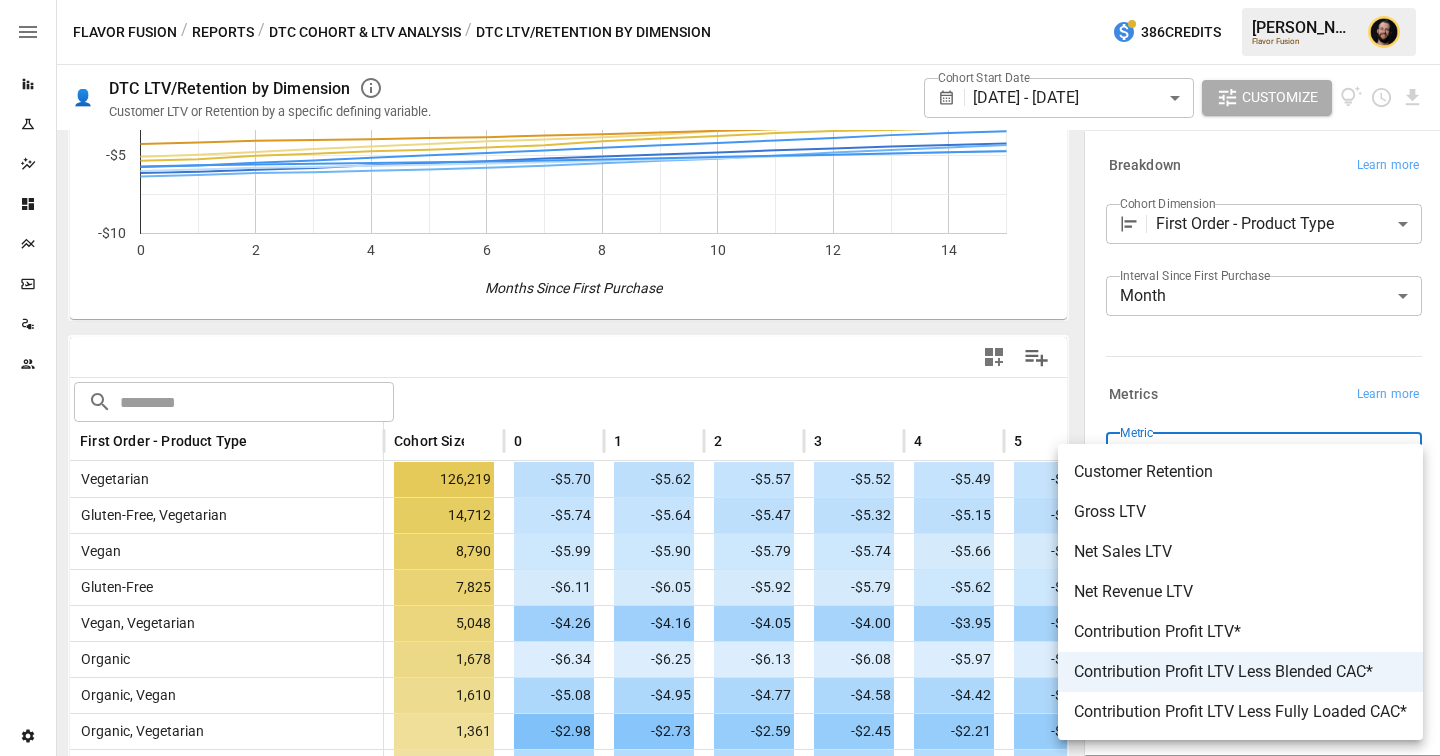 click on "Contribution Profit LTV Less Fully Loaded CAC*" at bounding box center (1240, 712) 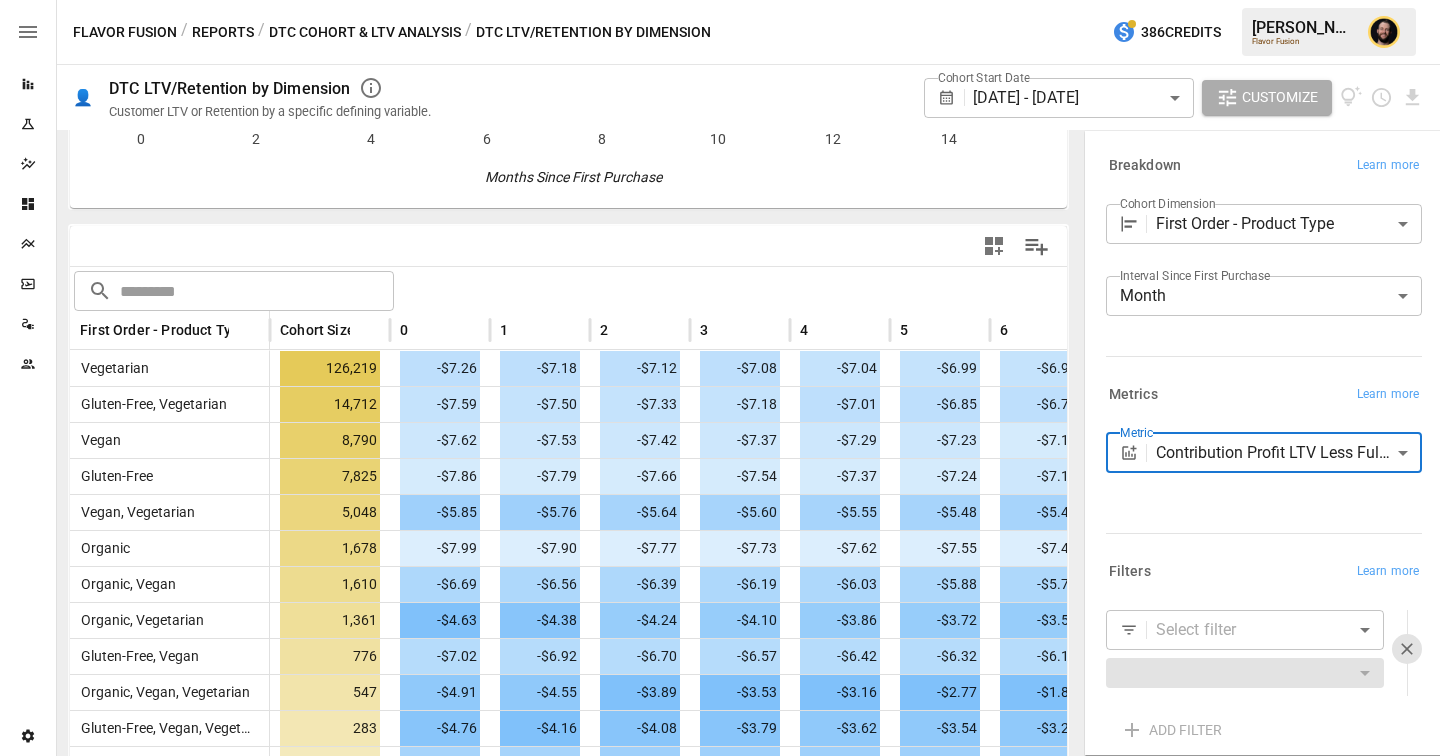 scroll, scrollTop: 342, scrollLeft: 0, axis: vertical 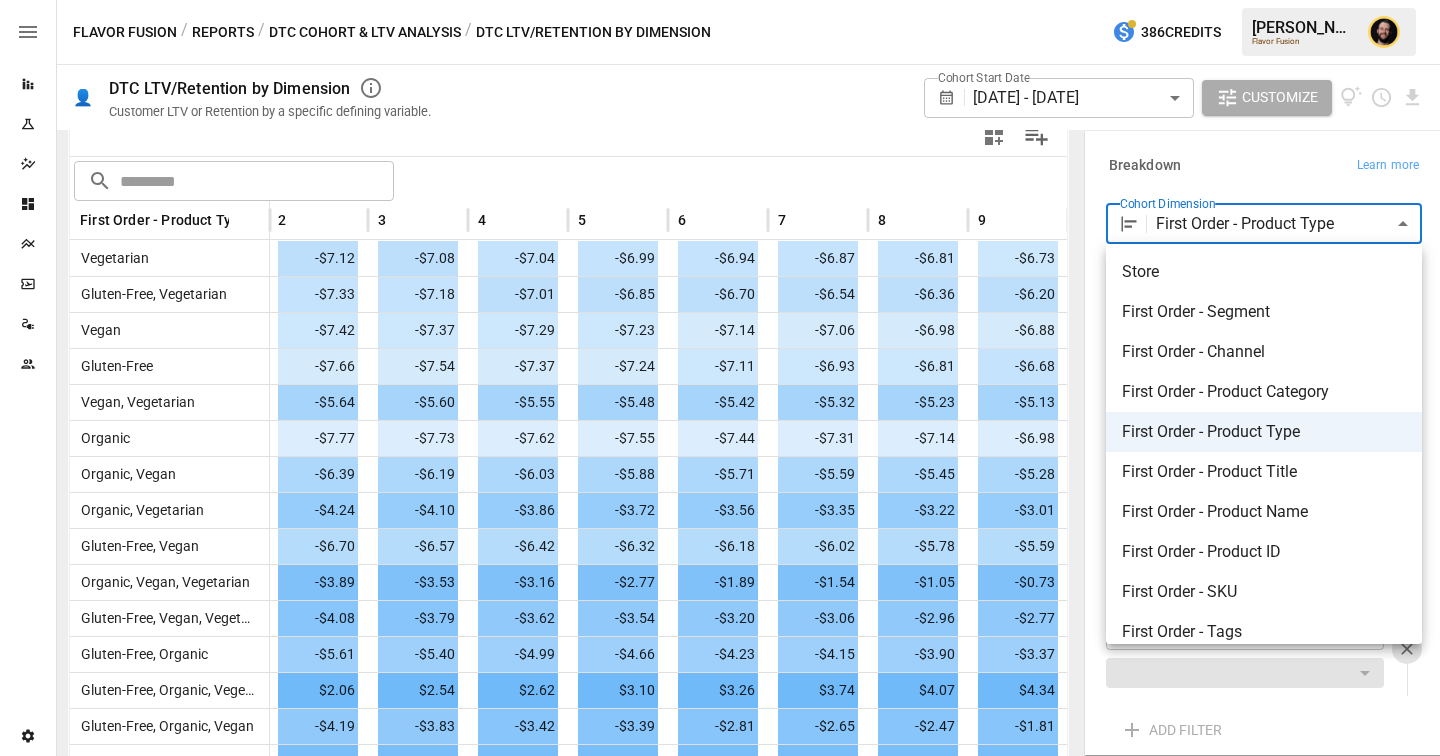 click on "Reports Experiments Dazzler Studio Dashboards Plans SmartModel ™ Data Sources Team Settings Flavor Fusion / Reports / DTC Cohort & LTV Analysis / DTC LTV/Retention by Dimension 386  Credits [PERSON_NAME] Flavor Fusion 👤 DTC LTV/Retention by Dimension Customer LTV or Retention by a specific defining variable. Cohort Start Date [DATE] - [DATE] ****** ​ Customize For visual display, only the top 10 based on cohort size outputted in the chart below. 0 2 4 6 8 10 12 14 -$8 -$6 -$4 -$2 $0 $2 Months Since First Purchase $5 ​ ​ First Order - Product Type   0   1   2   3   4   5   6   7   8   9   10   11 Vegetarian -$7.26 -$7.18 -$7.12 -$7.08 -$7.04 -$6.99 -$6.94 -$6.87 -$6.81 -$6.73 -$6.65 -$6.57 Gluten-Free, Vegetarian -$7.59 -$7.50 -$7.33 -$7.18 -$7.01 -$6.85 -$6.70 -$6.54 -$6.36 -$6.20 -$6.05 -$5.90 Vegan -$7.62 -$7.53 -$7.42 -$7.37 -$7.29 -$7.23 -$7.14 -$7.06 -$6.98 -$6.88 -$6.81 -$6.70 Gluten-Free -$7.86 -$7.79 -$7.66 -$7.54 -$7.37 -$7.24 -$7.11 -$6.93 -$6.81 -$6.68 -$6.55 -$6.41 Vegan, Vegetarian" at bounding box center [720, 0] 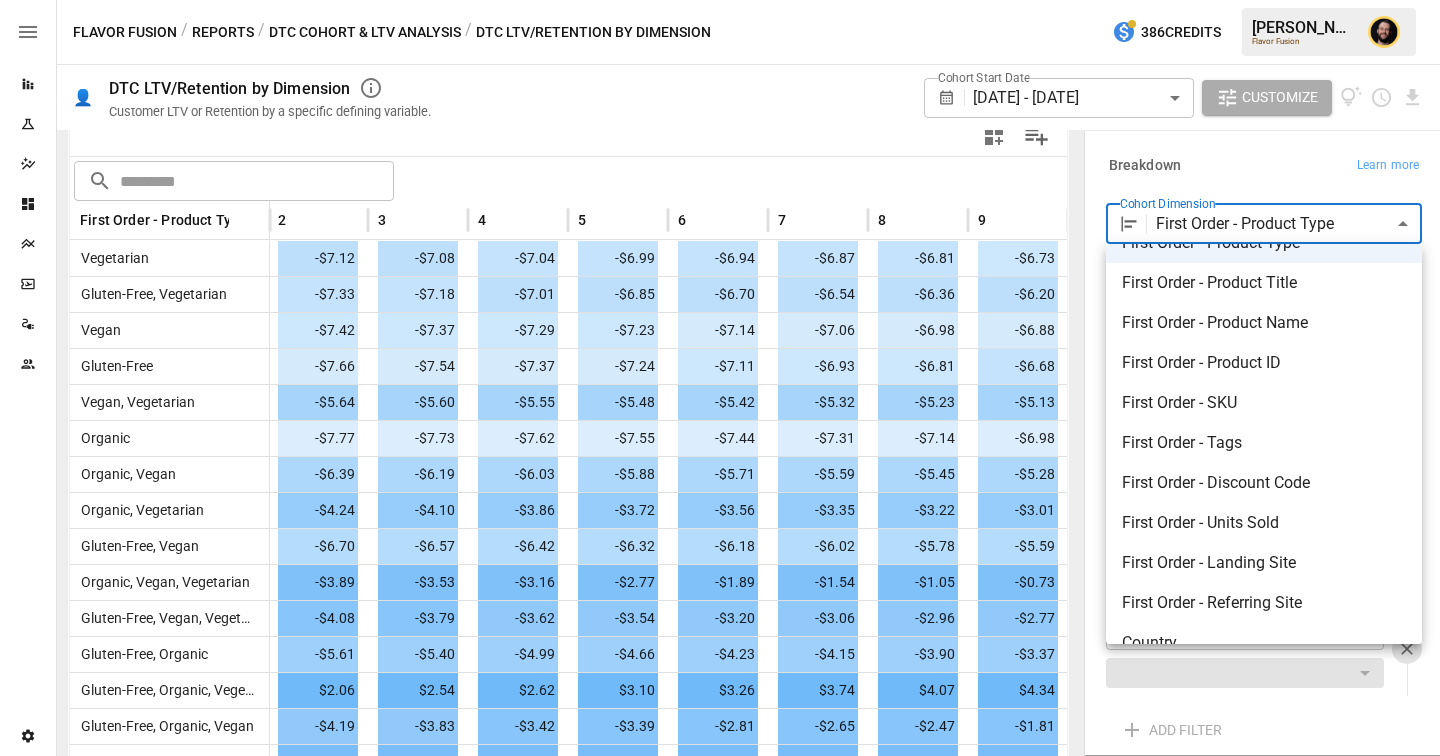 scroll, scrollTop: 0, scrollLeft: 0, axis: both 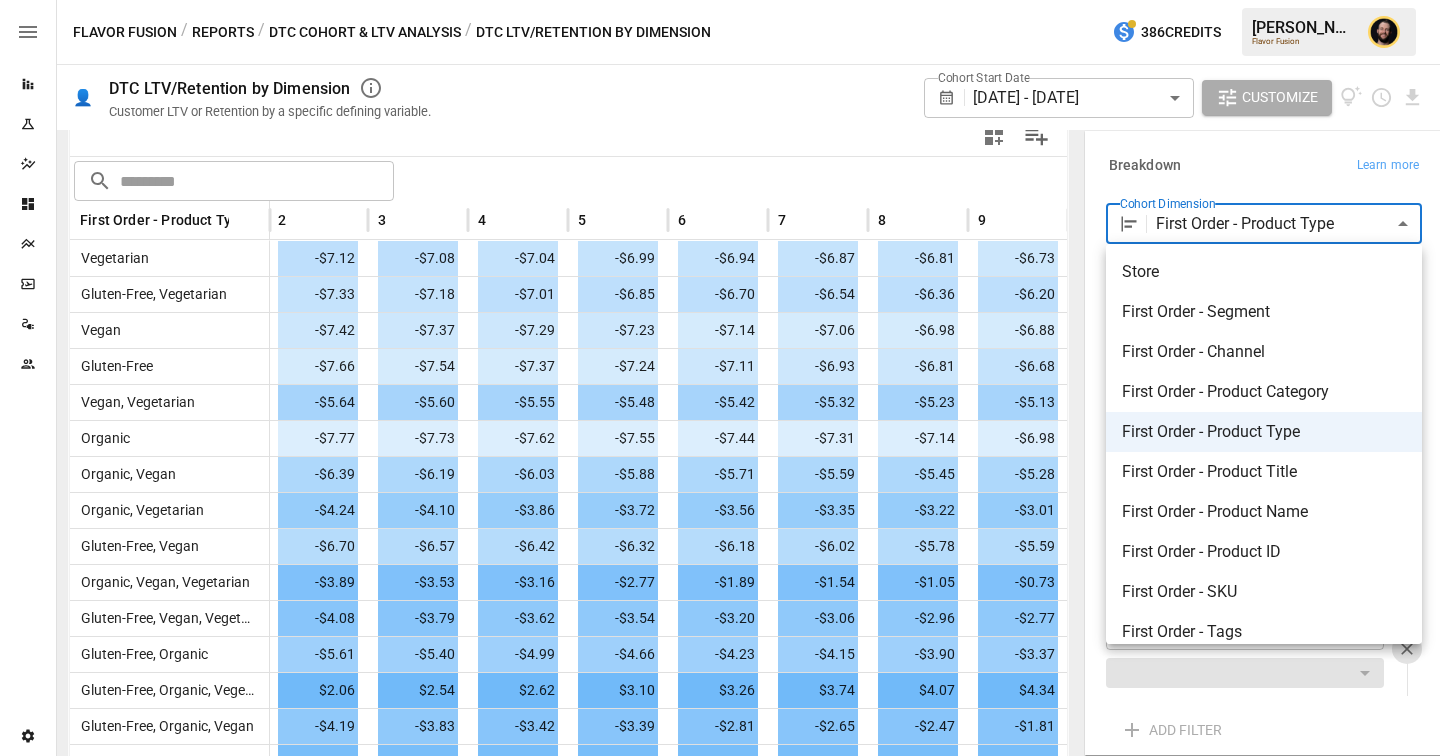 click at bounding box center (720, 378) 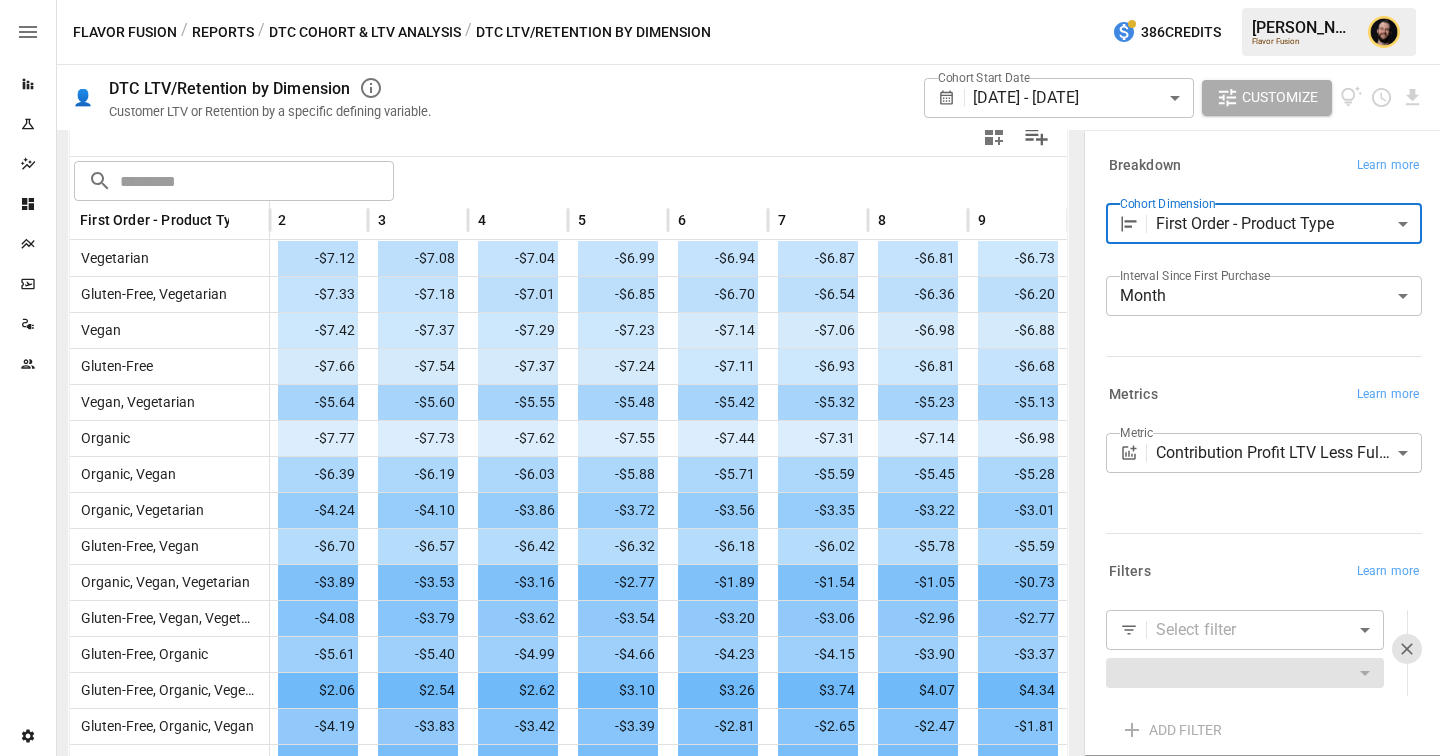 click on "DTC Cohort & LTV Analysis" at bounding box center [365, 32] 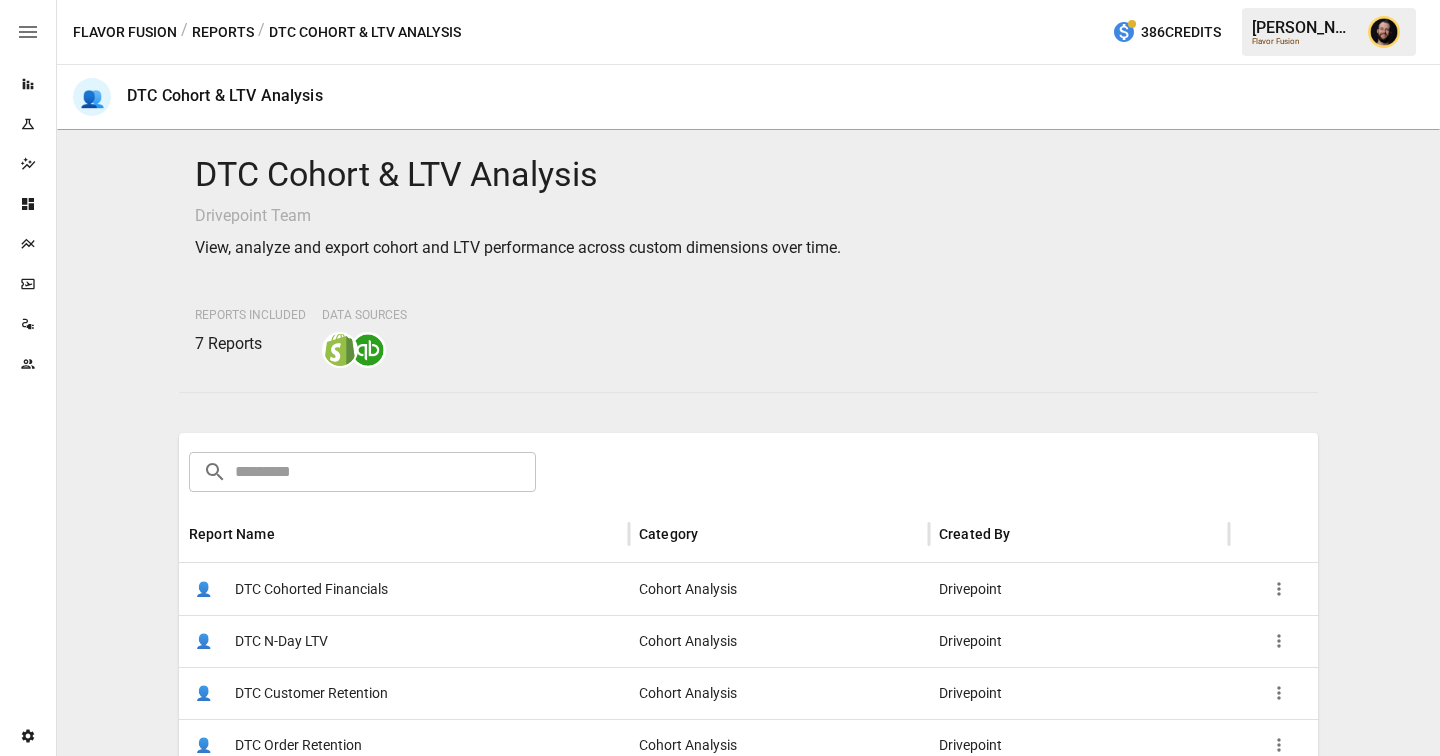 scroll, scrollTop: 235, scrollLeft: 0, axis: vertical 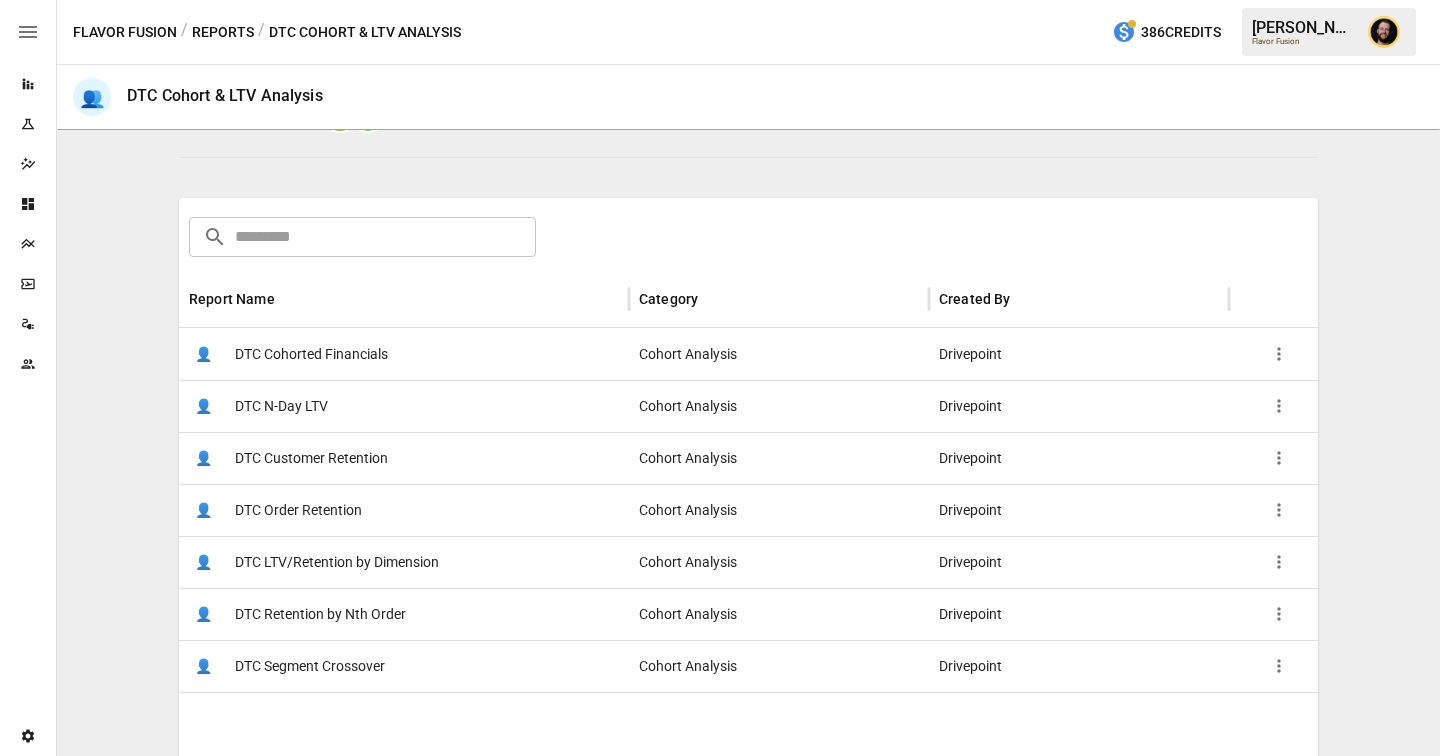 click on "Reports" at bounding box center (223, 32) 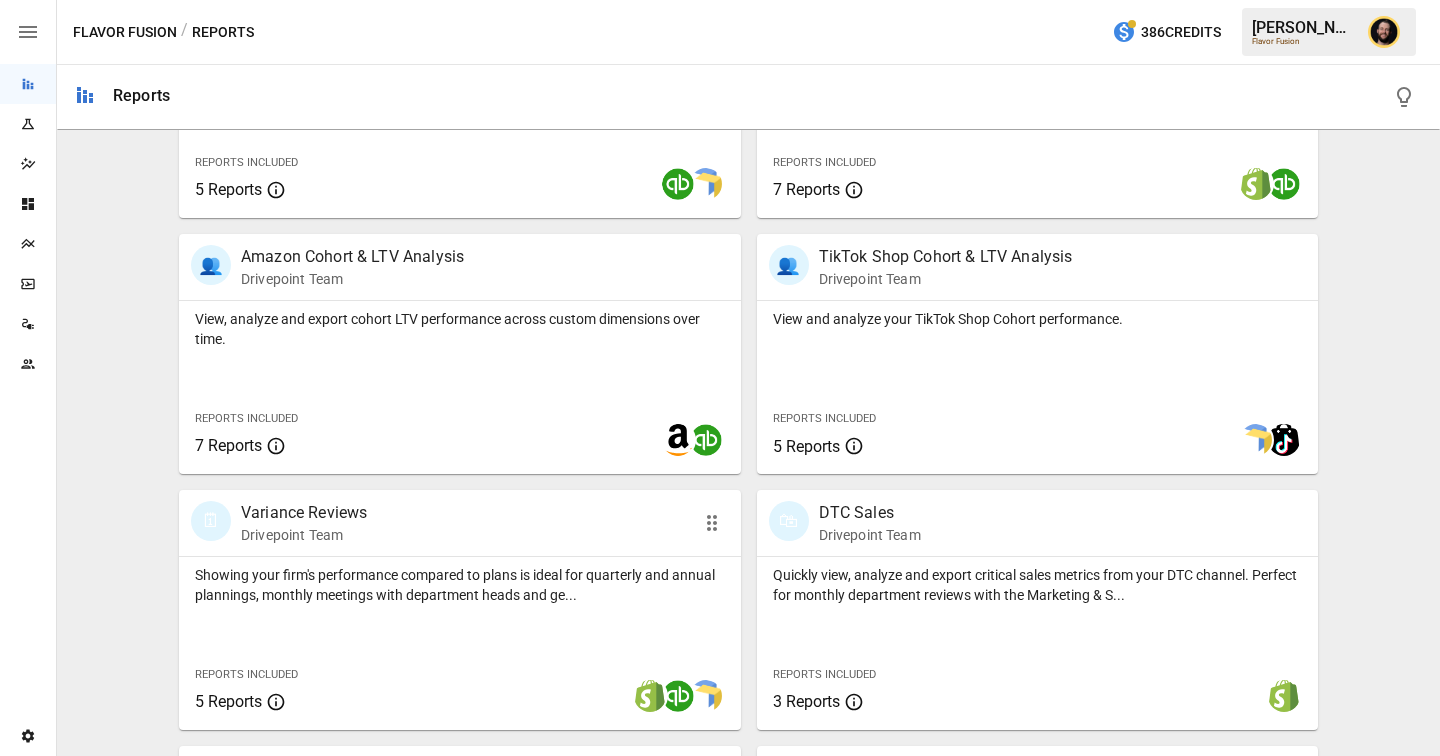 scroll, scrollTop: 829, scrollLeft: 0, axis: vertical 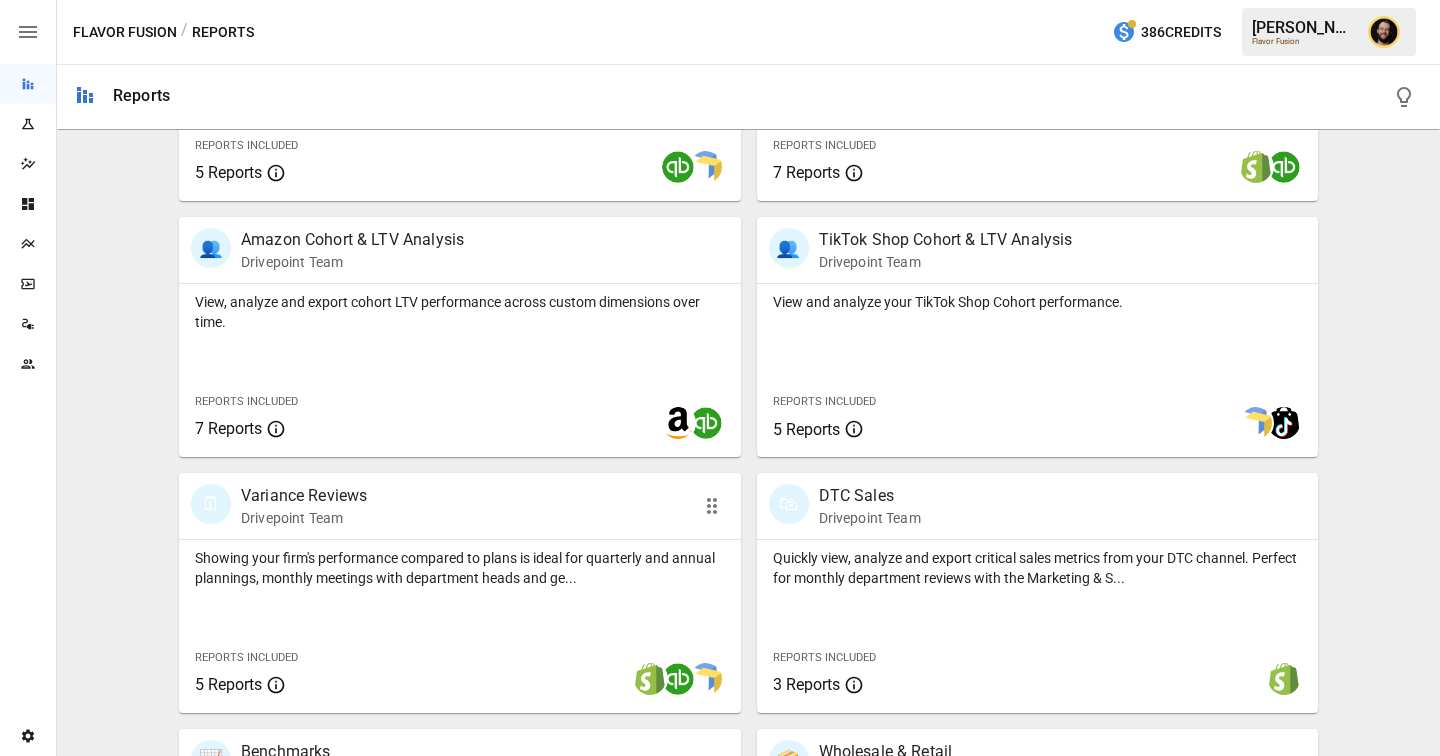 click on "Showing your firm's performance compared to plans is ideal for quarterly and annual plannings, monthly meetings with department heads and ge..." at bounding box center [460, 568] 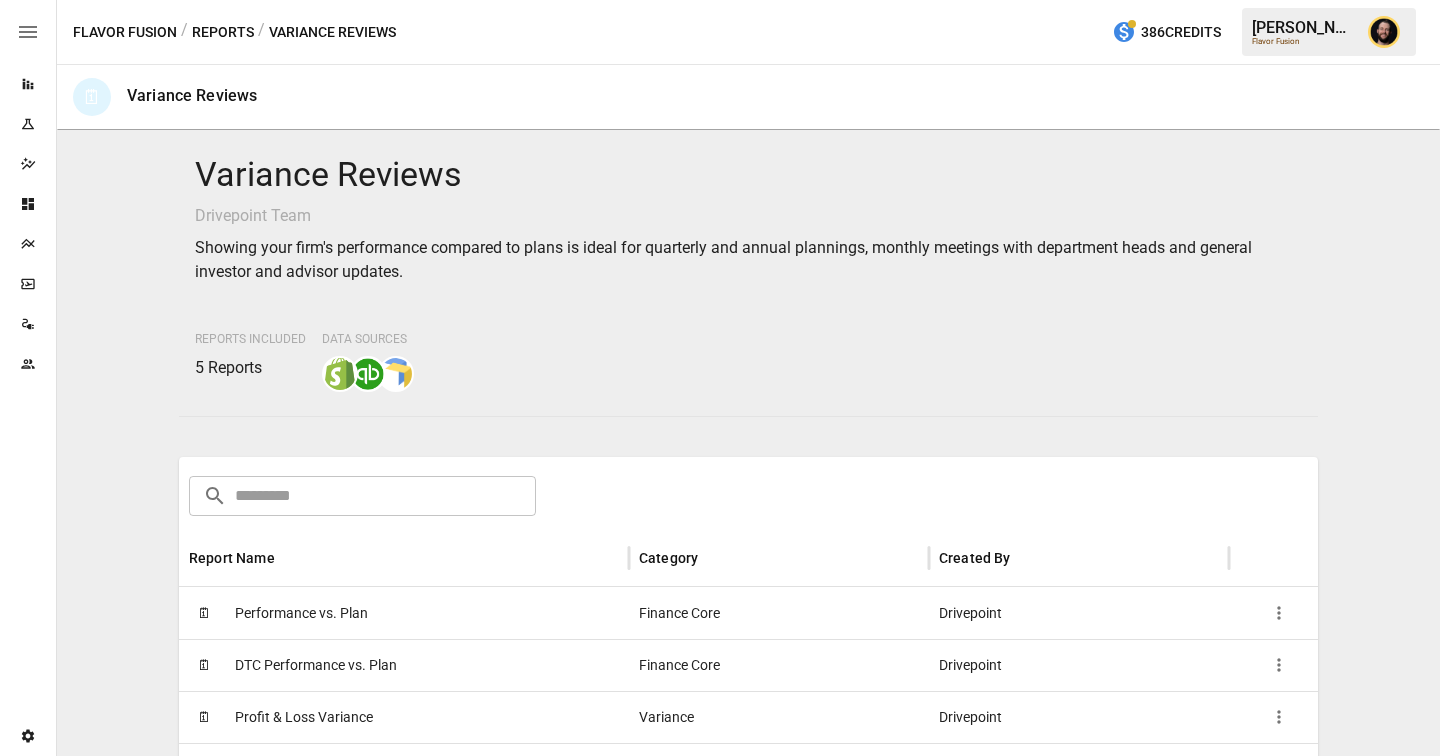 scroll, scrollTop: 137, scrollLeft: 0, axis: vertical 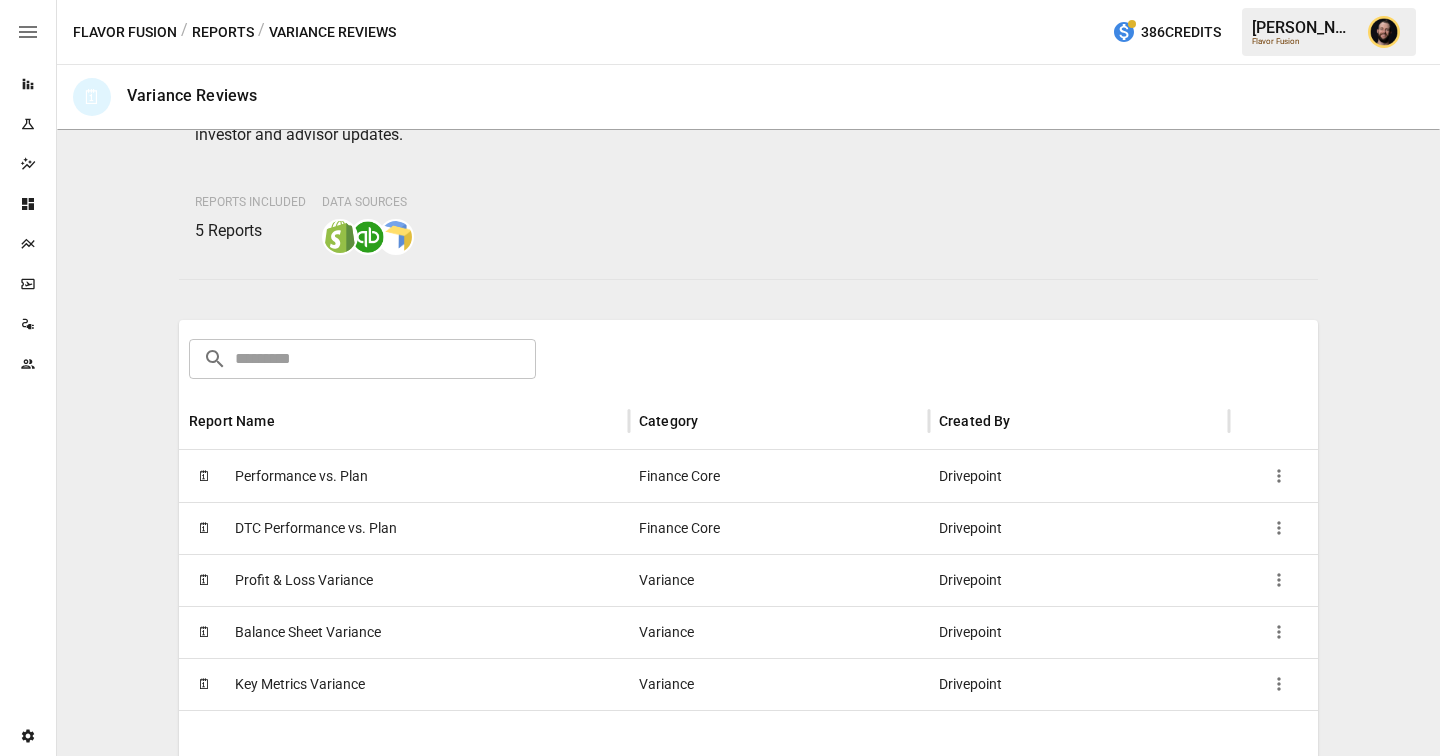 click on "Performance vs. Plan" at bounding box center [301, 476] 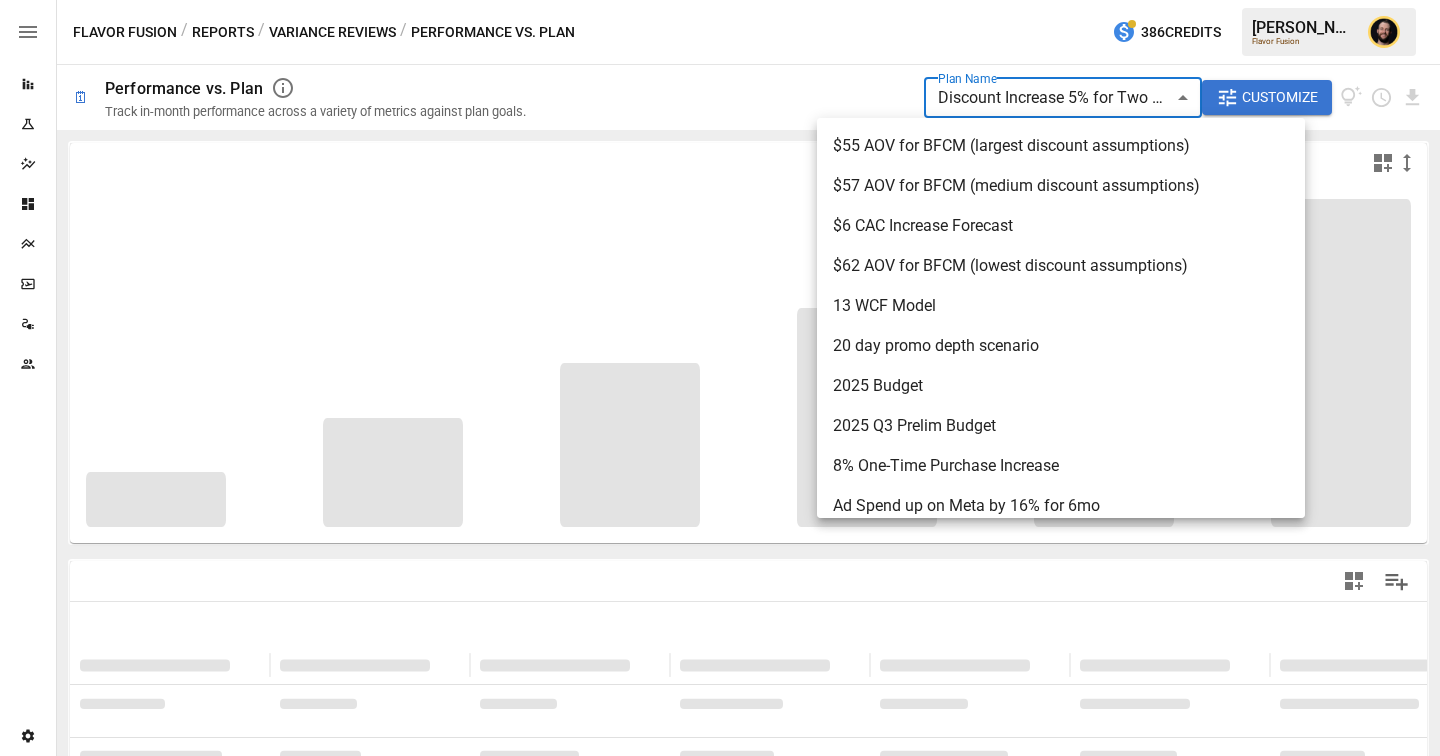 click on "**********" at bounding box center (720, 0) 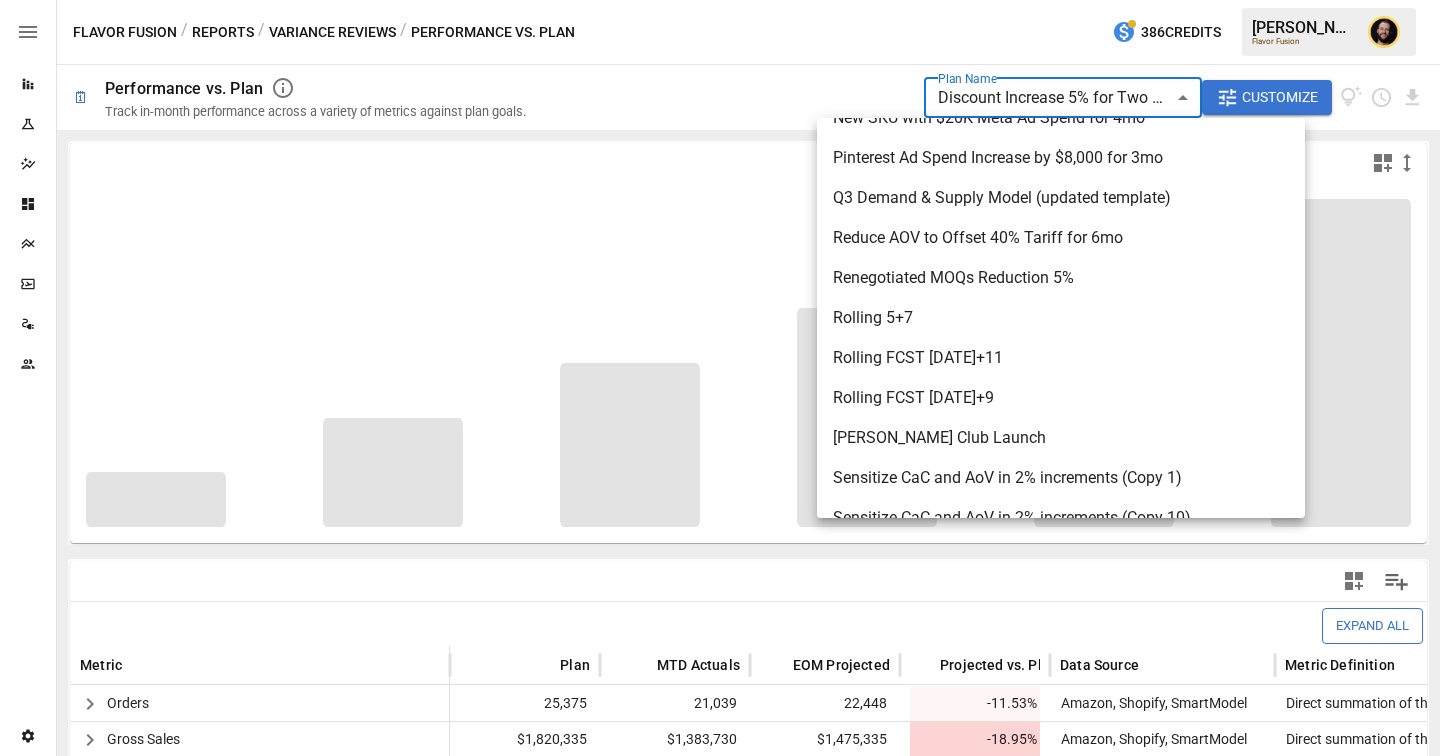 scroll, scrollTop: 1824, scrollLeft: 0, axis: vertical 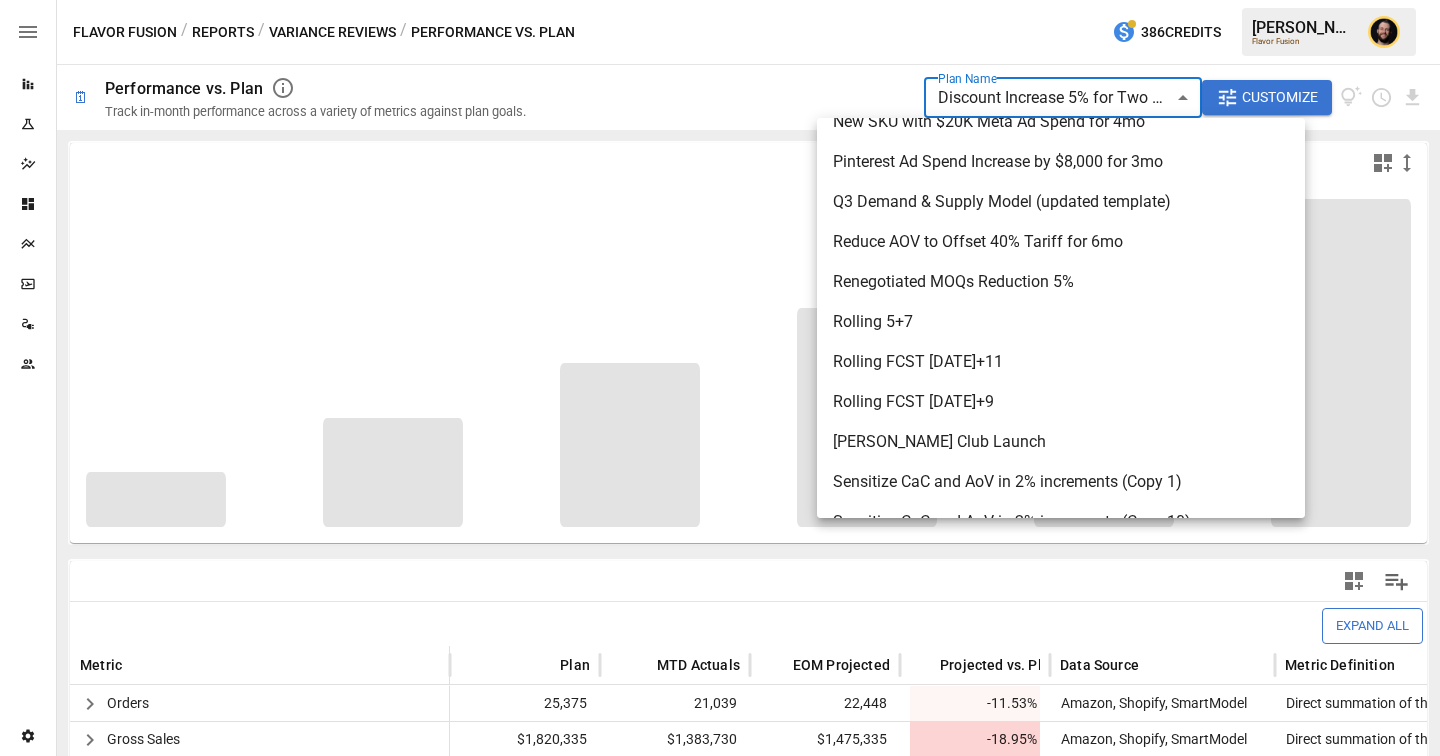 click at bounding box center (720, 378) 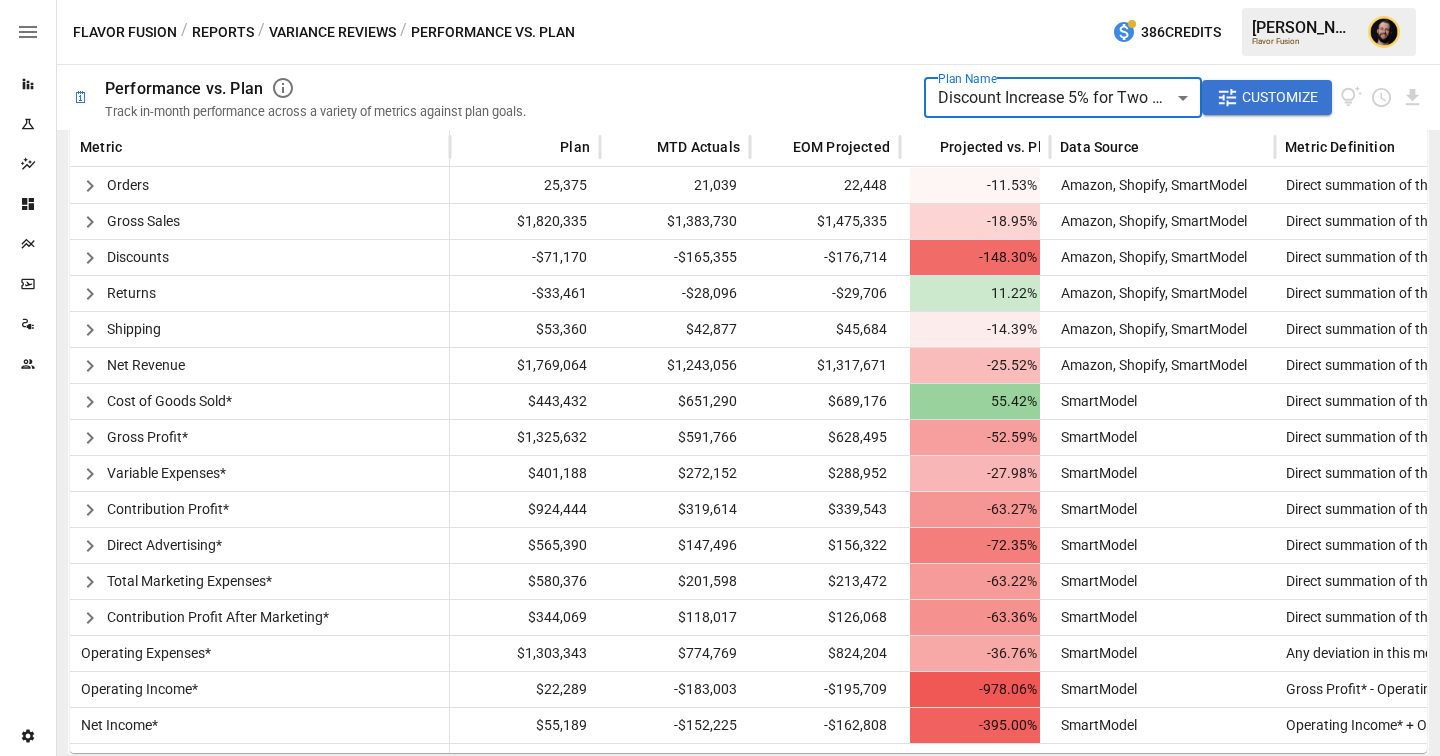 scroll, scrollTop: 442, scrollLeft: 0, axis: vertical 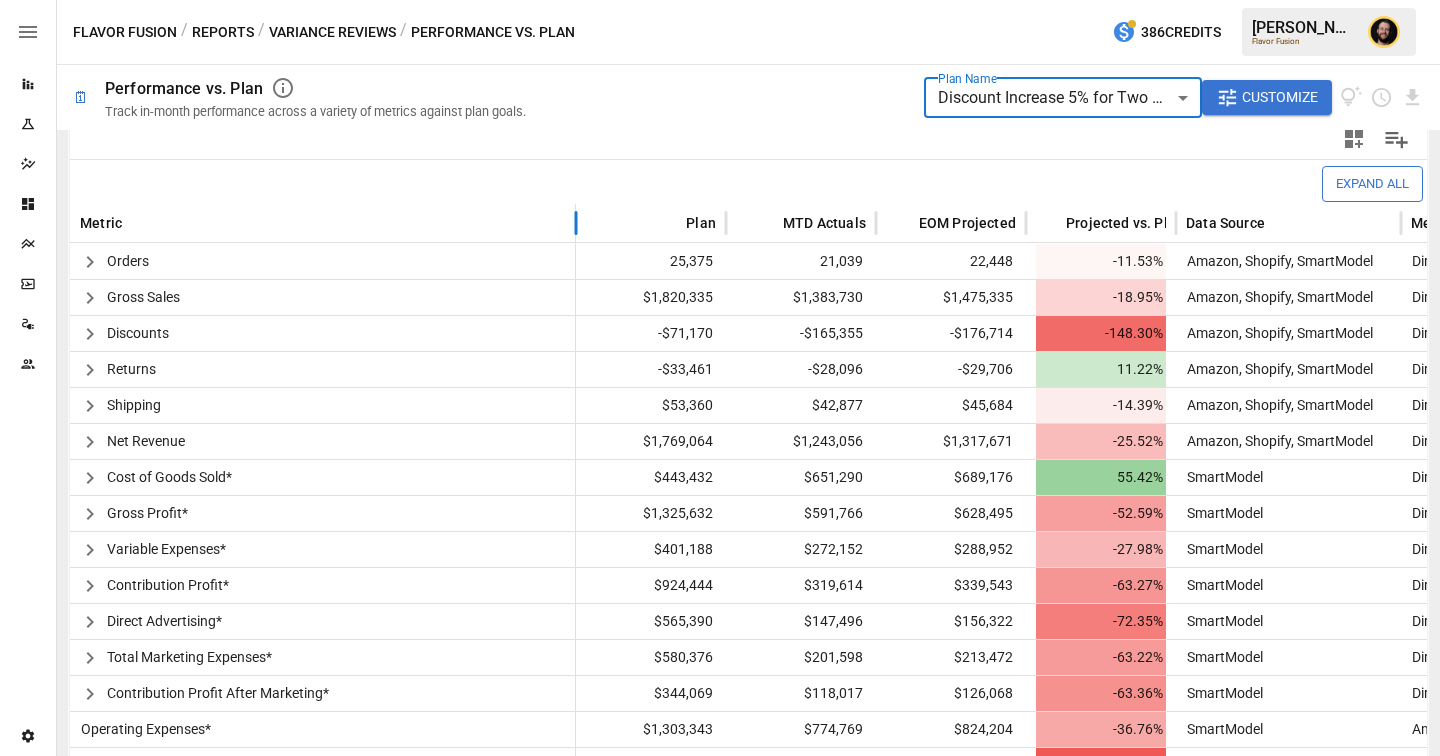 drag, startPoint x: 452, startPoint y: 222, endPoint x: 582, endPoint y: 232, distance: 130.38405 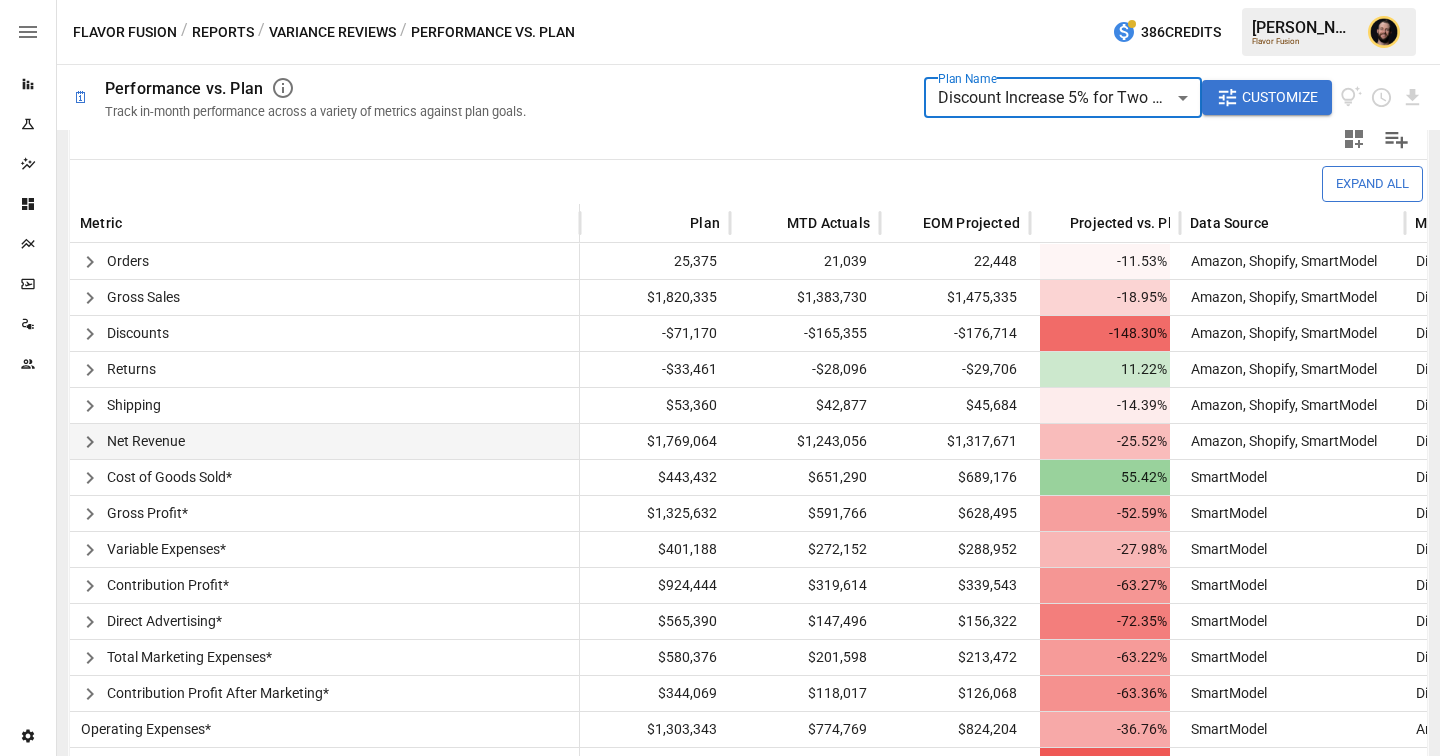 click 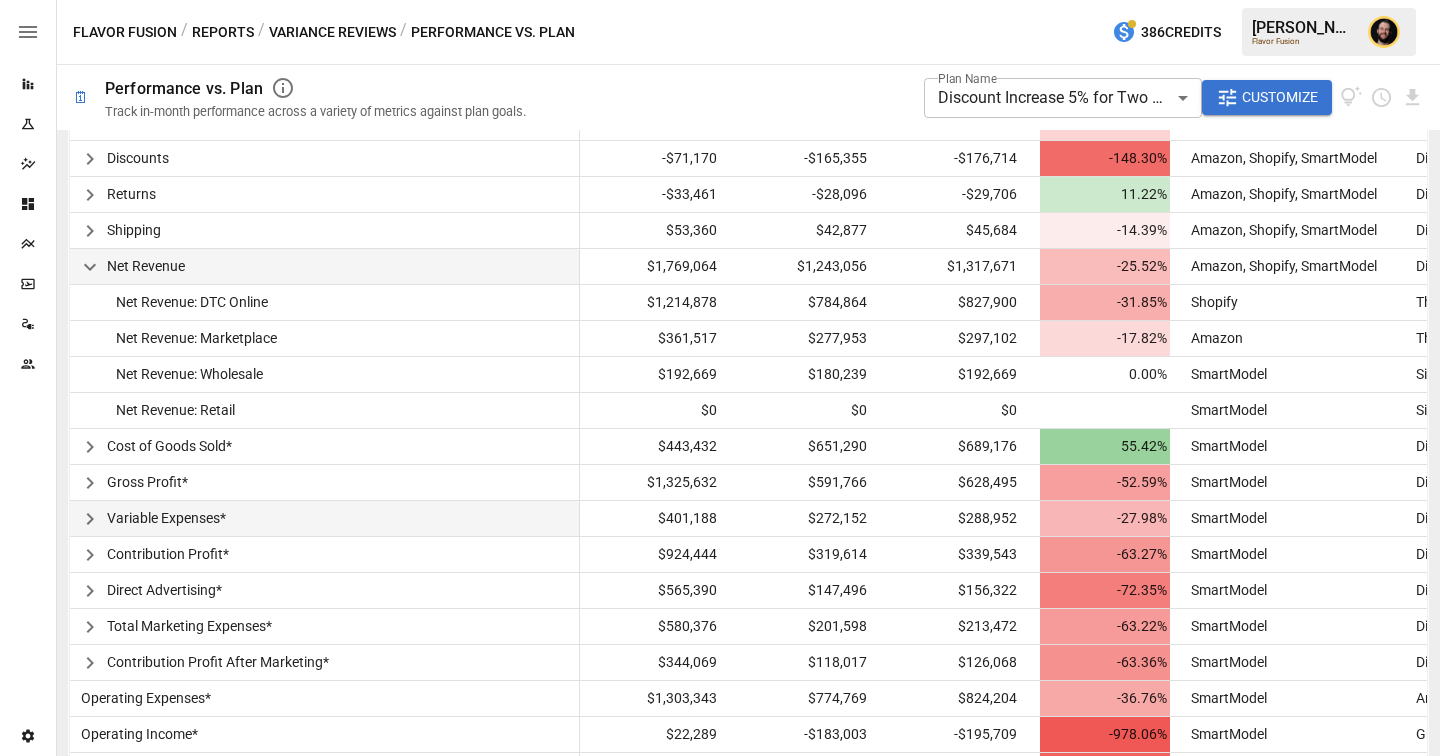 scroll, scrollTop: 619, scrollLeft: 0, axis: vertical 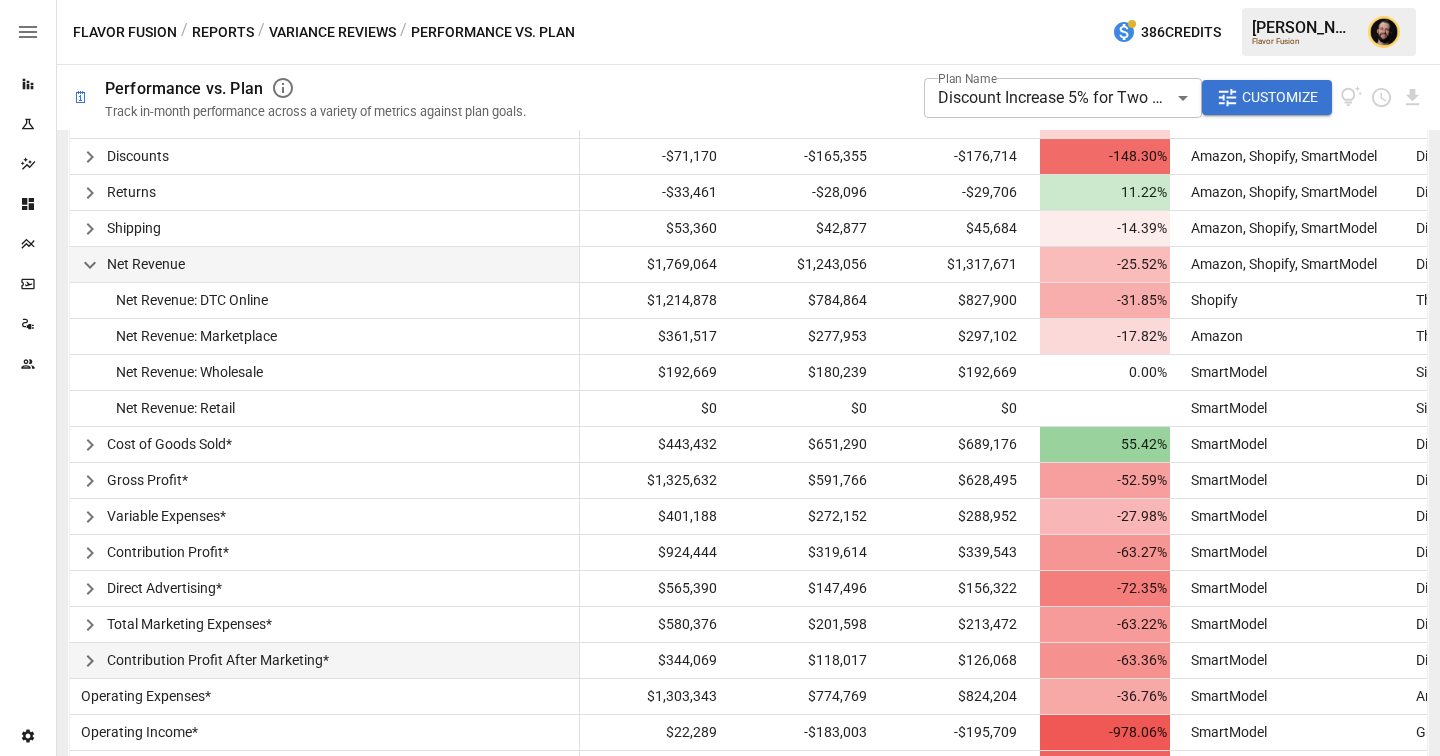 click 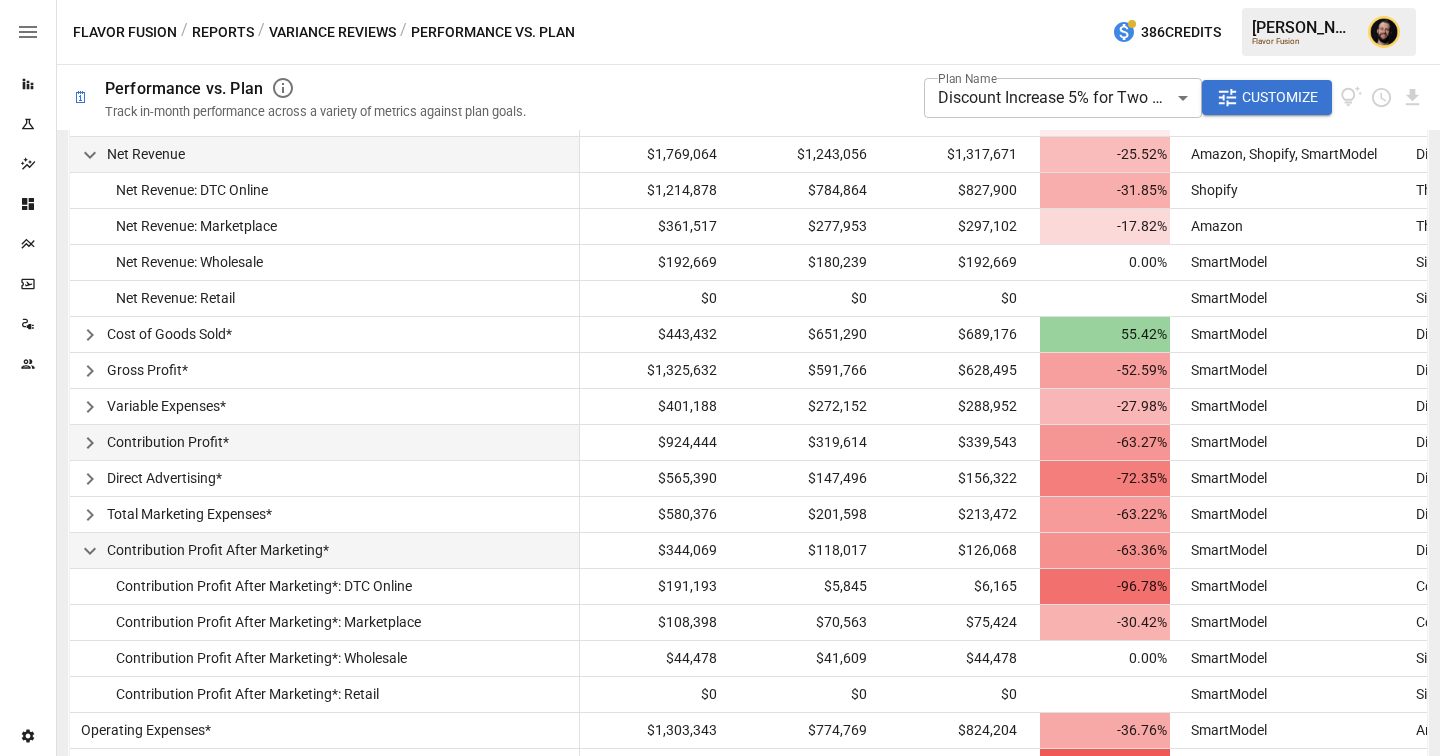 scroll, scrollTop: 806, scrollLeft: 0, axis: vertical 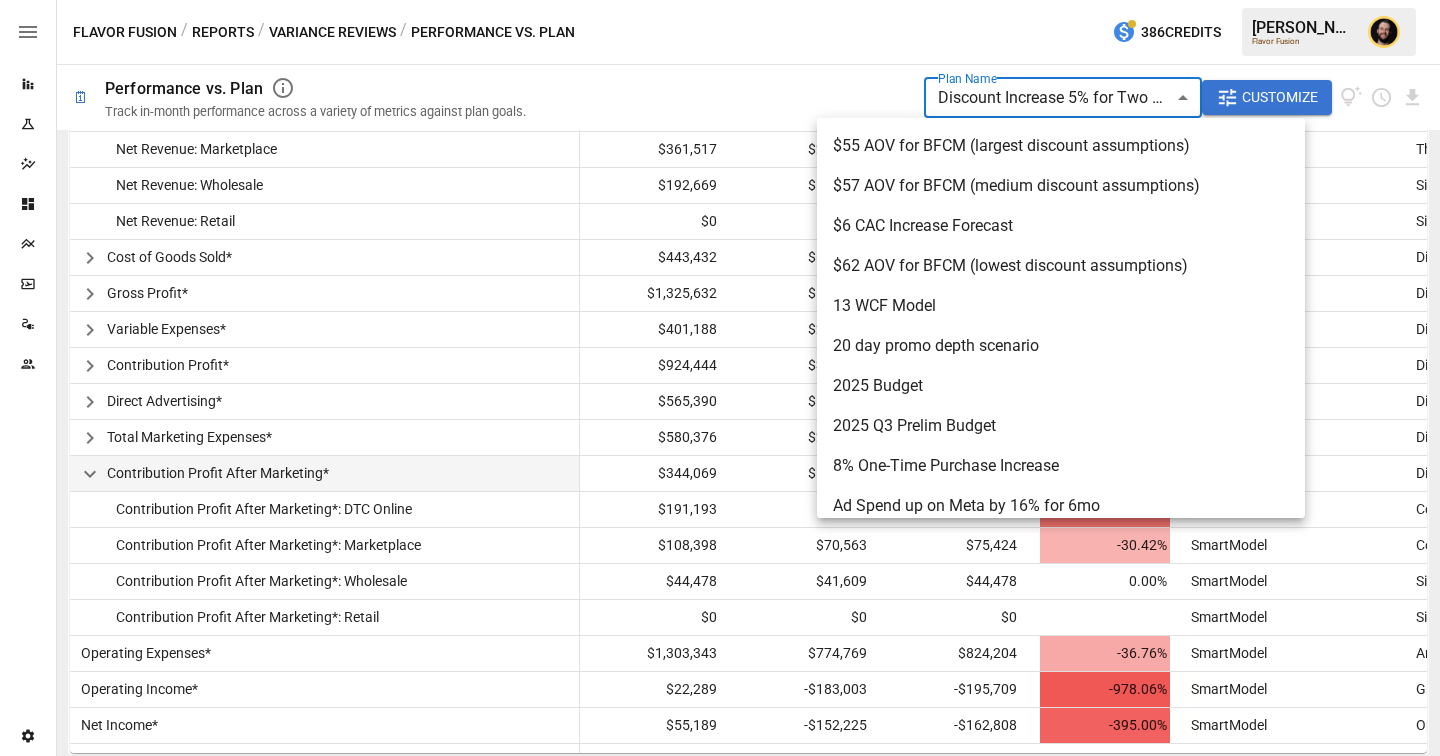click on "**********" at bounding box center (720, 0) 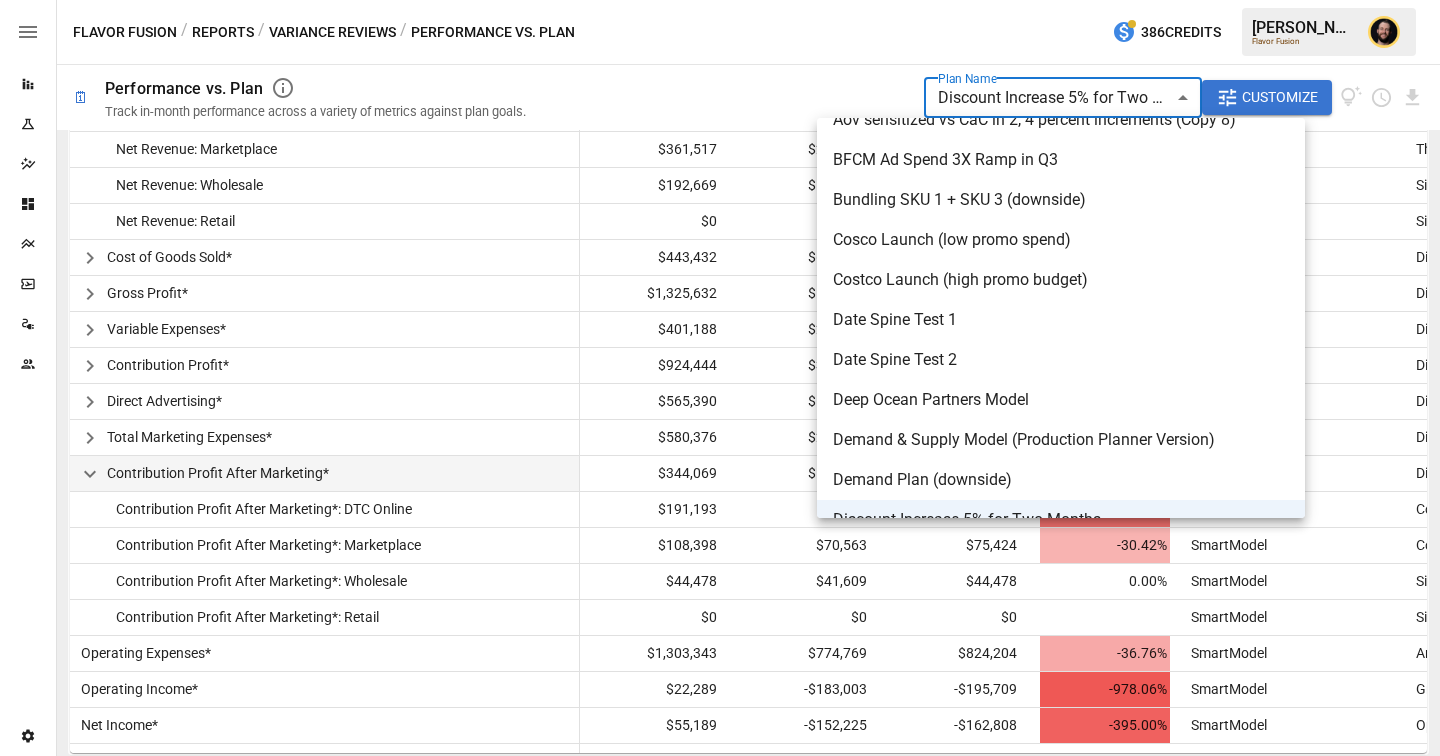 scroll, scrollTop: 495, scrollLeft: 0, axis: vertical 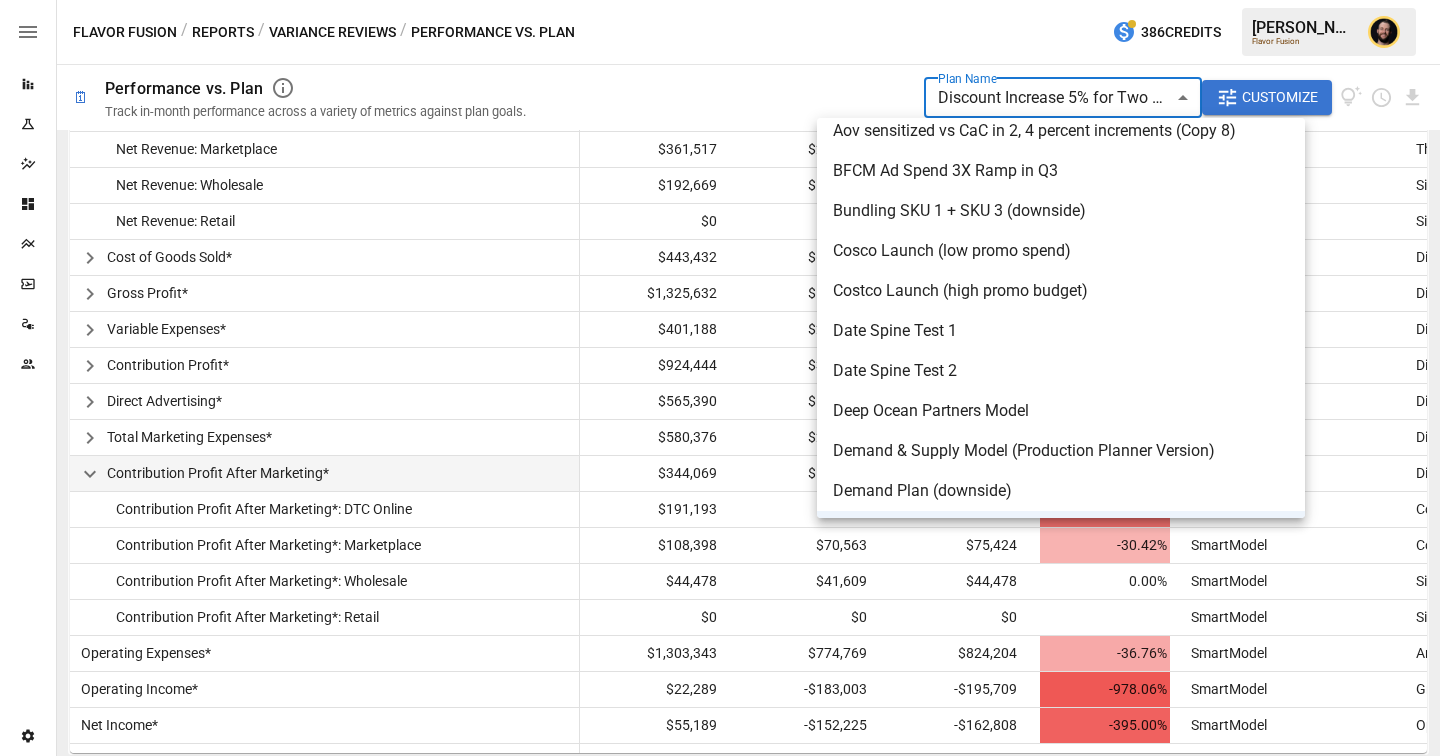 click at bounding box center (720, 378) 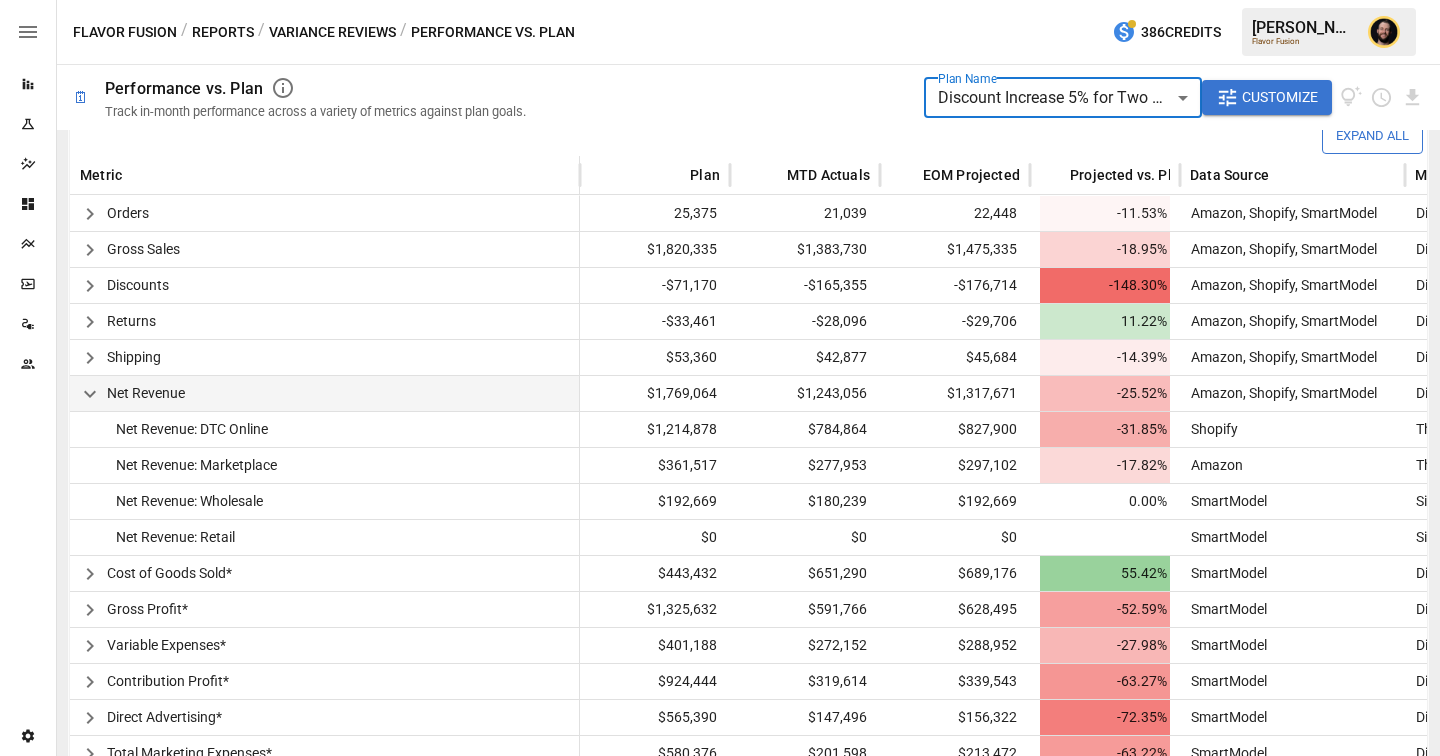 scroll, scrollTop: 488, scrollLeft: 0, axis: vertical 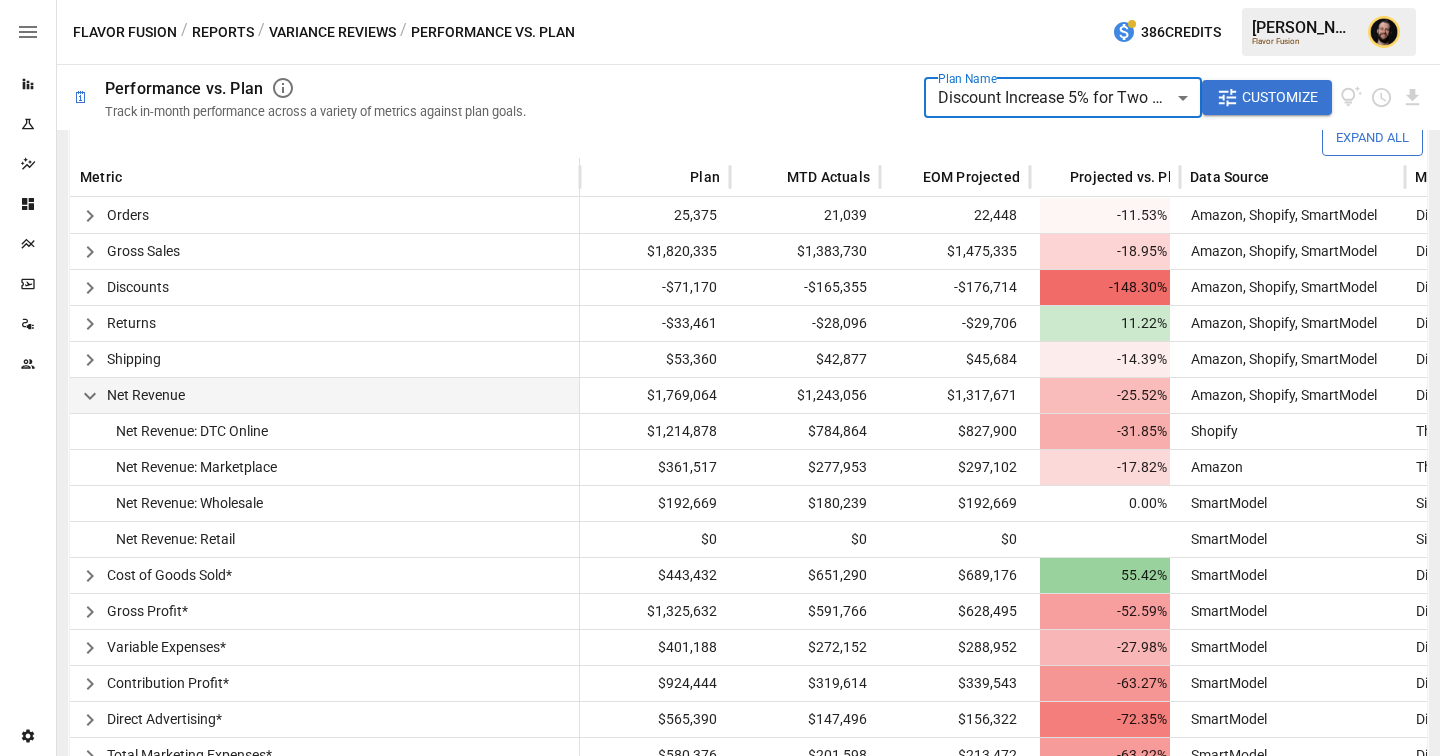 click 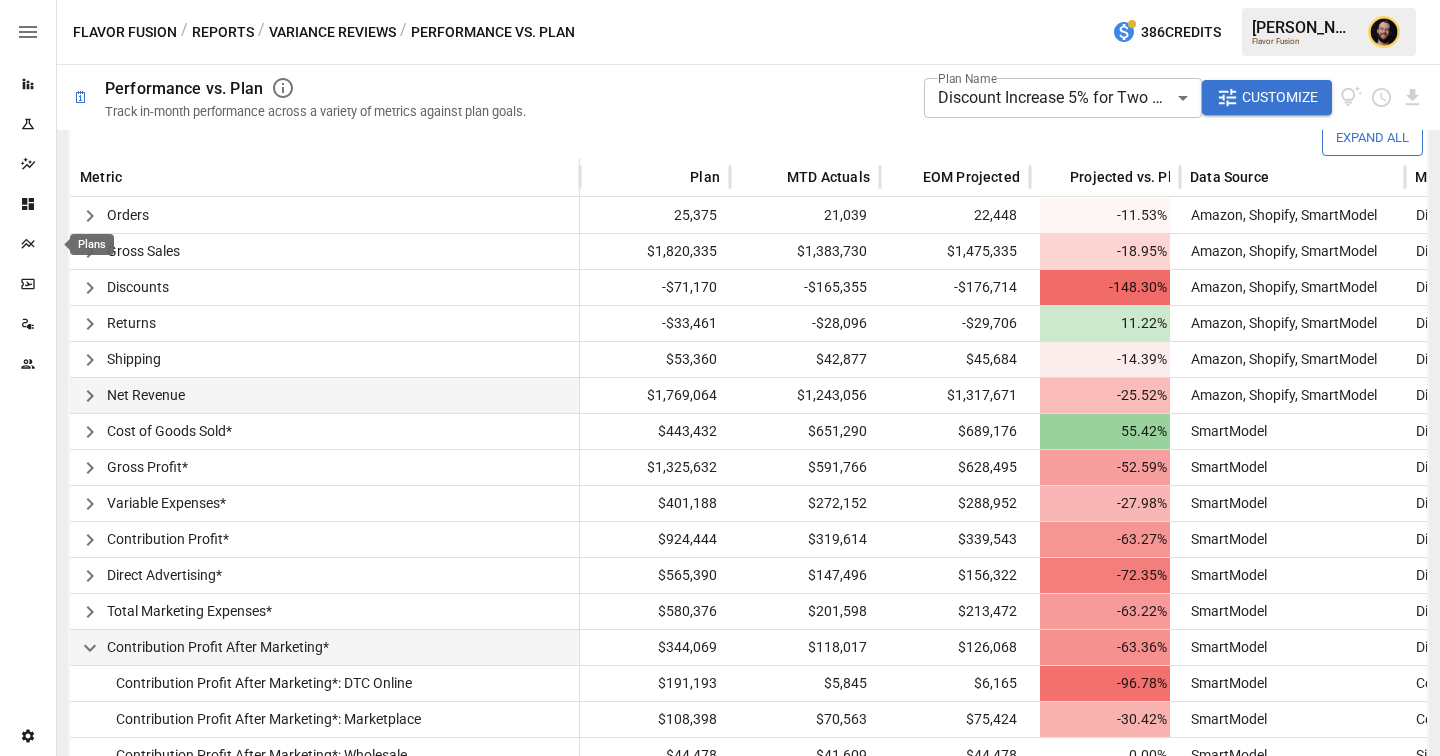 click 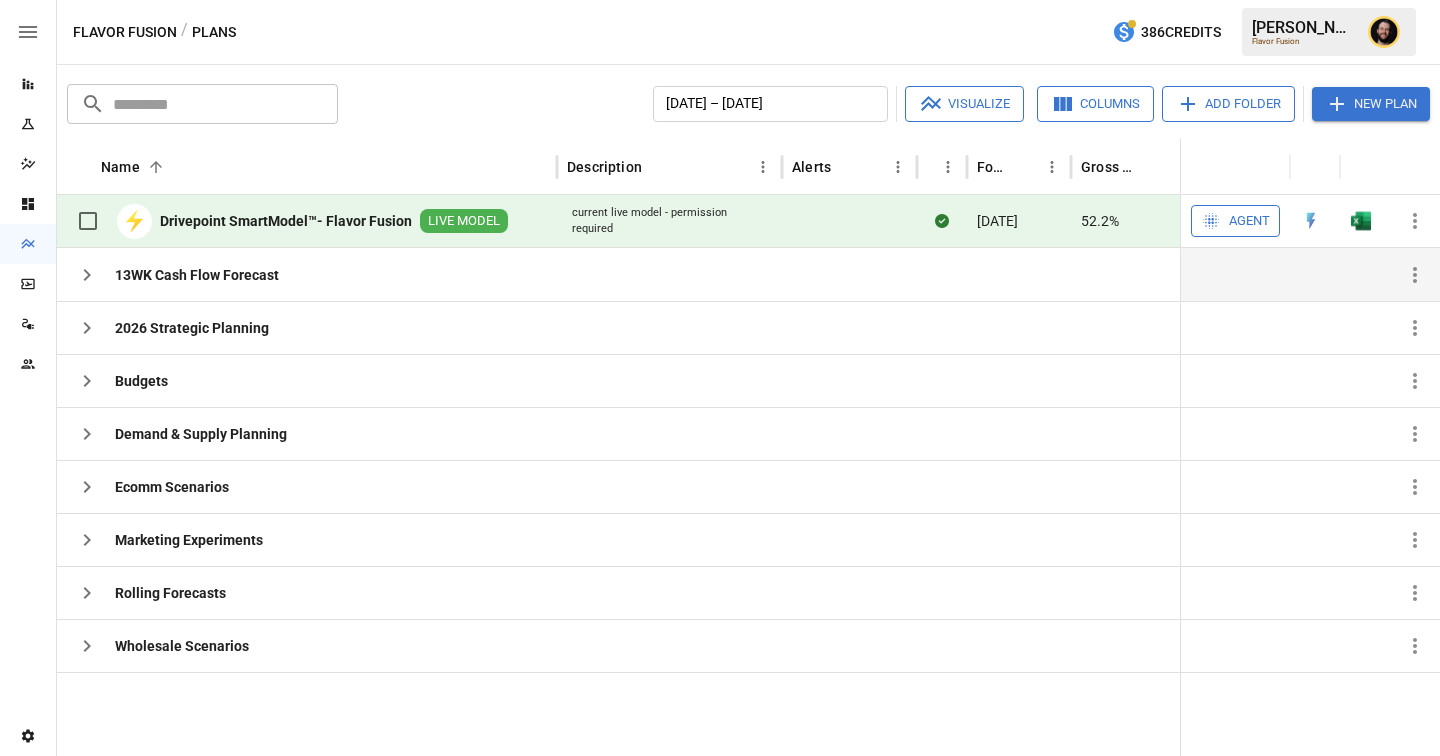 click 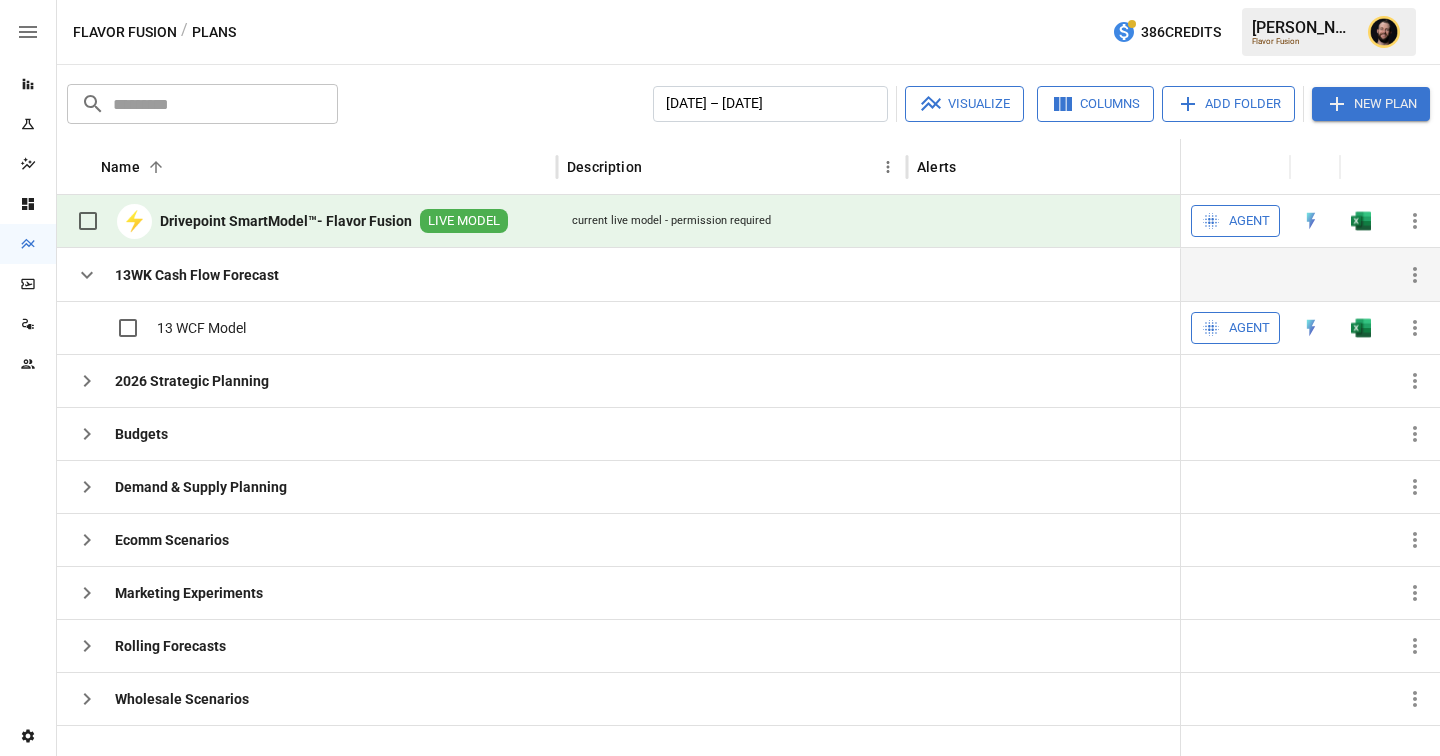 click 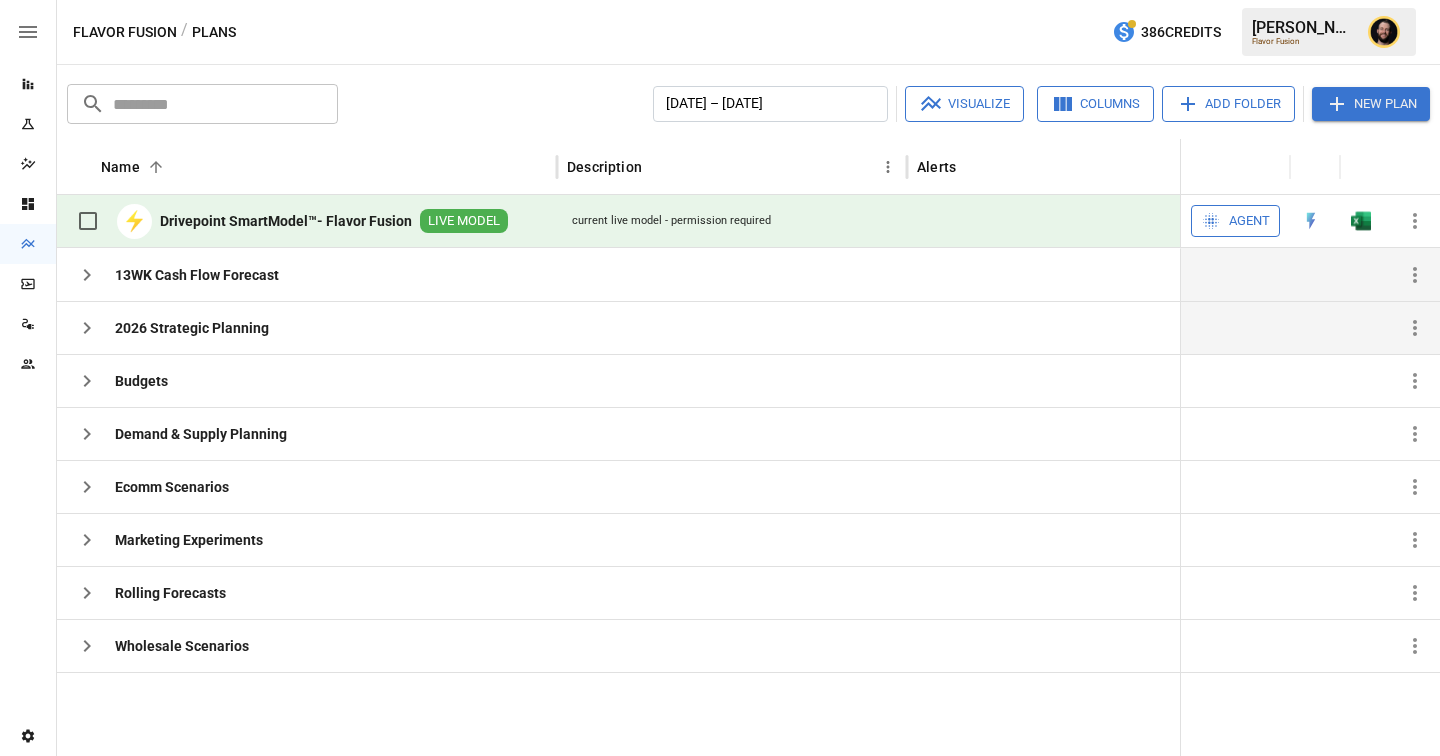 click 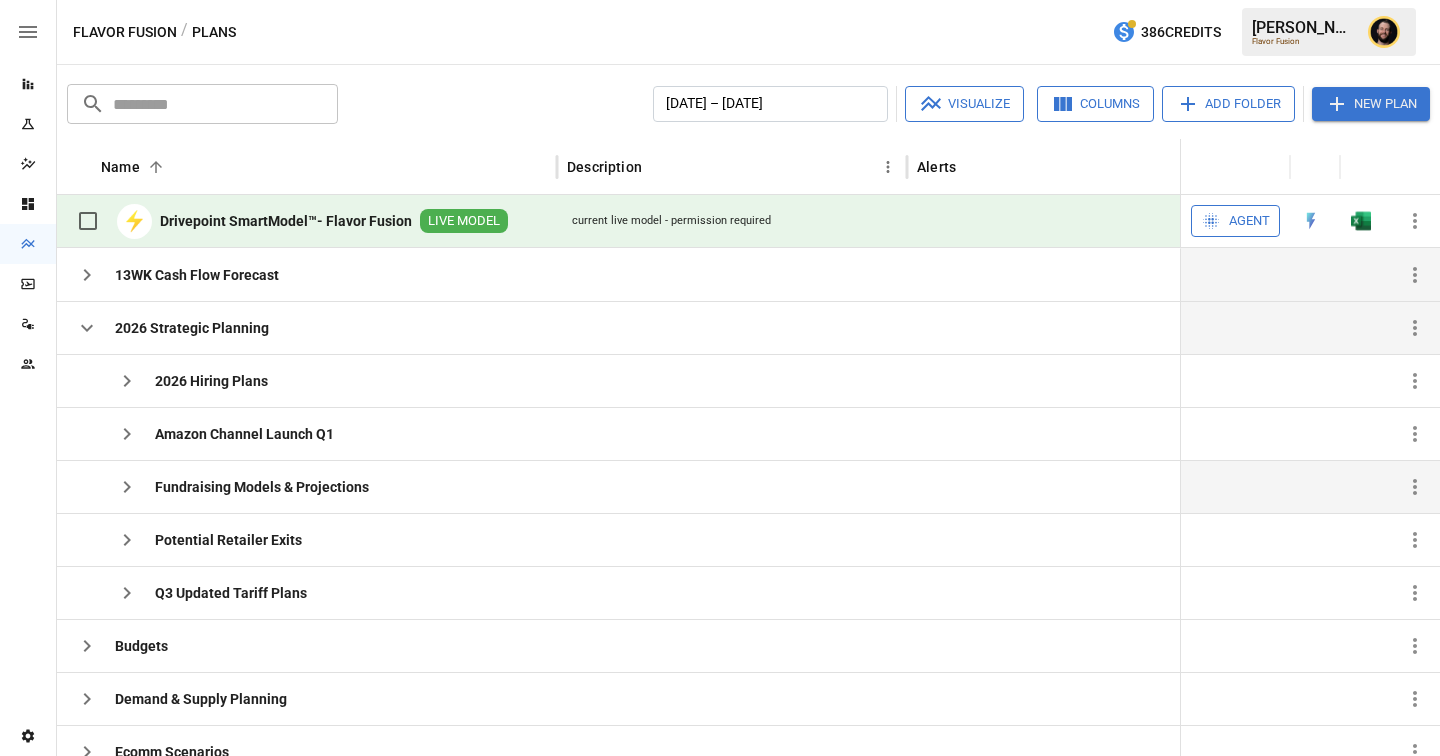 click 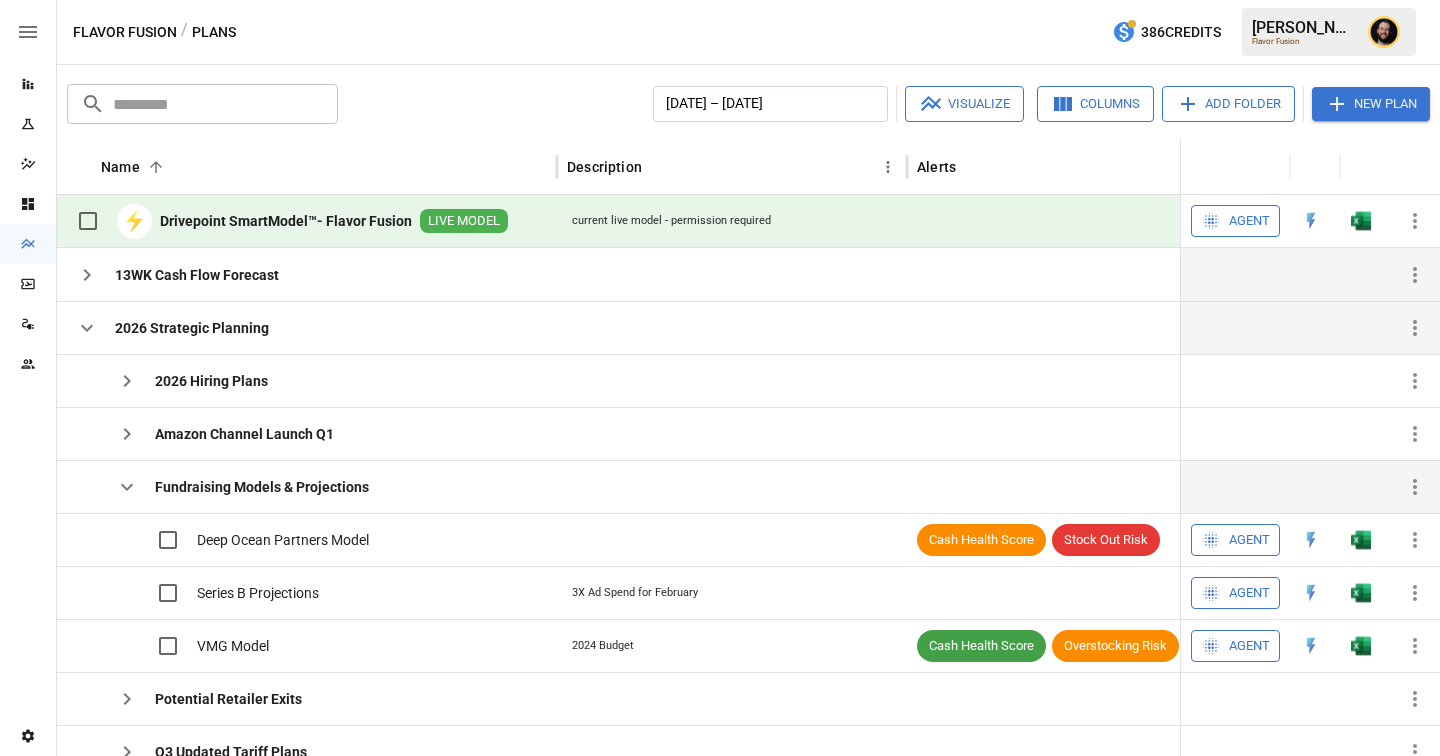 scroll, scrollTop: 79, scrollLeft: 0, axis: vertical 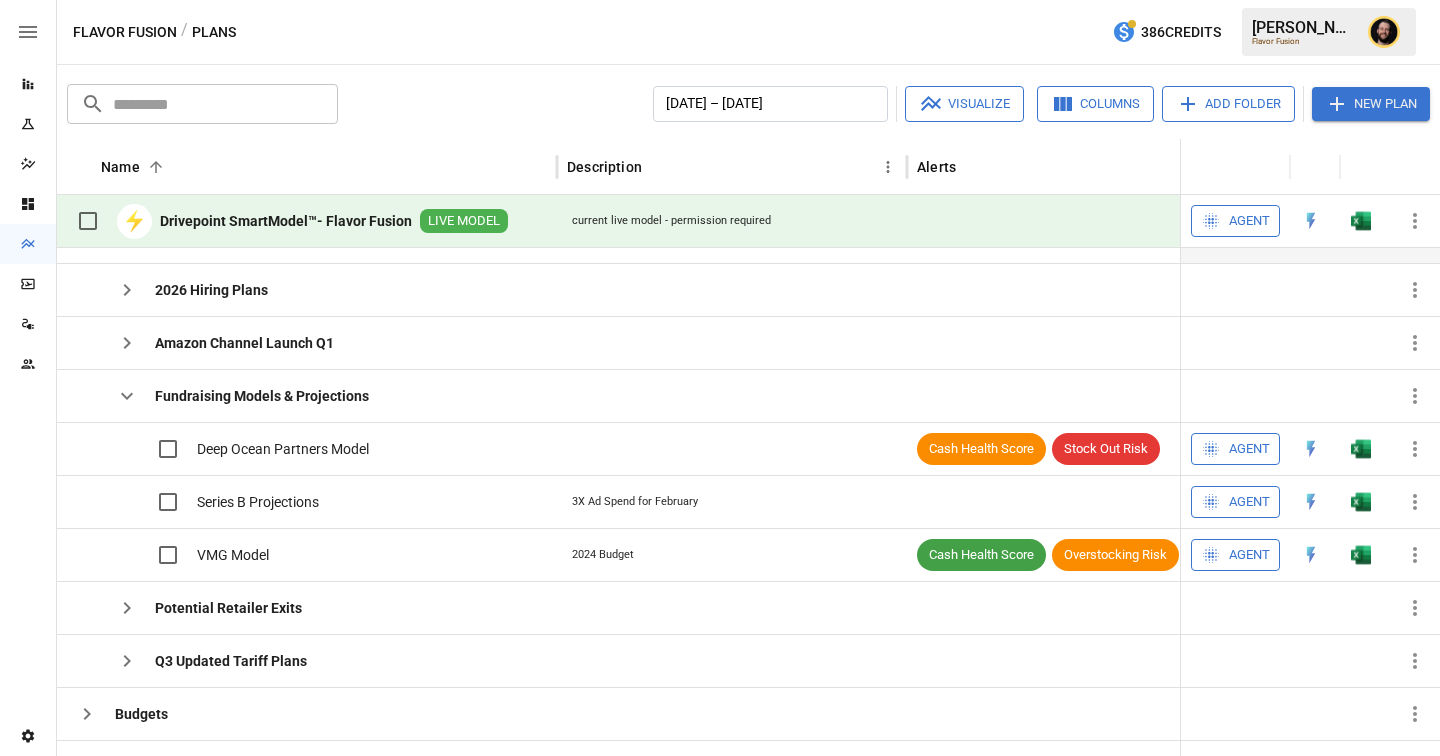click 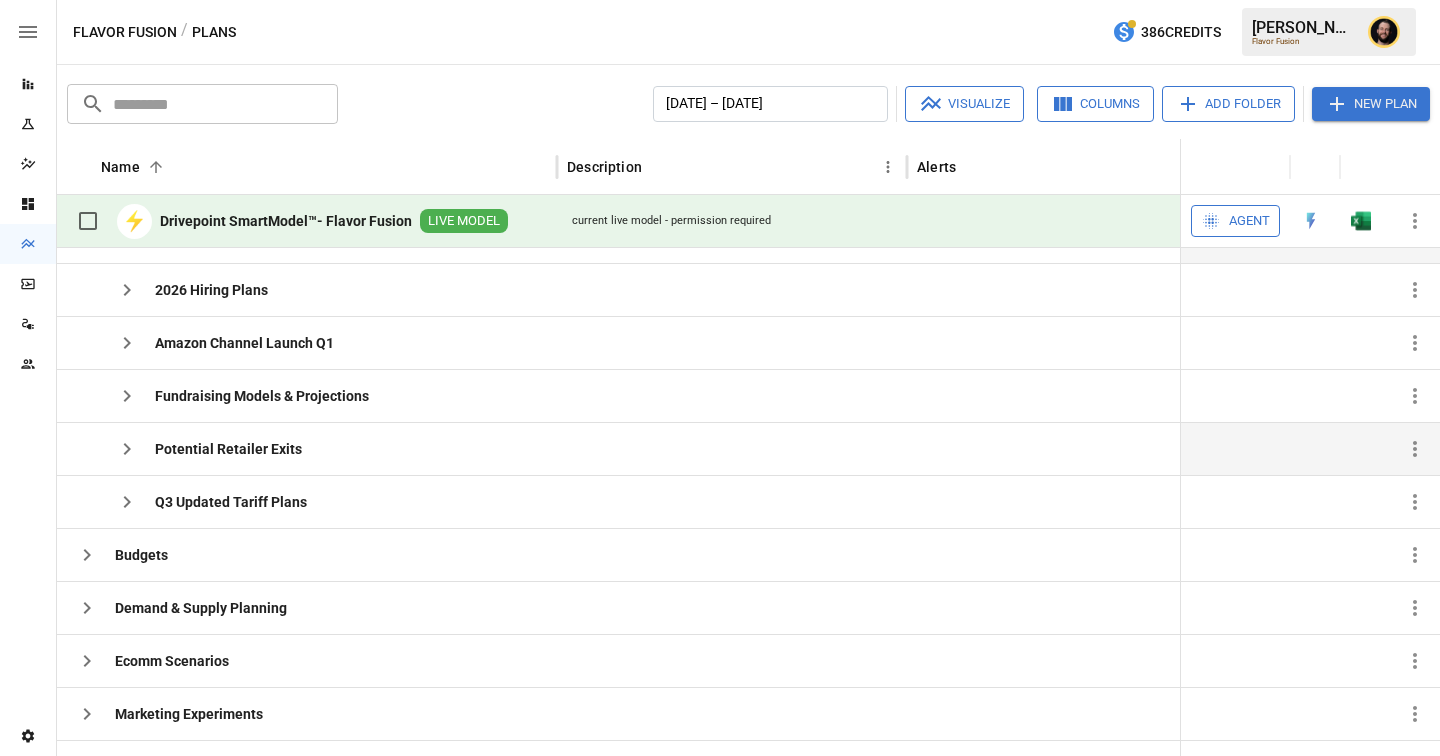scroll, scrollTop: 0, scrollLeft: 0, axis: both 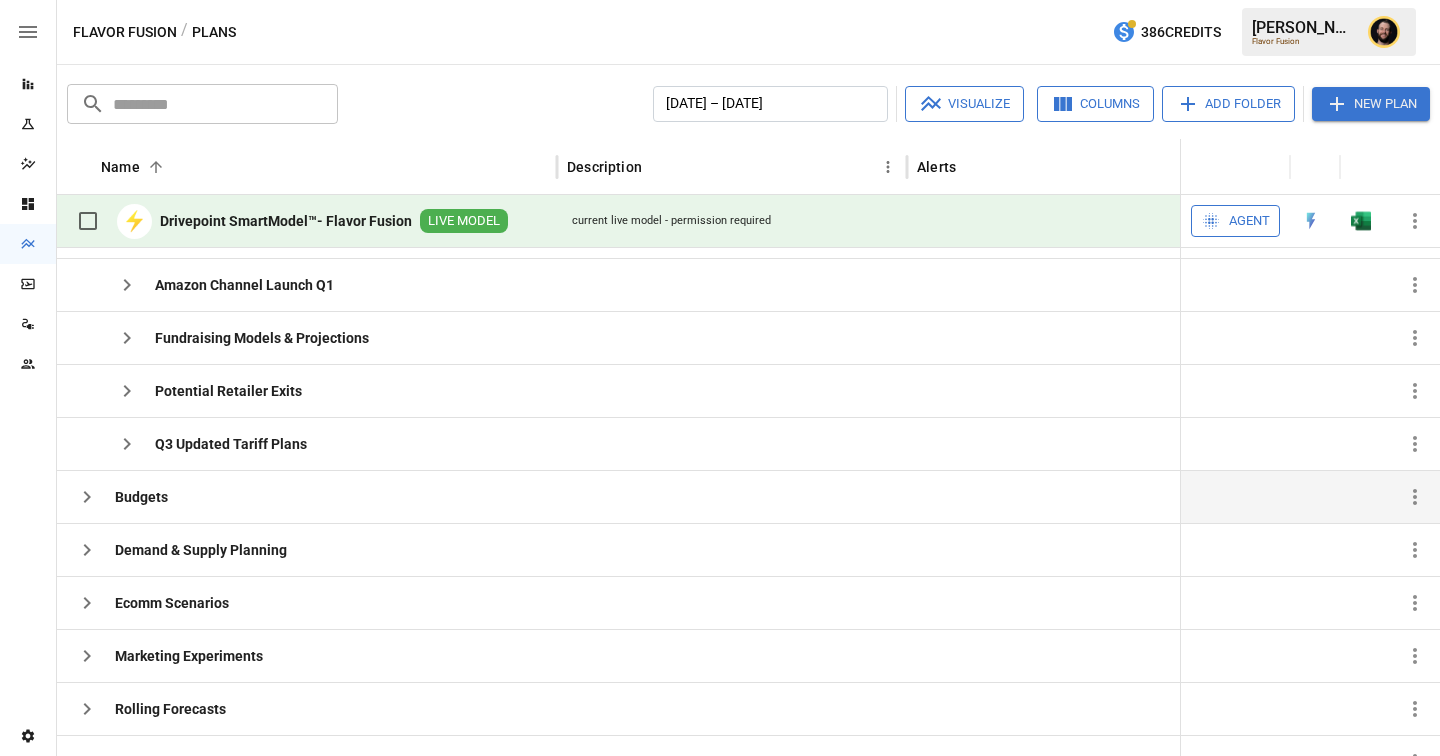 click 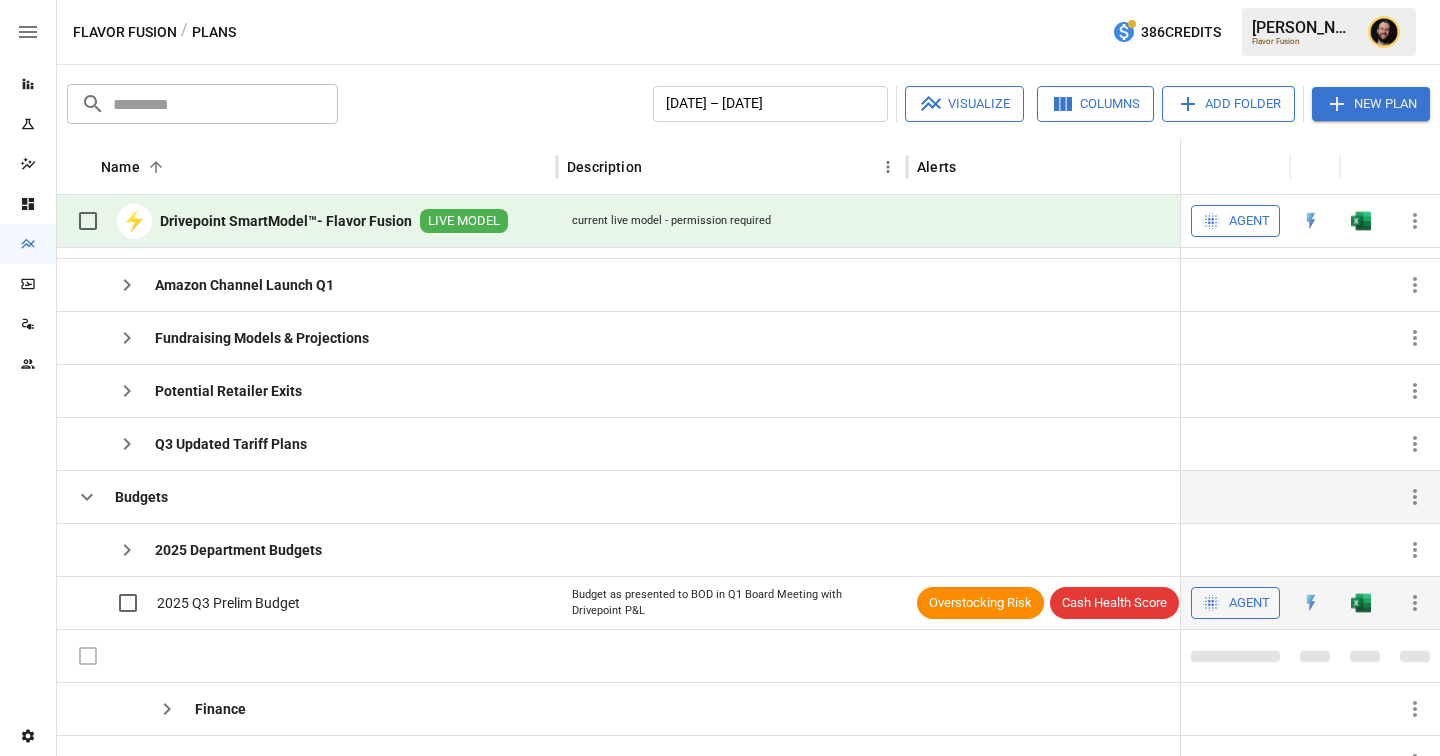 scroll, scrollTop: 292, scrollLeft: 0, axis: vertical 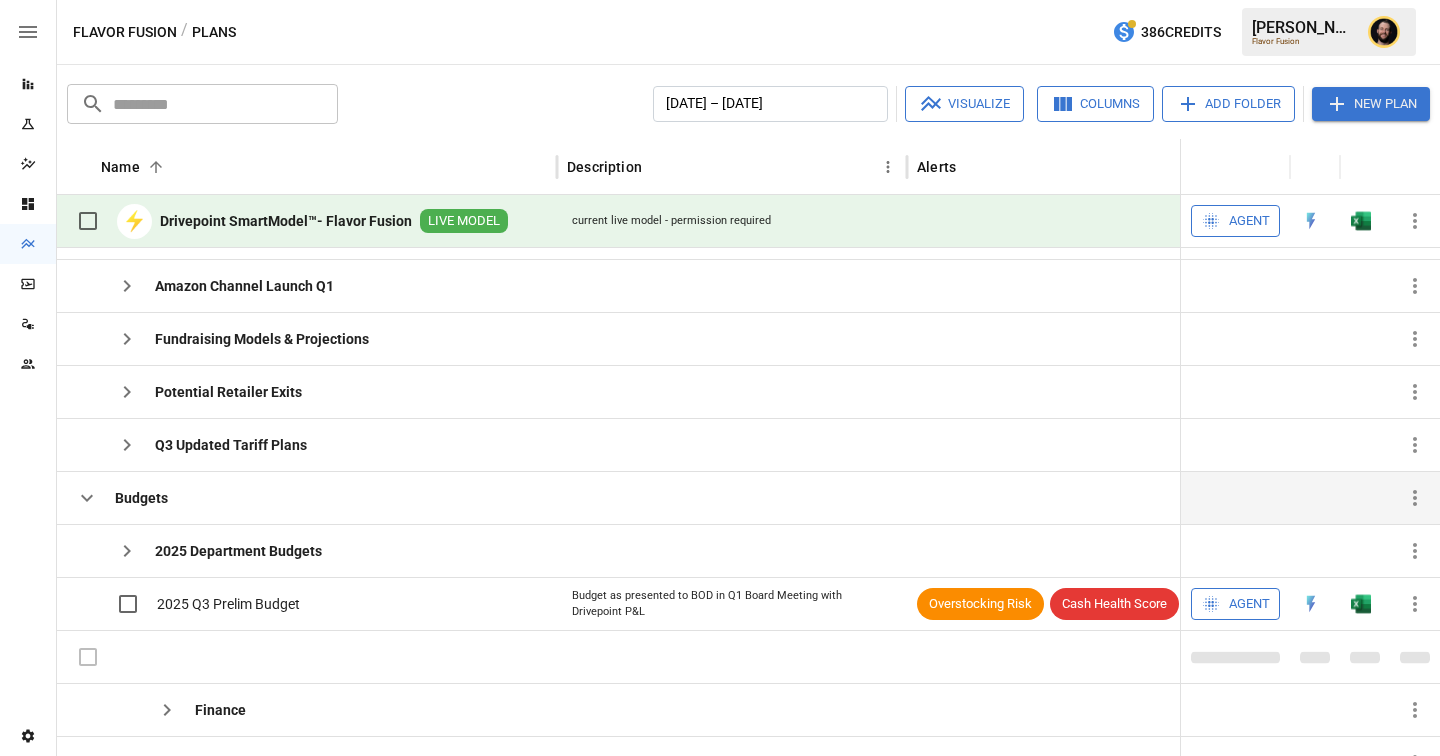 click 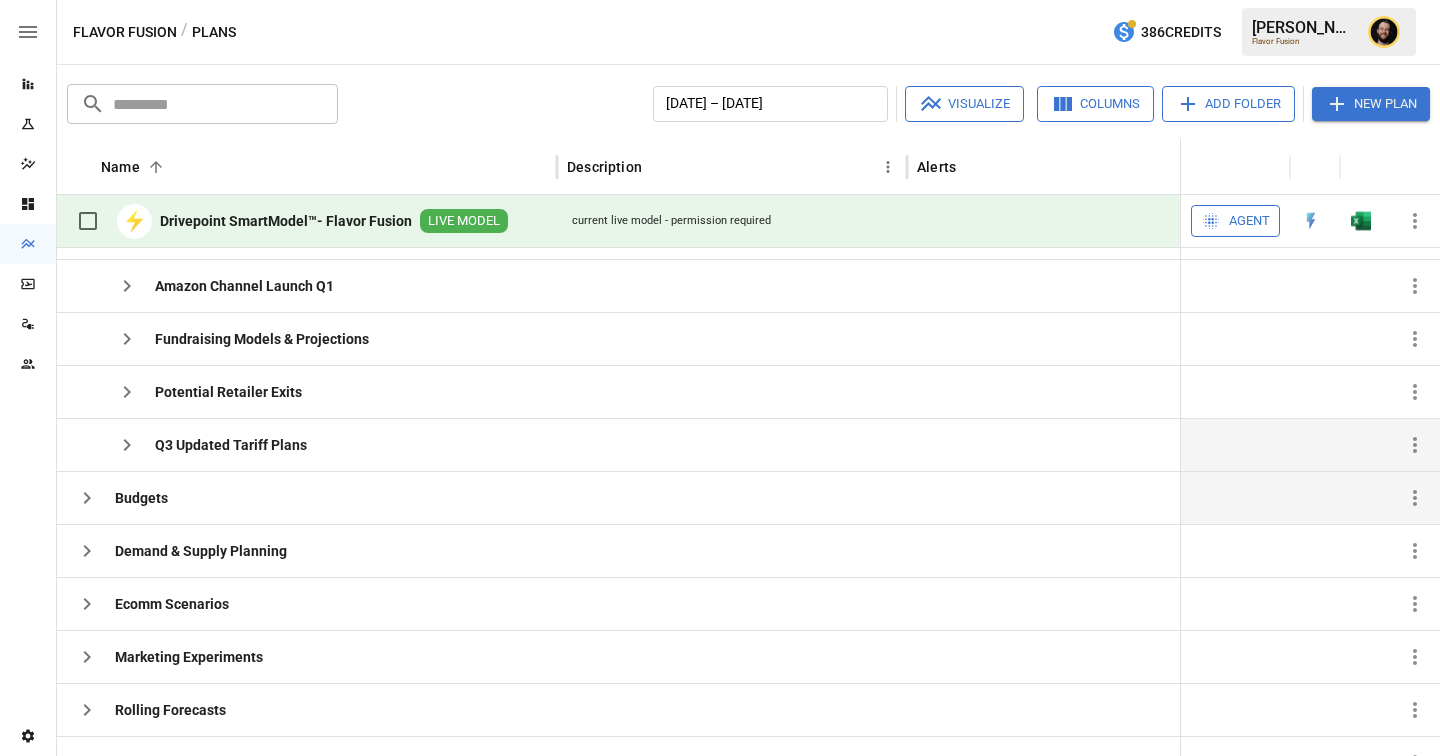 scroll, scrollTop: 56, scrollLeft: 0, axis: vertical 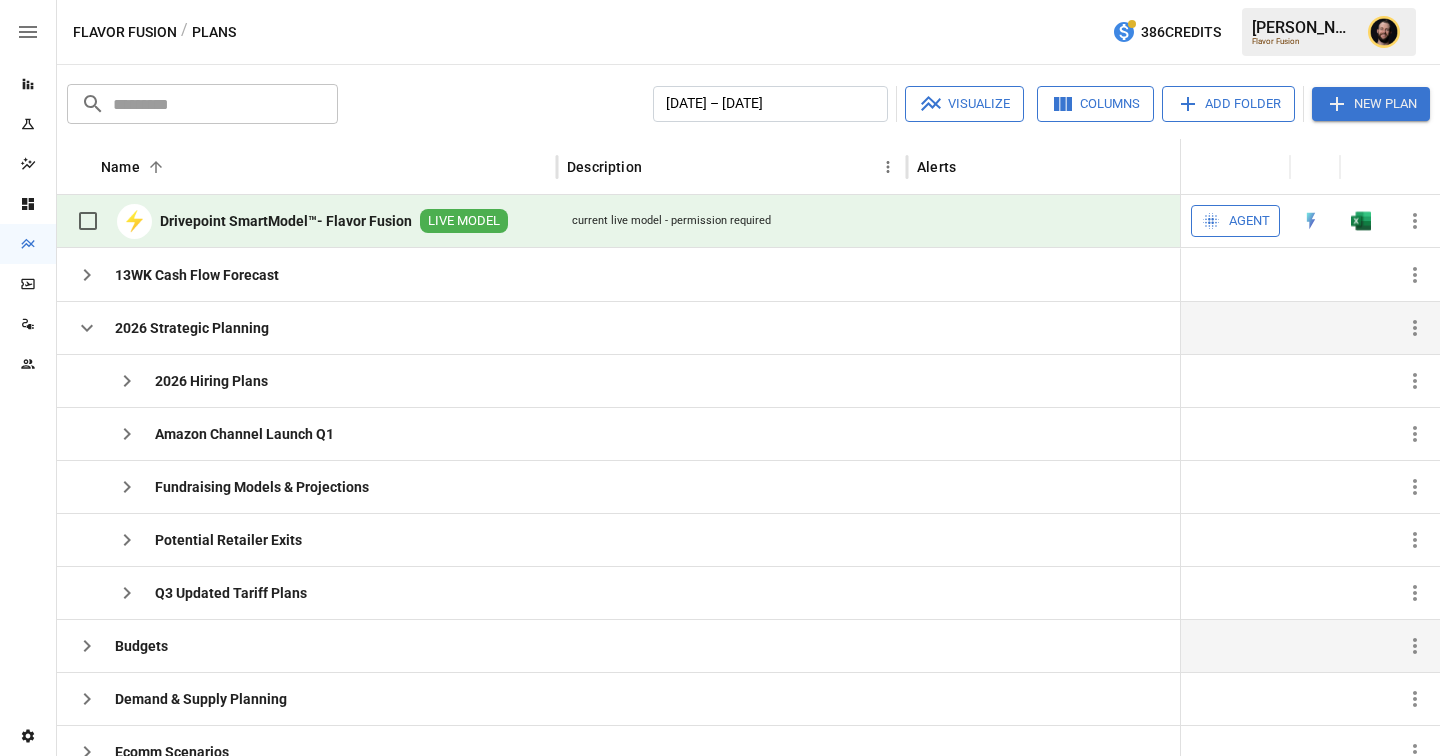 click 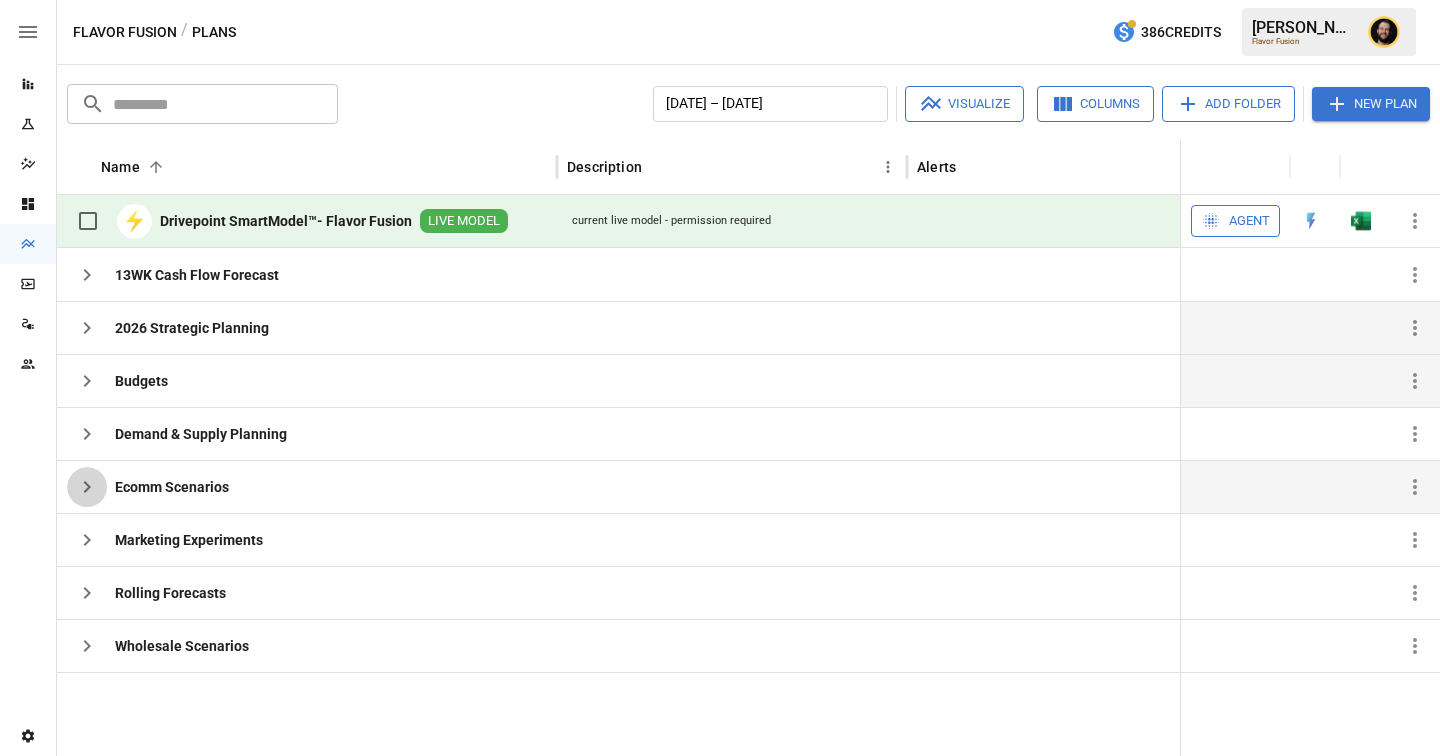 click 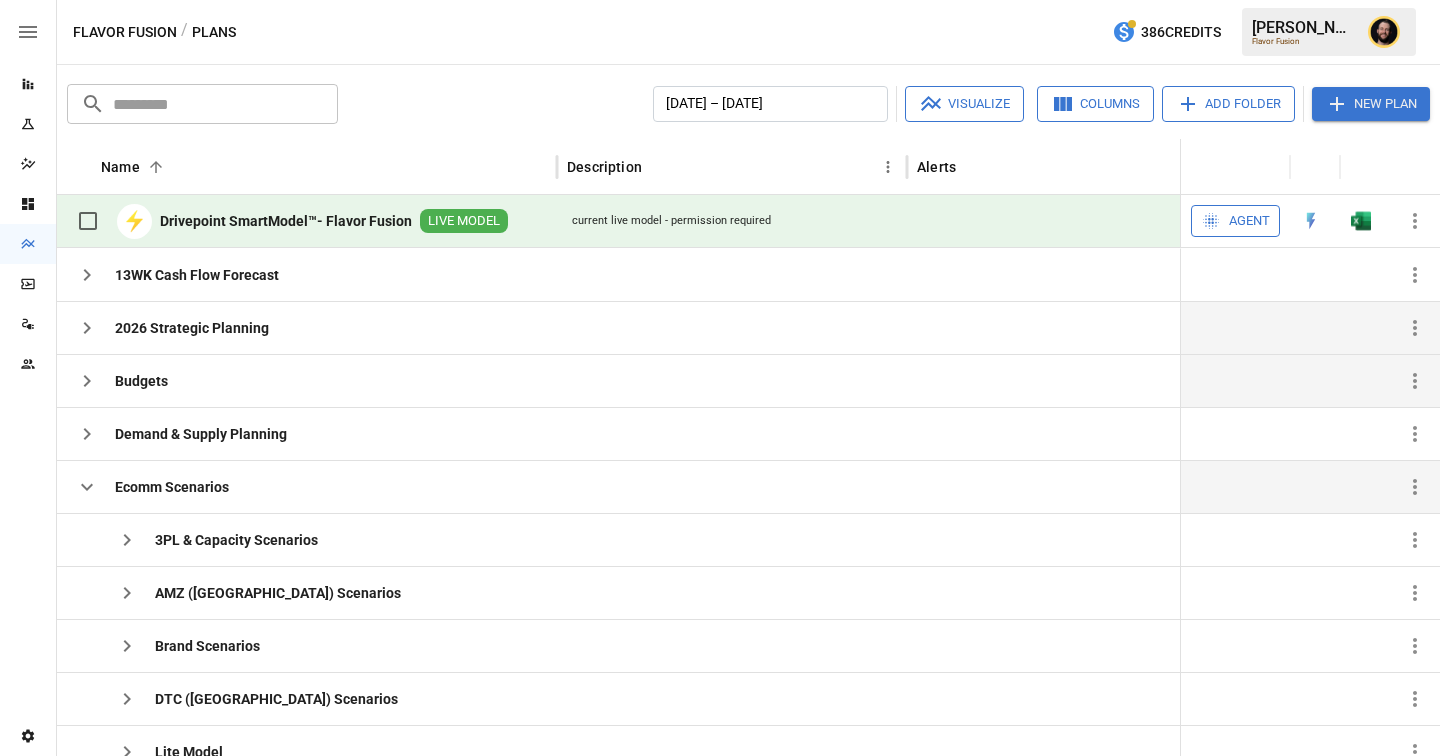 scroll, scrollTop: 60, scrollLeft: 0, axis: vertical 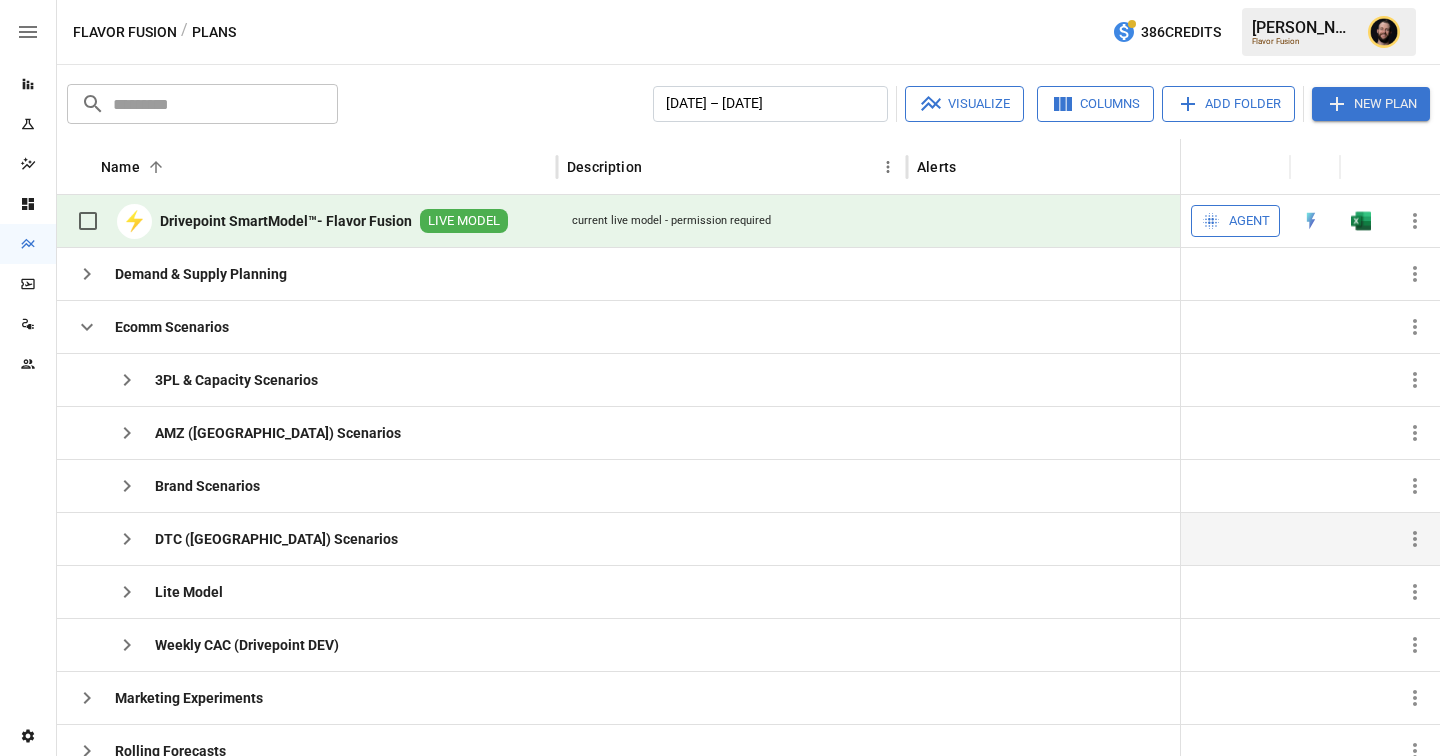click 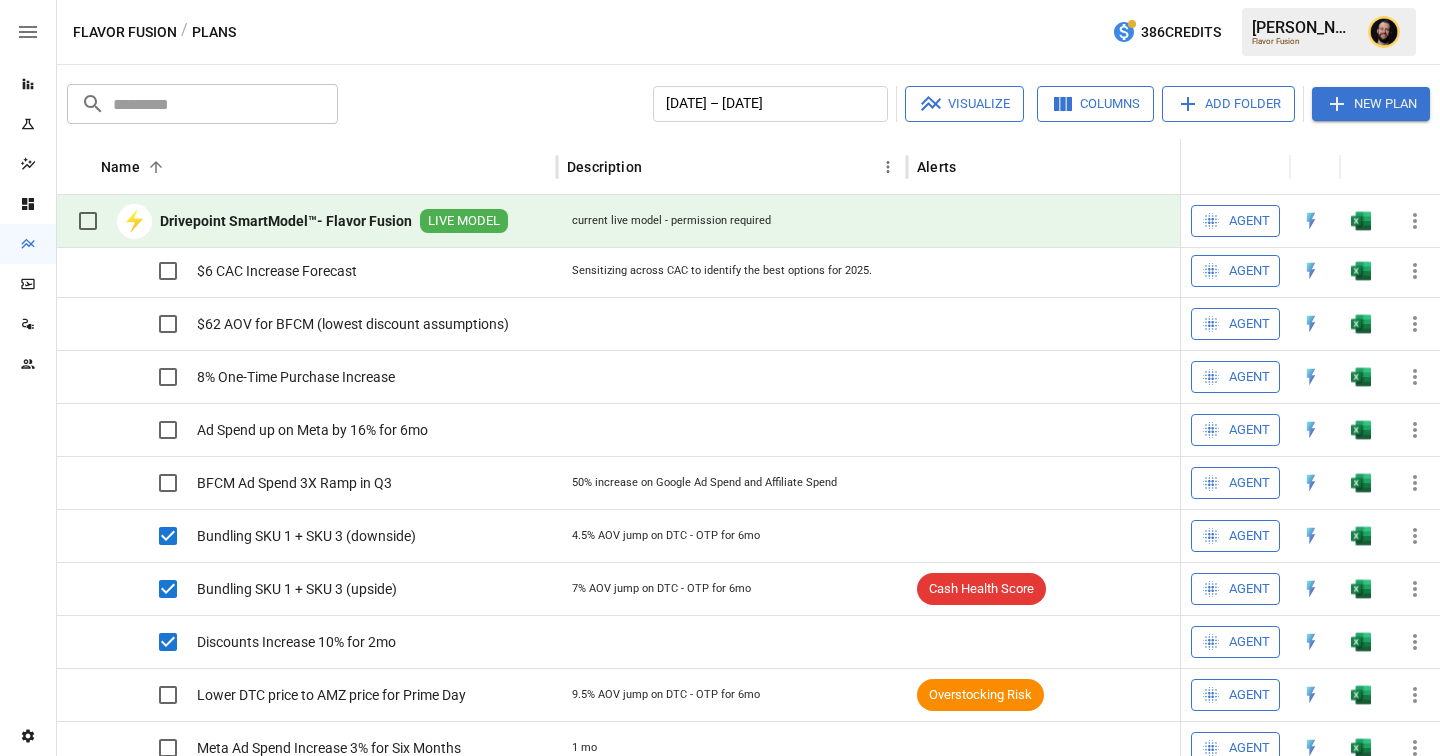 click on "Visualize" at bounding box center [964, 104] 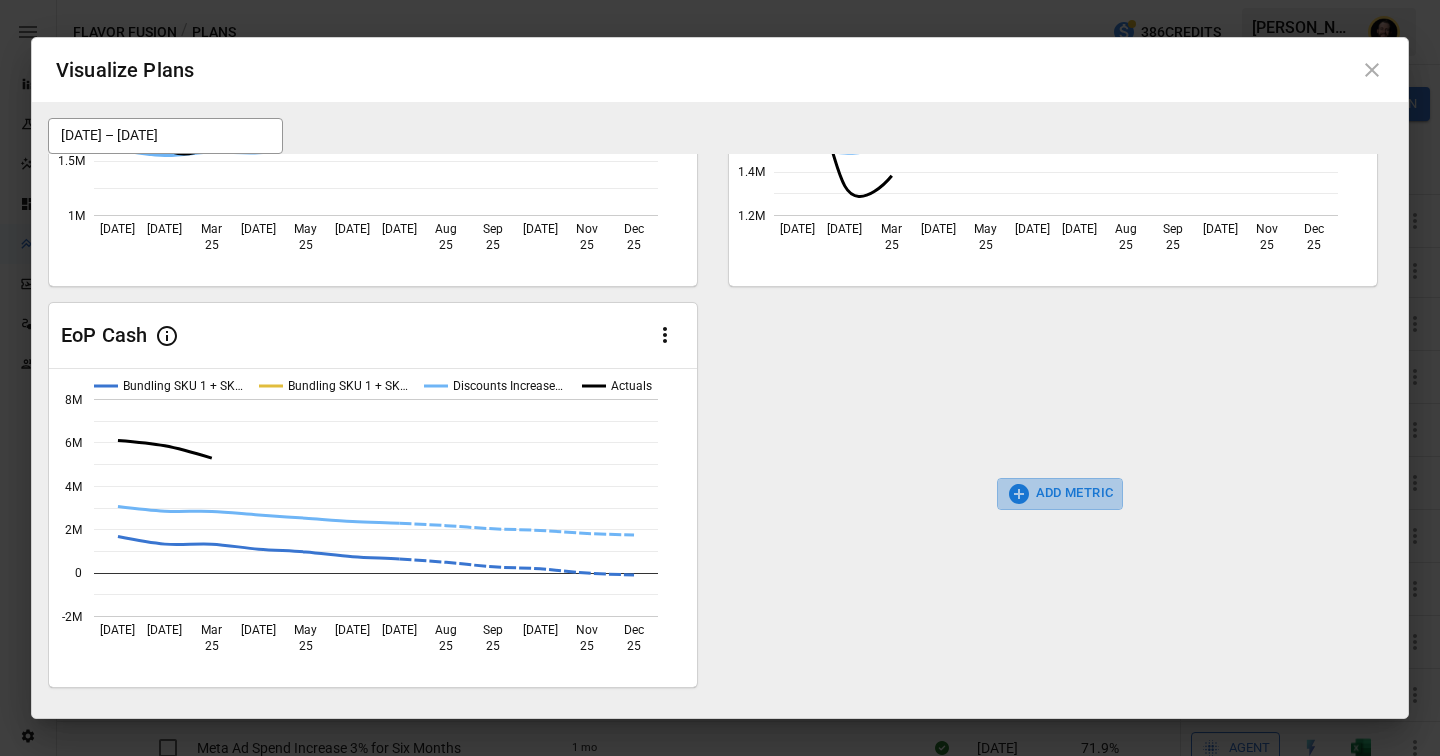 click on "ADD METRIC" at bounding box center (1060, 494) 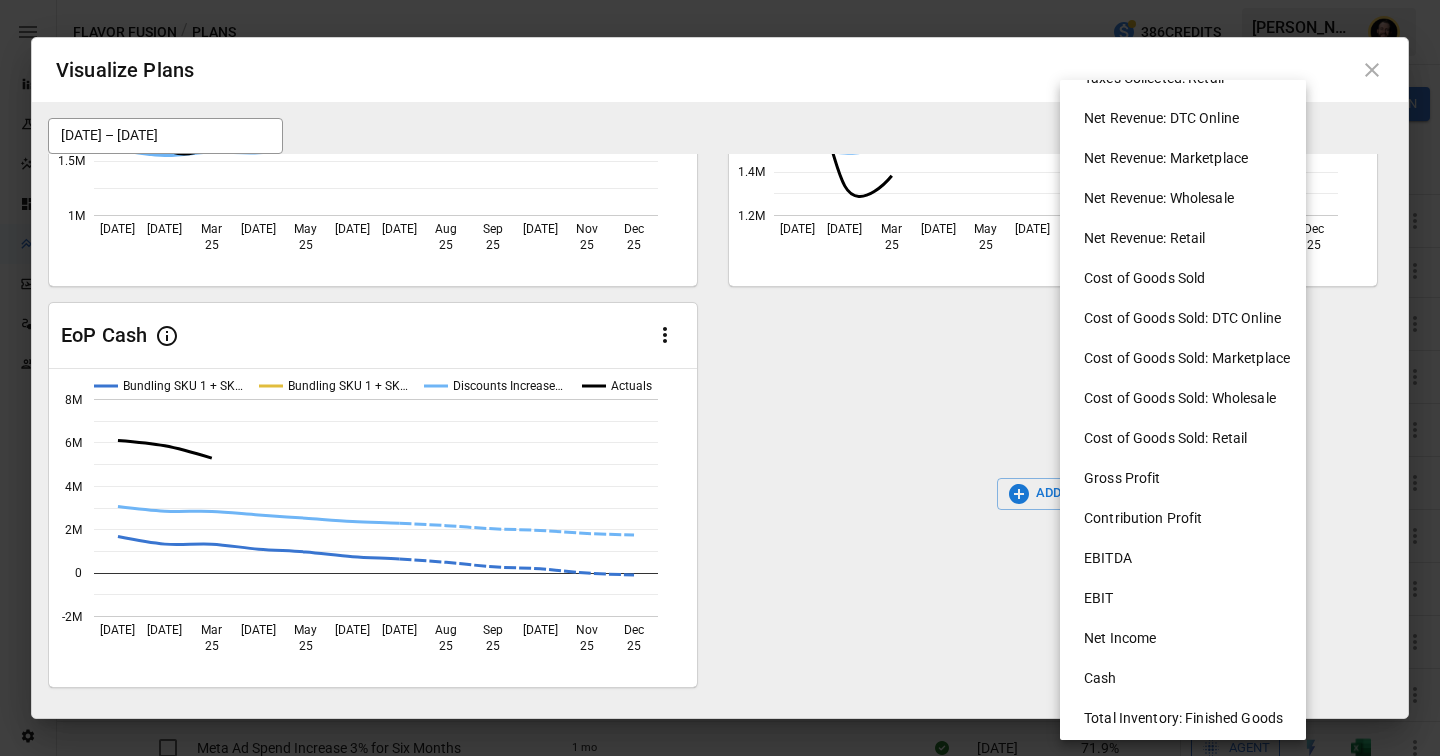 click on "Cost of Goods Sold" at bounding box center [1191, 278] 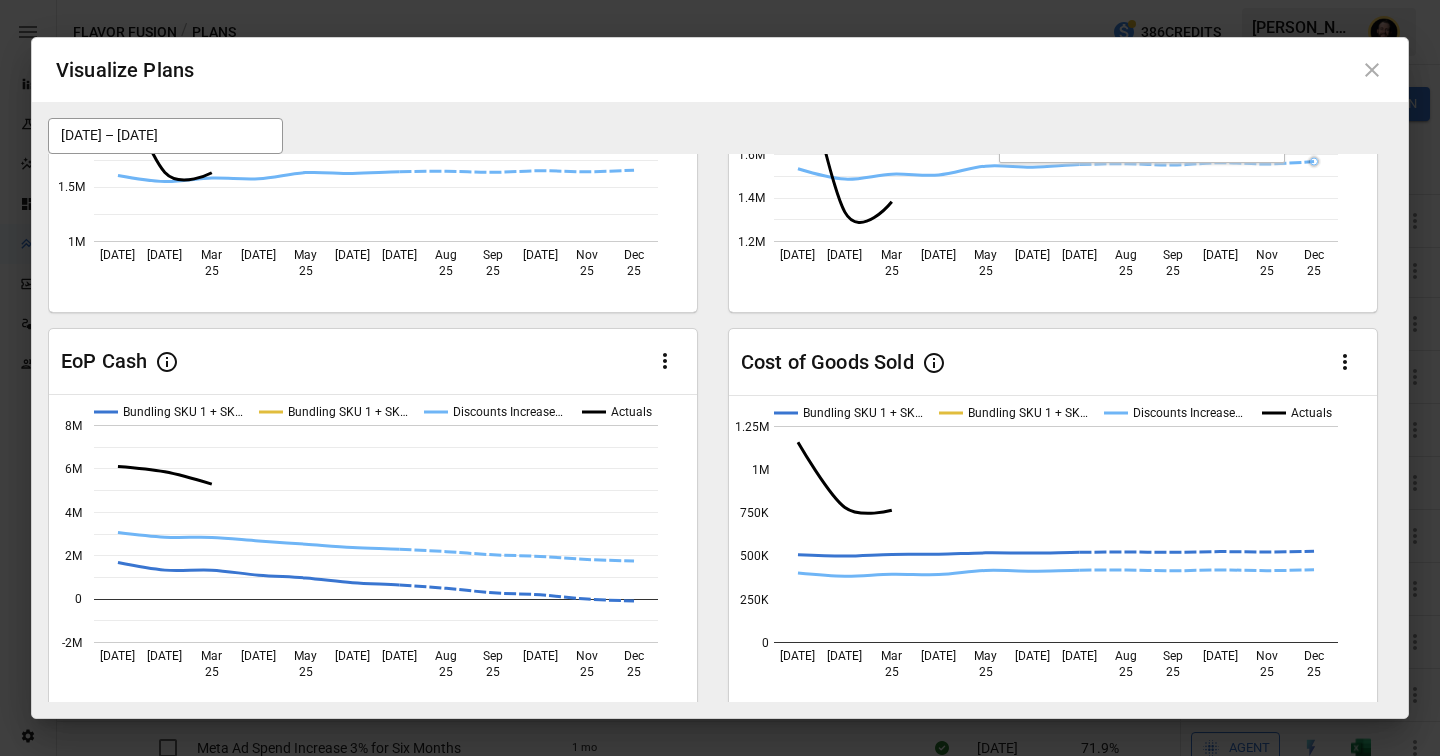 click 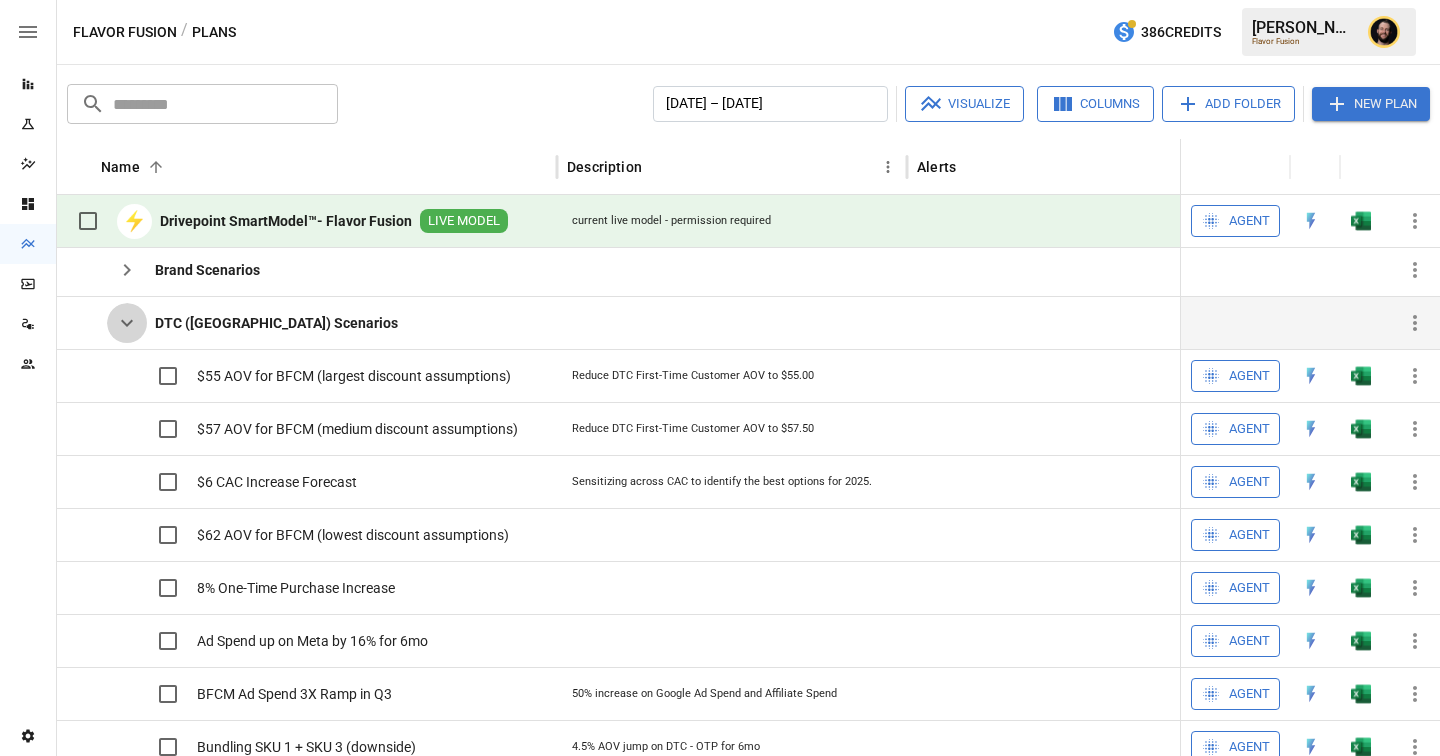 click 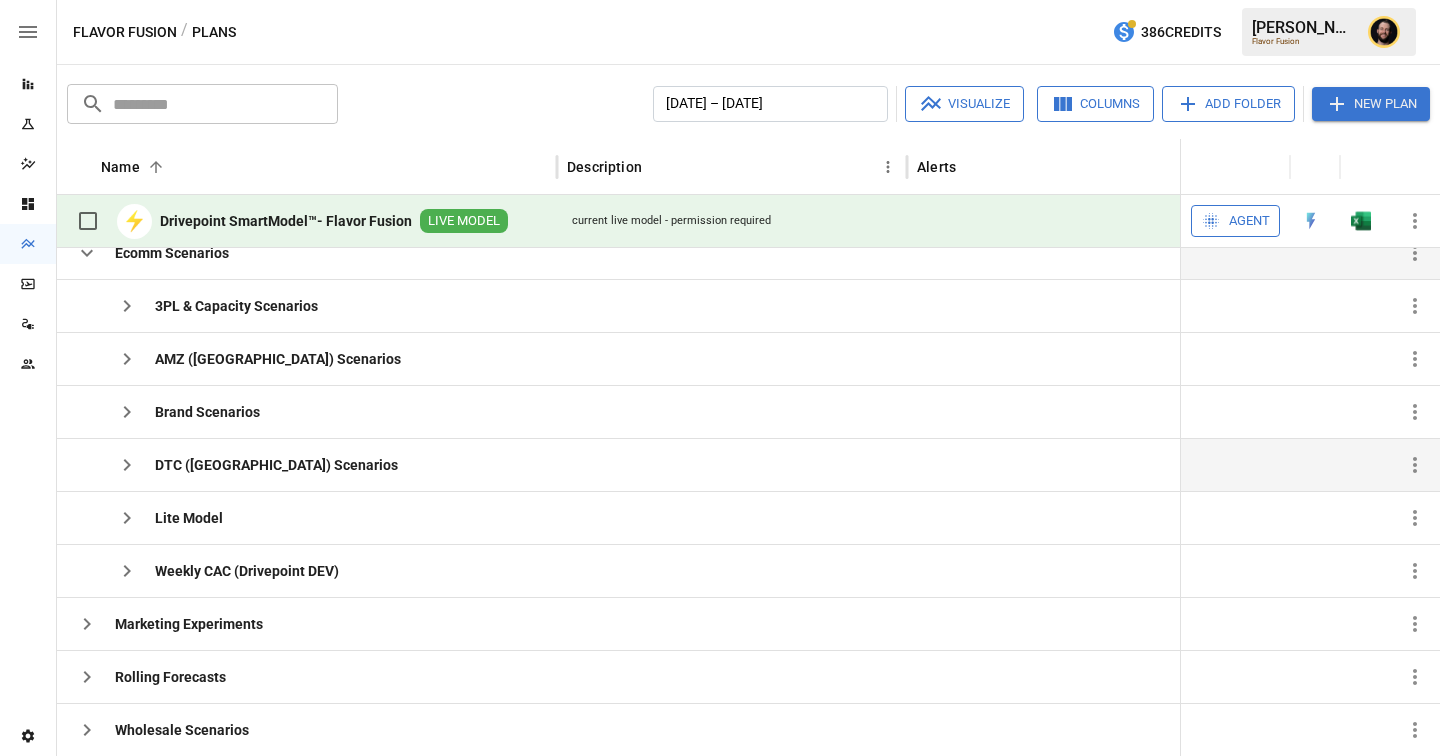 click 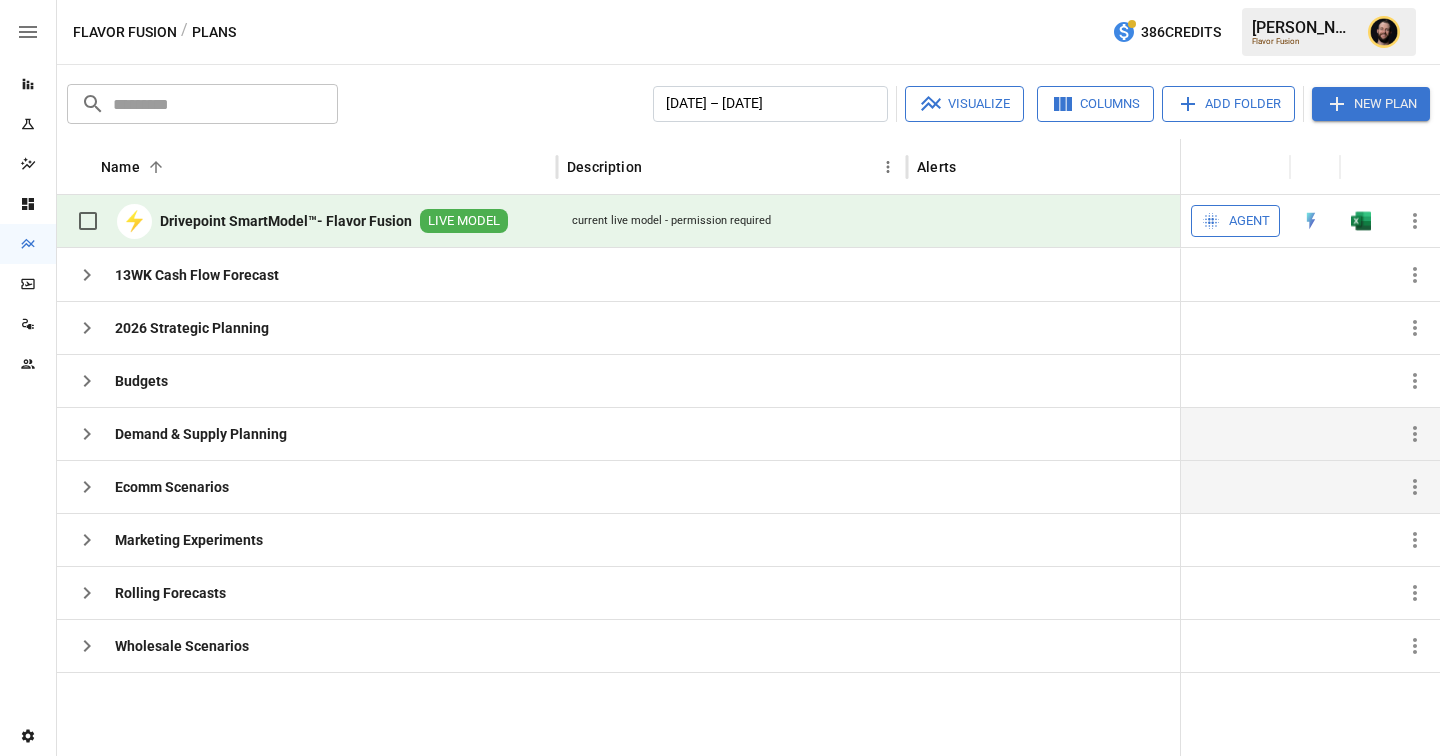click 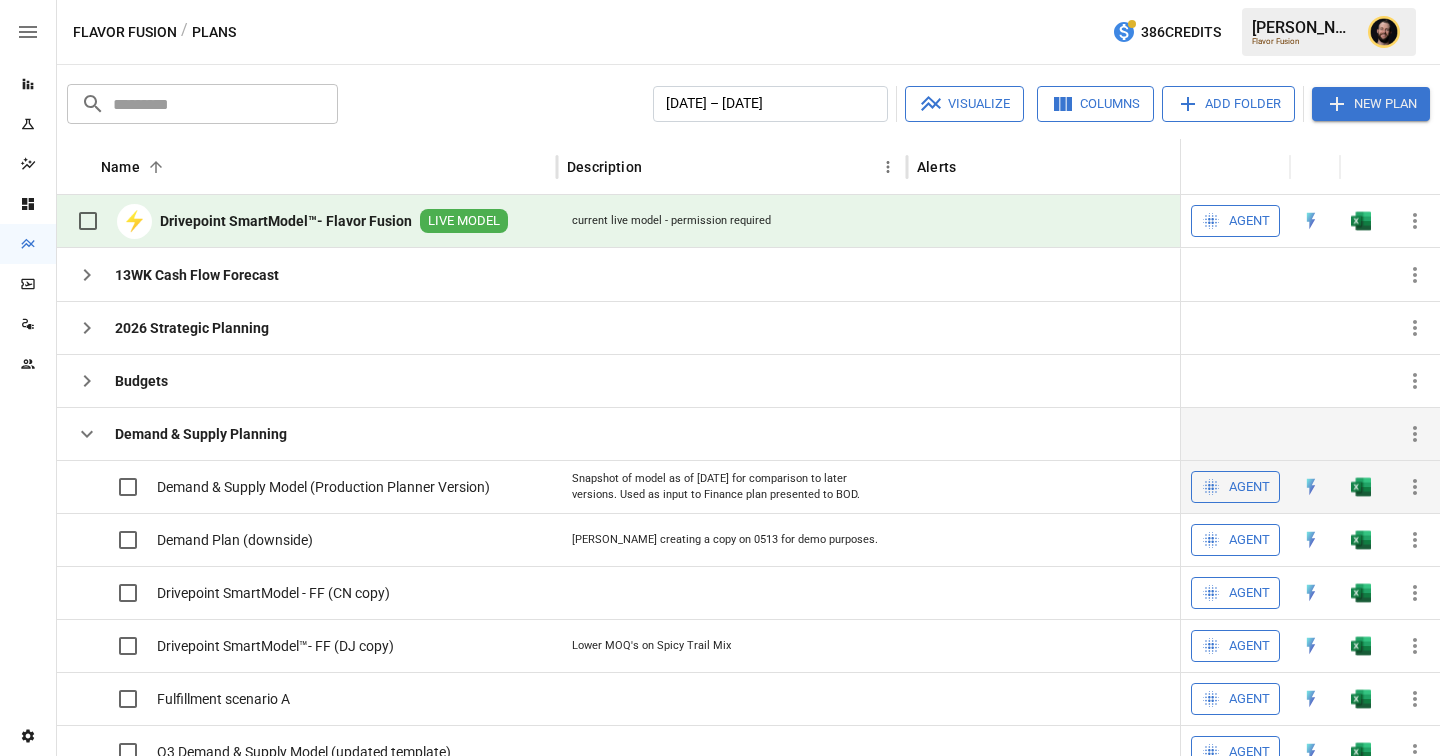 scroll, scrollTop: 74, scrollLeft: 0, axis: vertical 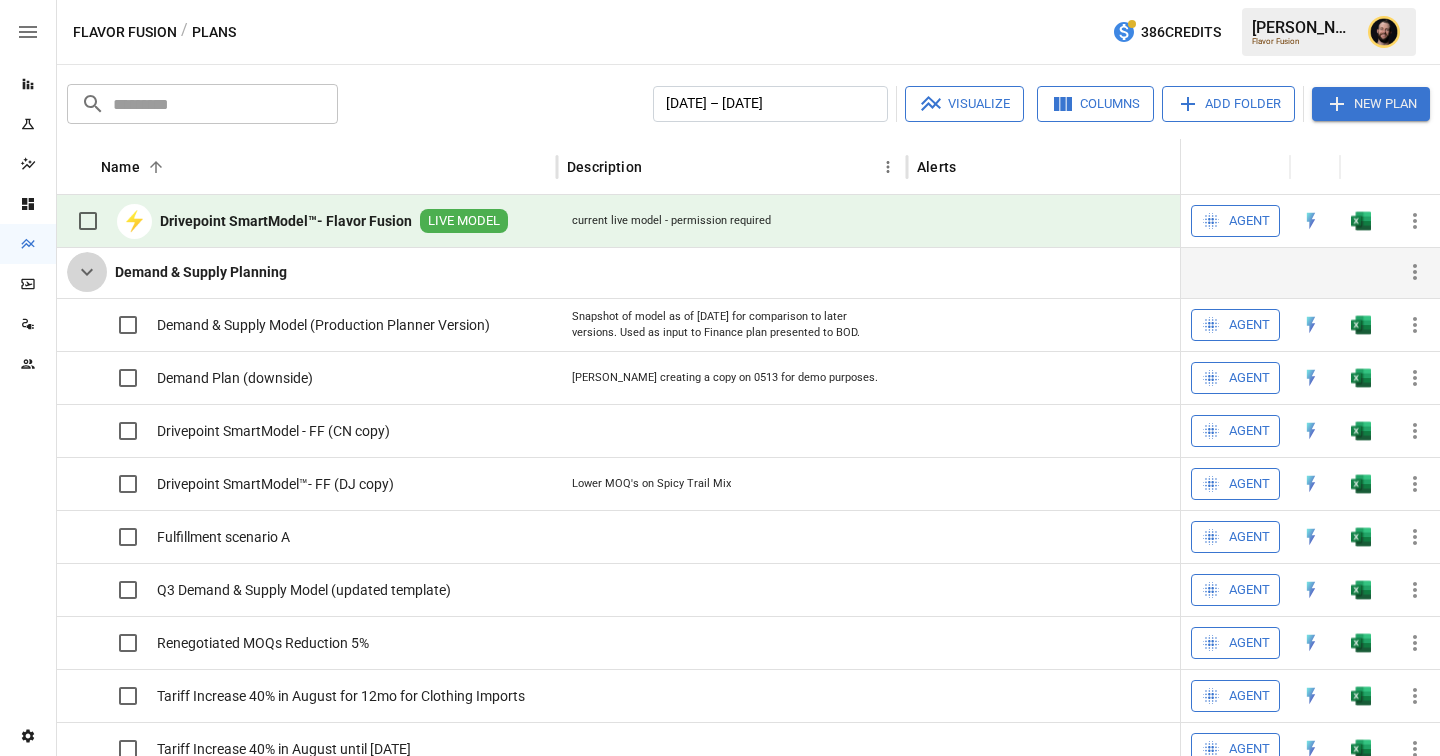 click 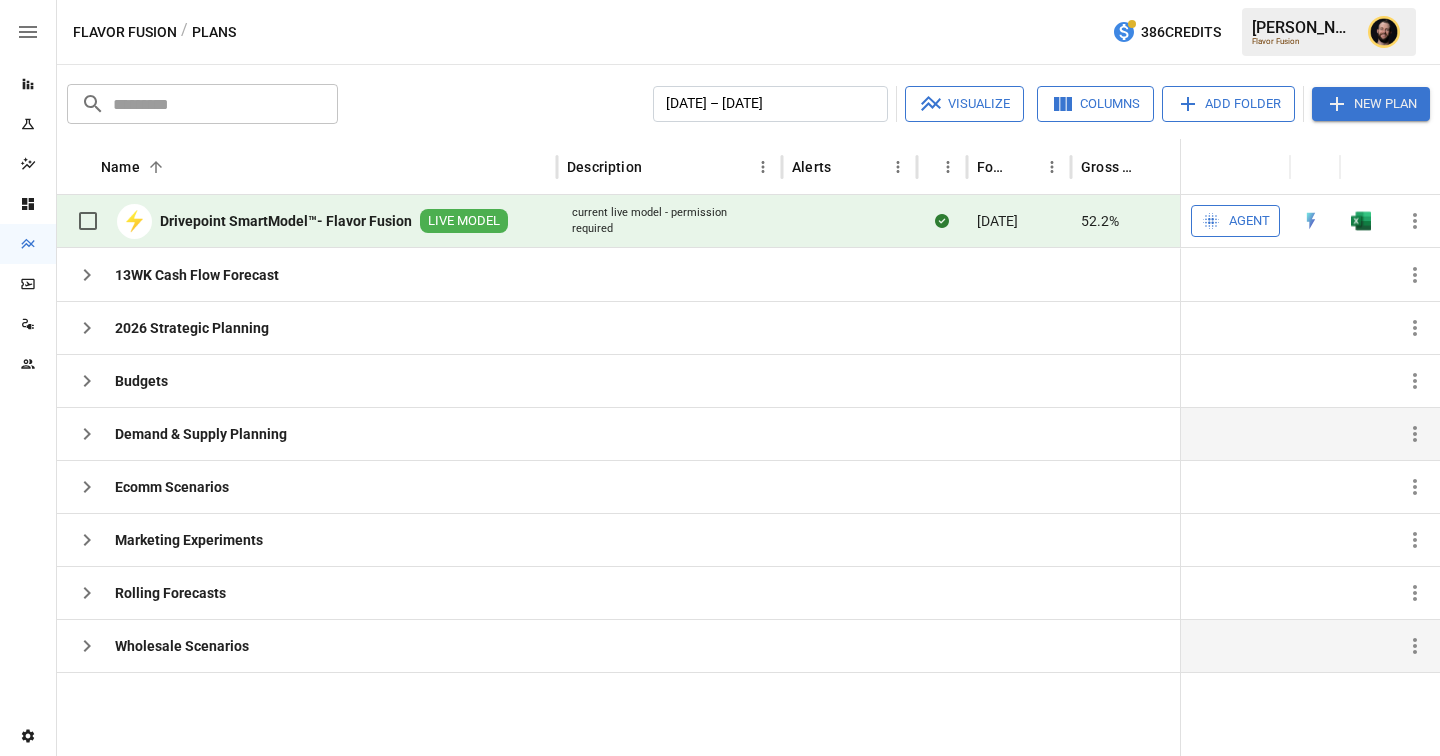 click at bounding box center (87, 646) 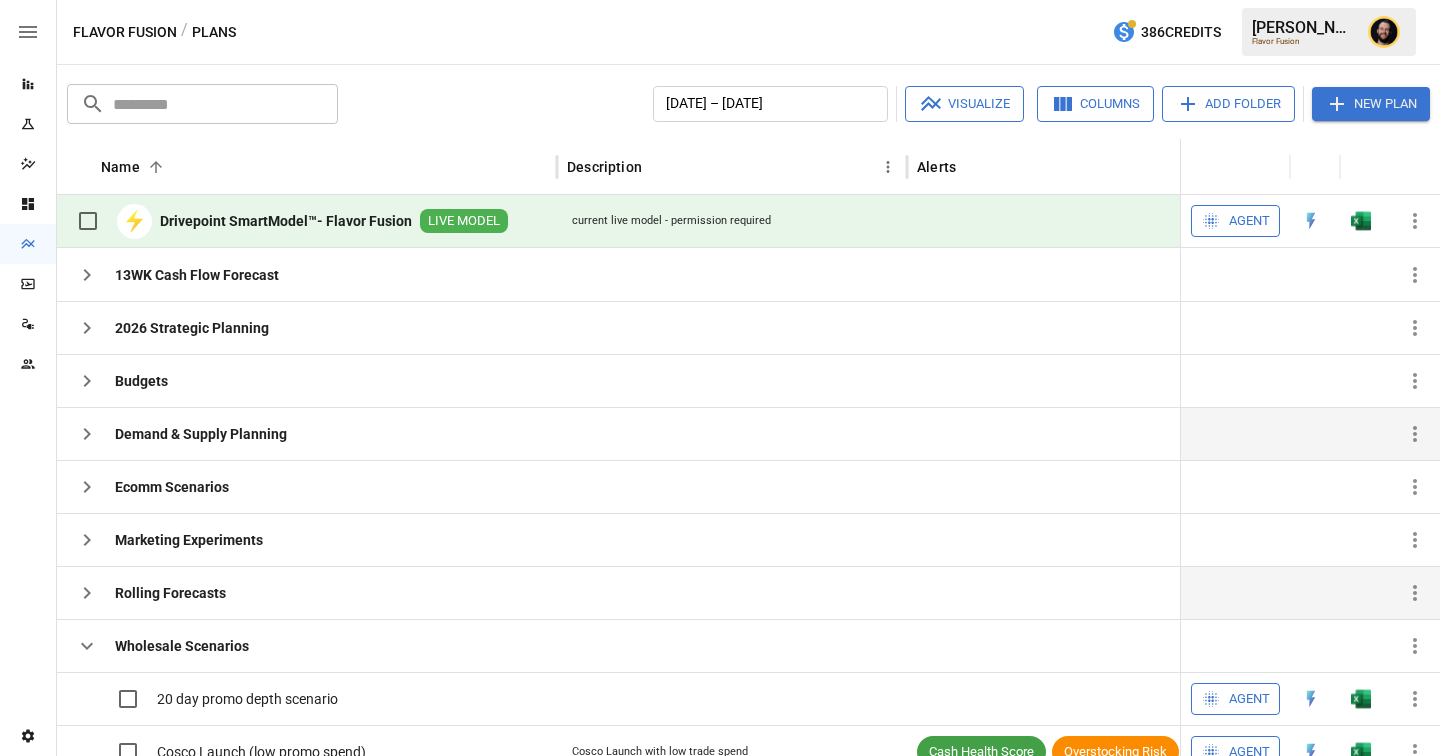 scroll, scrollTop: 367, scrollLeft: 0, axis: vertical 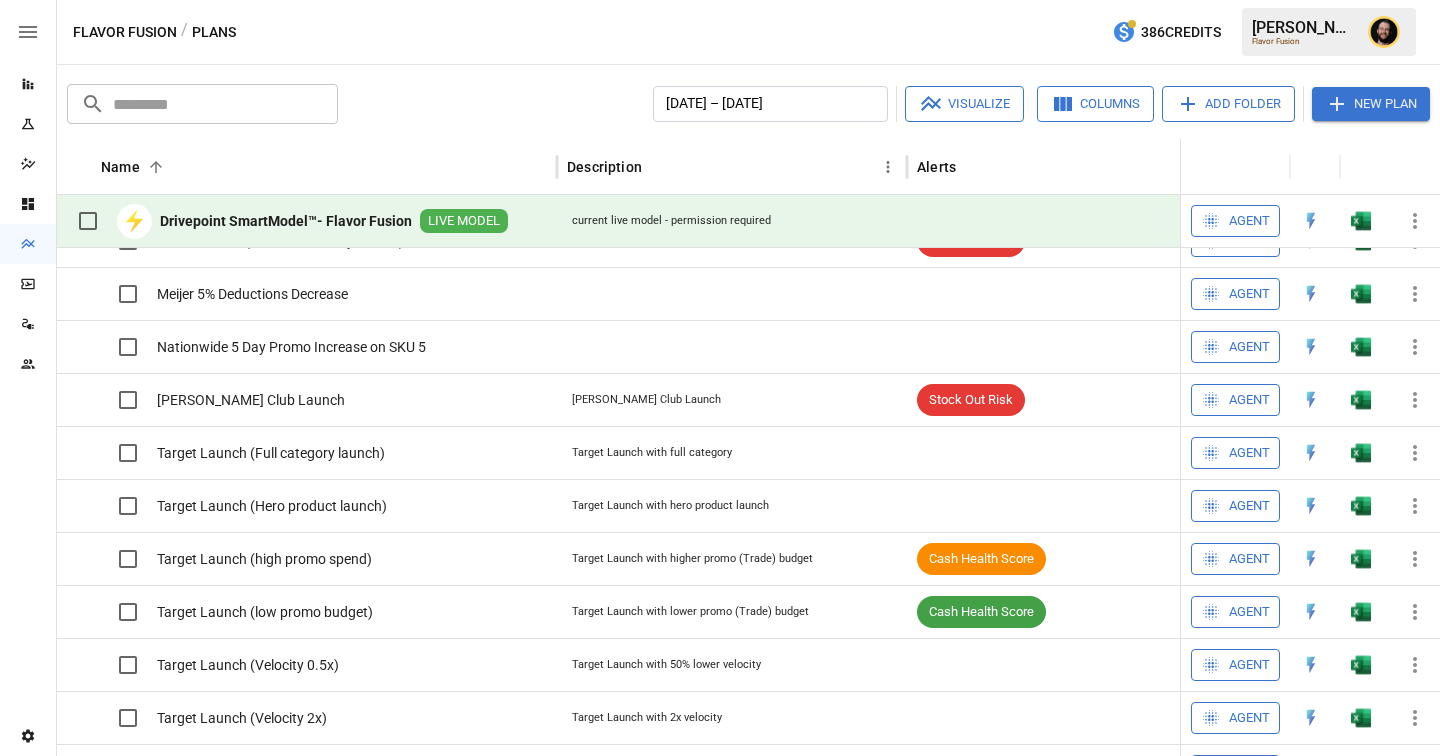 click 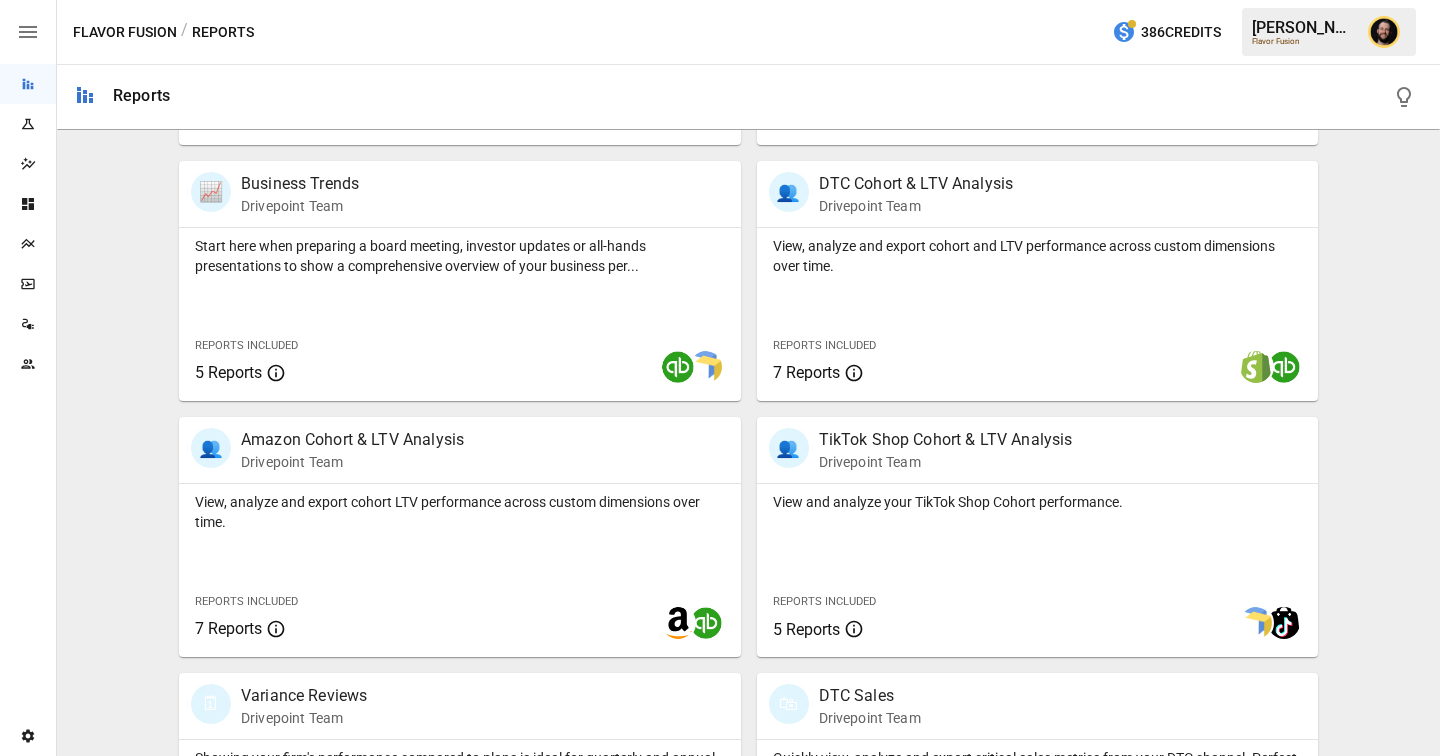 scroll, scrollTop: 1296, scrollLeft: 0, axis: vertical 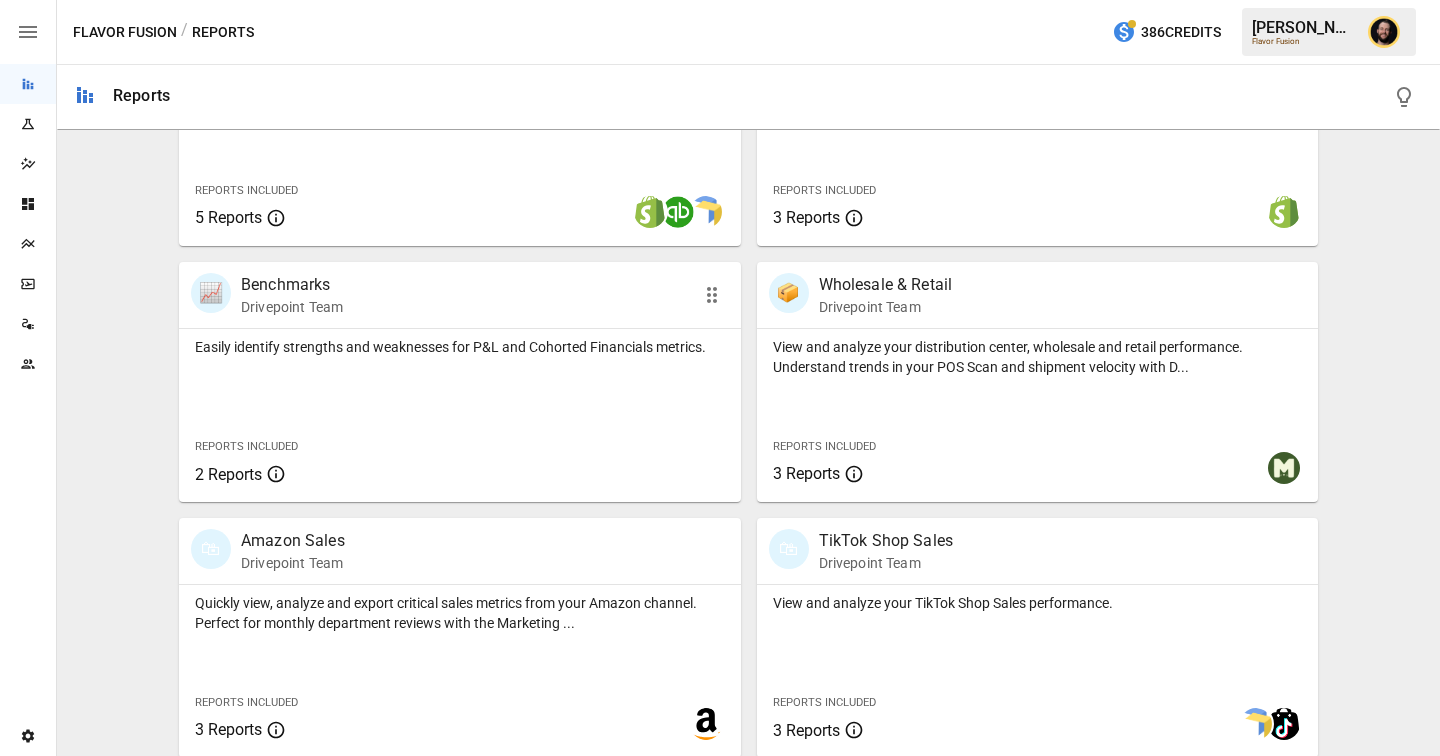 click on "Easily identify strengths and weaknesses for P&L and Cohorted Financials metrics." at bounding box center (460, 347) 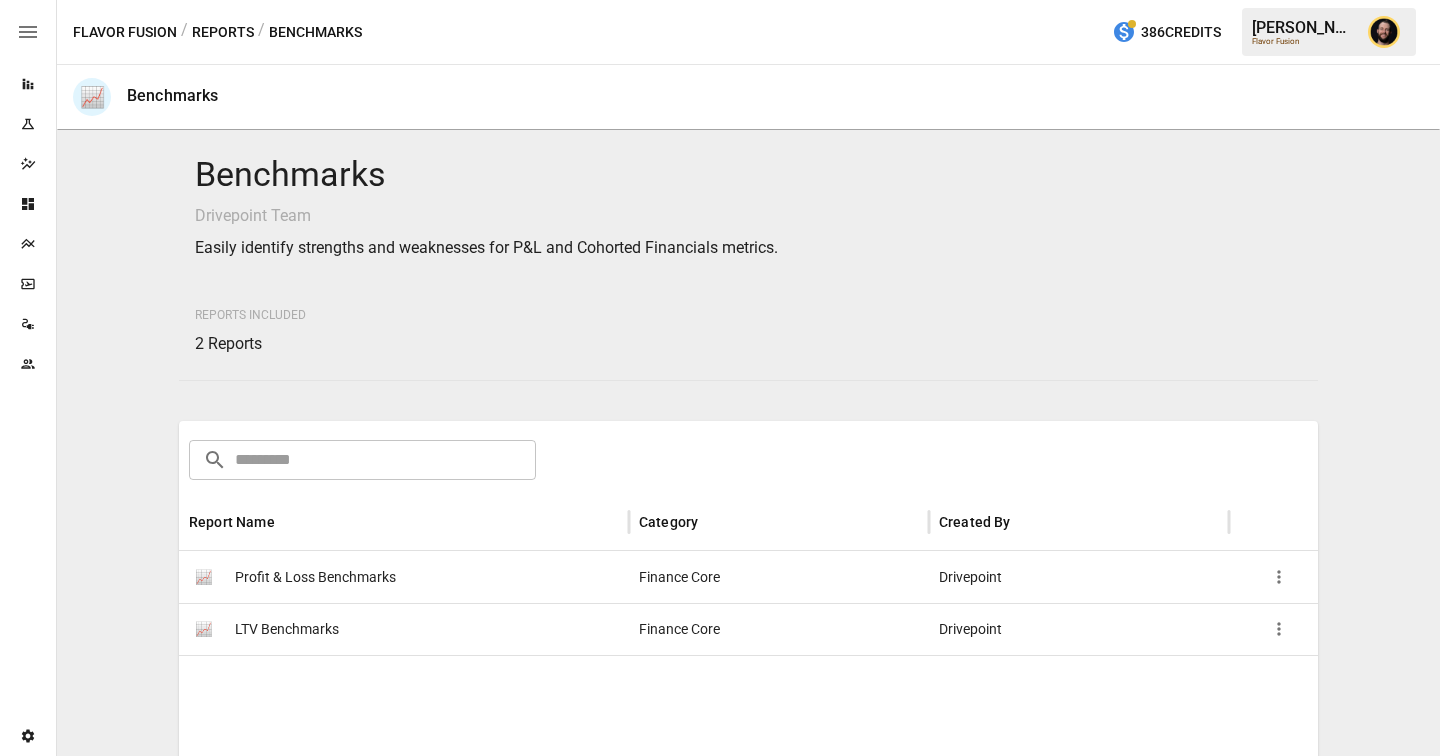 click on "📈 Profit & Loss Benchmarks" at bounding box center (404, 577) 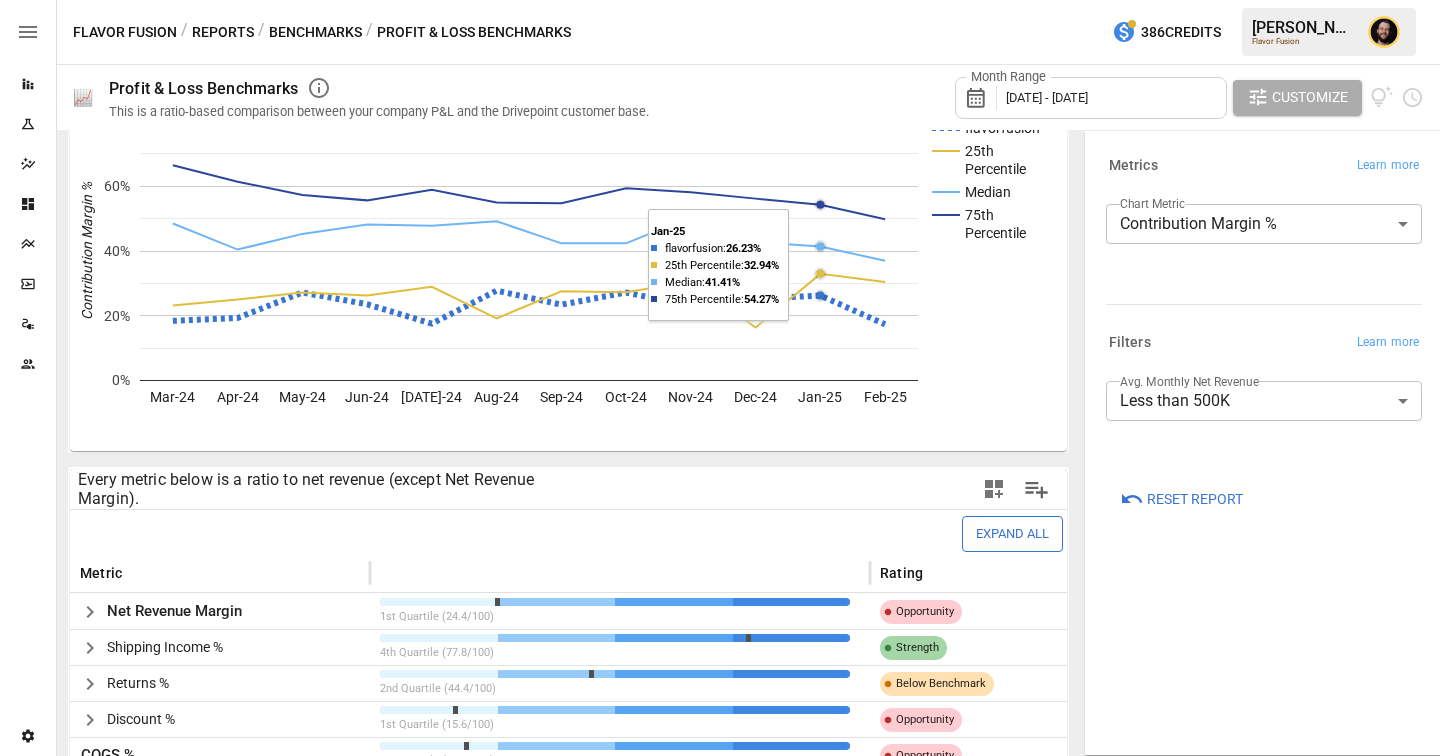 scroll, scrollTop: 93, scrollLeft: 0, axis: vertical 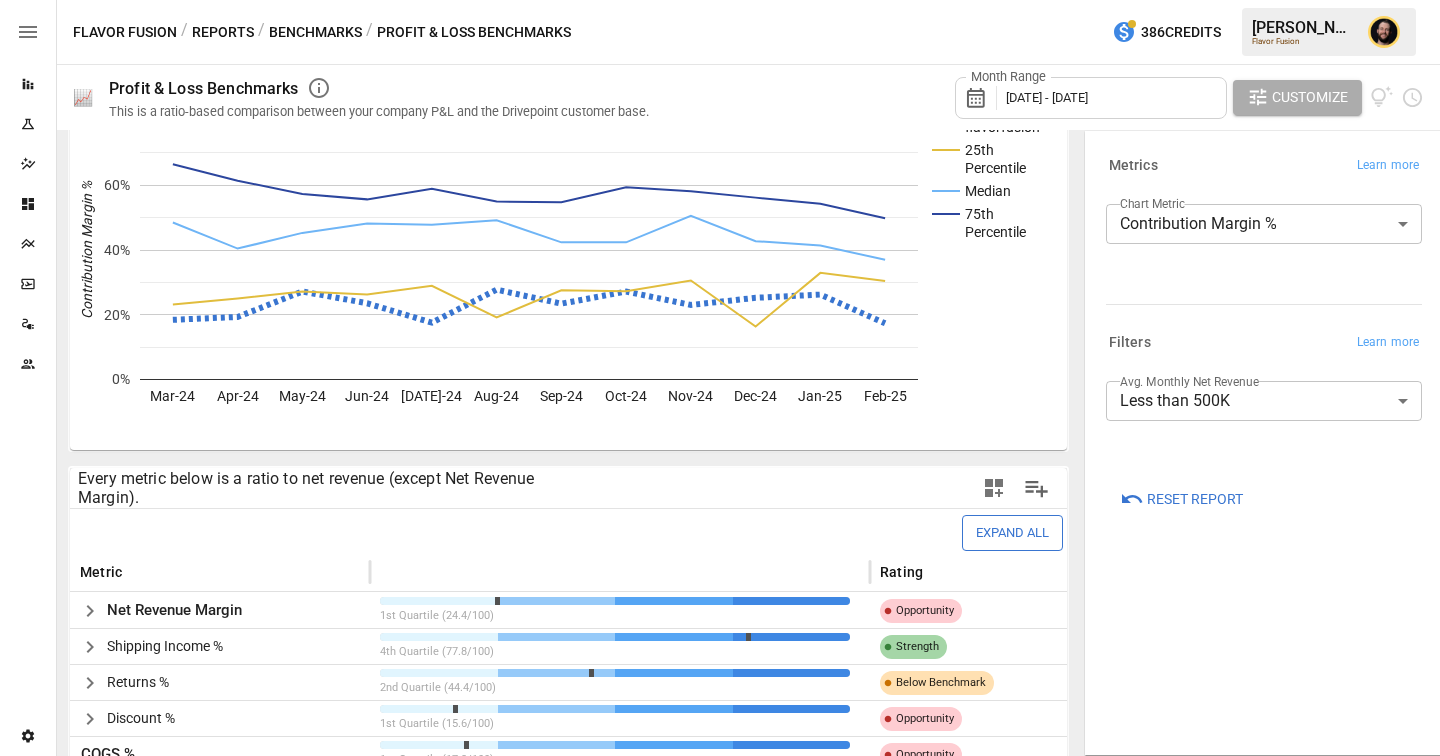 click on "Reports Experiments Dazzler Studio Dashboards Plans SmartModel ™ Data Sources Team Settings Flavor Fusion / Reports / Benchmarks / Profit & Loss Benchmarks 386  Credits [PERSON_NAME] Flavor Fusion 📈 Profit & Loss Benchmarks This is a ratio-based comparison between your company P&L and the Drivepoint customer base. Month Range [DATE] - [DATE] Customize flavorfusion 25th Percentile Median 75th Percentile Mar-24 Apr-24 May-24 Jun-24 [DATE]-24 Aug-24 Sep-24 Oct-24 Nov-24 Dec-24 Jan-25 Feb-25 0% 20% 40% 60% 80% Contribution Margin % 75th Every metric below is a ratio to net revenue (except Net Revenue Margin). Expand All Metric   Rating Net Revenue Margin 1st Quartile (24.4/100) Opportunity Shipping Income % 4th Quartile (77.8/100) Strength Returns % 2nd Quartile (44.4/100) Below Benchmark Discount % 1st Quartile (15.6/100) Opportunity COGS % 1st Quartile (17.8/100) Opportunity Gross Profit Margin 1st Quartile (17.8/100) Opportunity Fulfillment Cost % 1st Quartile (17.8/100) Opportunity Merchant Fees %" at bounding box center (720, 0) 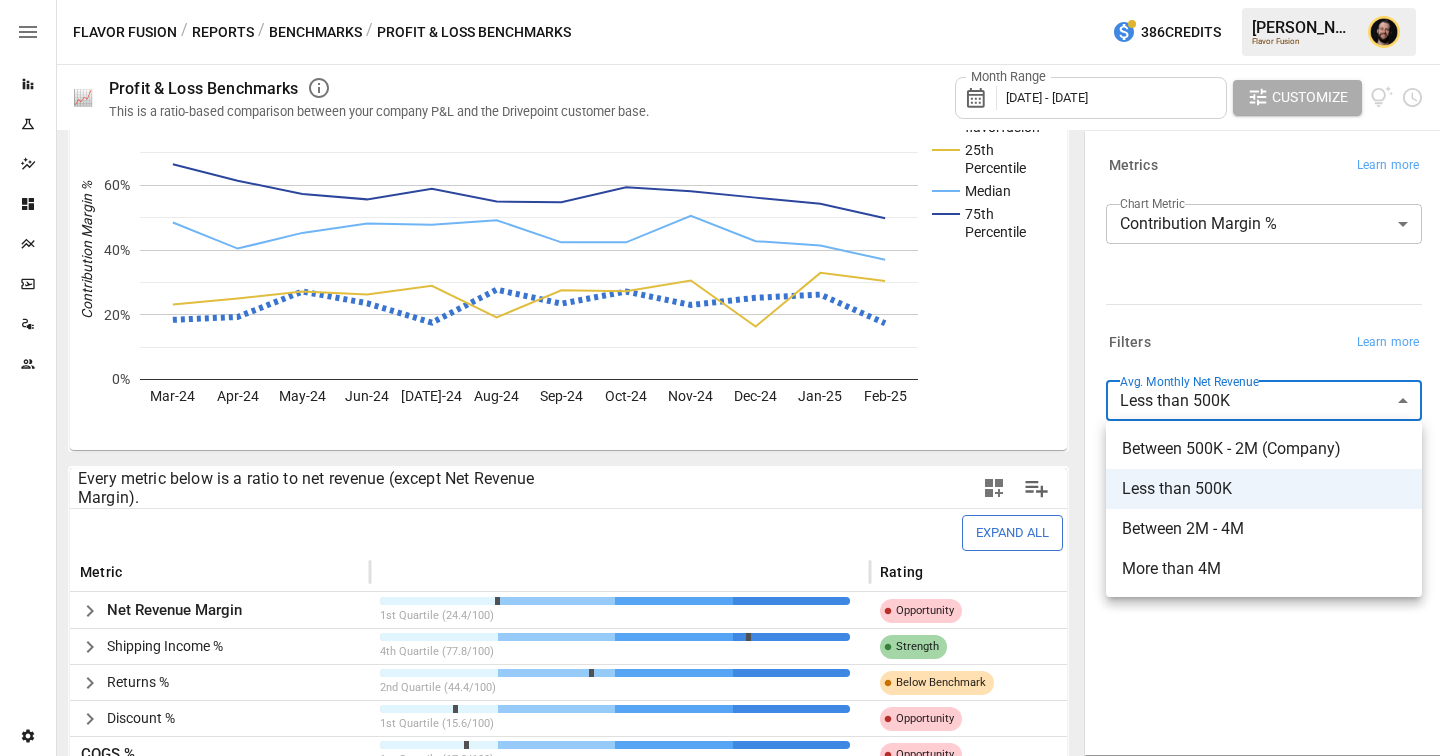 click at bounding box center (720, 378) 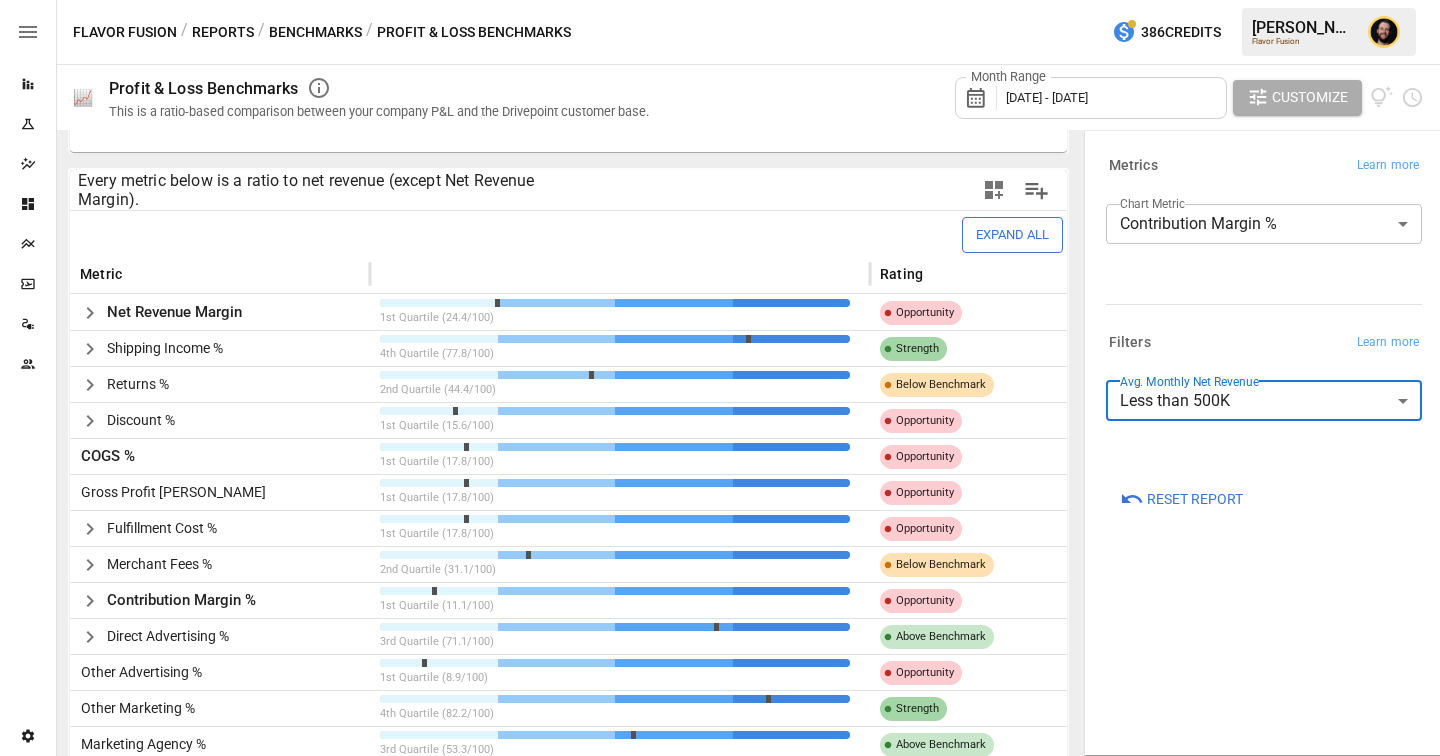 scroll, scrollTop: 470, scrollLeft: 0, axis: vertical 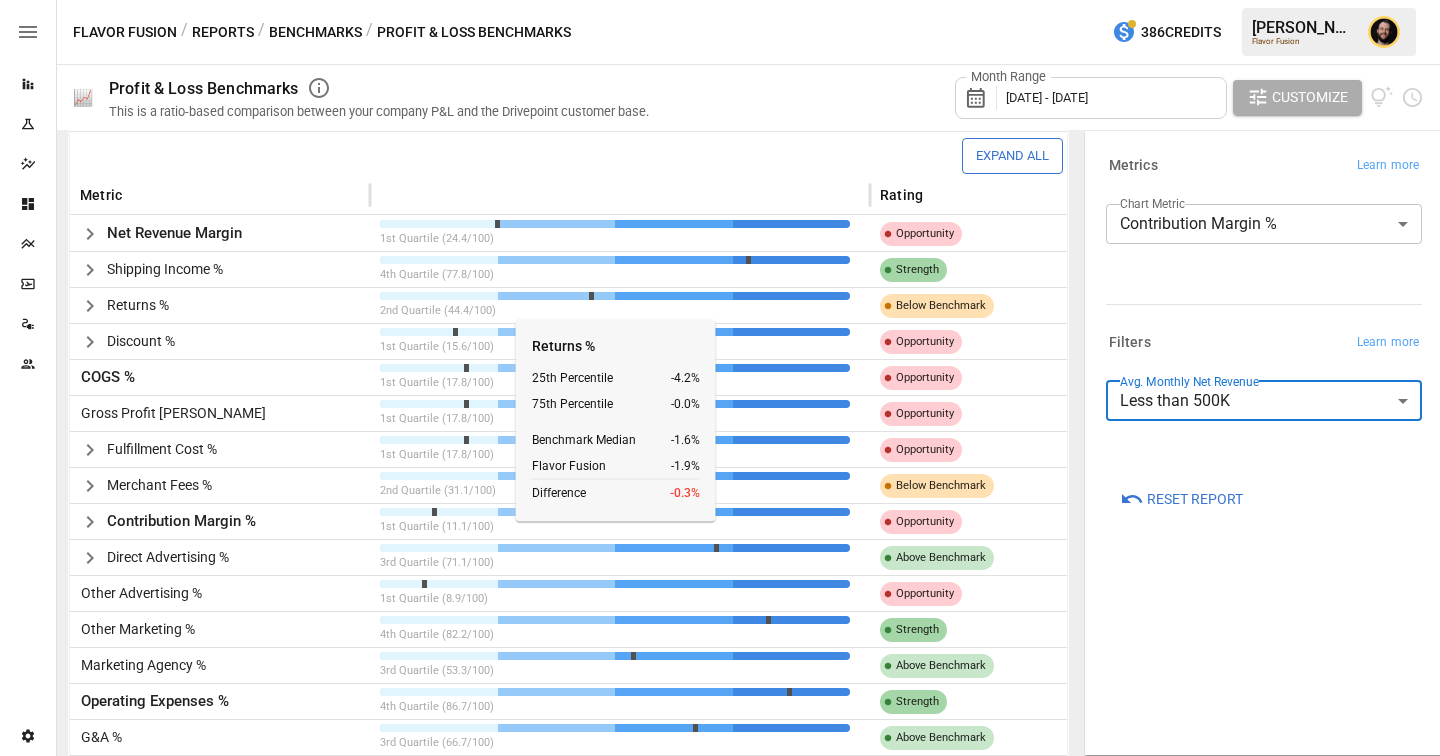 click on "Reports Experiments Dazzler Studio Dashboards Plans SmartModel ™ Data Sources Team Settings Flavor Fusion / Reports / Benchmarks / Profit & Loss Benchmarks 386  Credits [PERSON_NAME] Flavor Fusion 📈 Profit & Loss Benchmarks This is a ratio-based comparison between your company P&L and the Drivepoint customer base. Month Range [DATE] - [DATE] Customize flavorfusion 25th Percentile Median 75th Percentile Mar-24 Apr-24 May-24 Jun-24 [DATE]-24 Aug-24 Sep-24 Oct-24 Nov-24 Dec-24 Jan-25 Feb-25 0% 20% 40% 60% 80% Contribution Margin % 75th Every metric below is a ratio to net revenue (except Net Revenue Margin). Expand All Metric   Rating Net Revenue Margin 1st Quartile (24.4/100) Opportunity Shipping Income % 4th Quartile (77.8/100) Strength Returns % 2nd Quartile (44.4/100) Below Benchmark Discount % 1st Quartile (15.6/100) Opportunity COGS % 1st Quartile (17.8/100) Opportunity Gross Profit Margin 1st Quartile (17.8/100) Opportunity Fulfillment Cost % 1st Quartile (17.8/100) Opportunity Merchant Fees %" at bounding box center (720, 0) 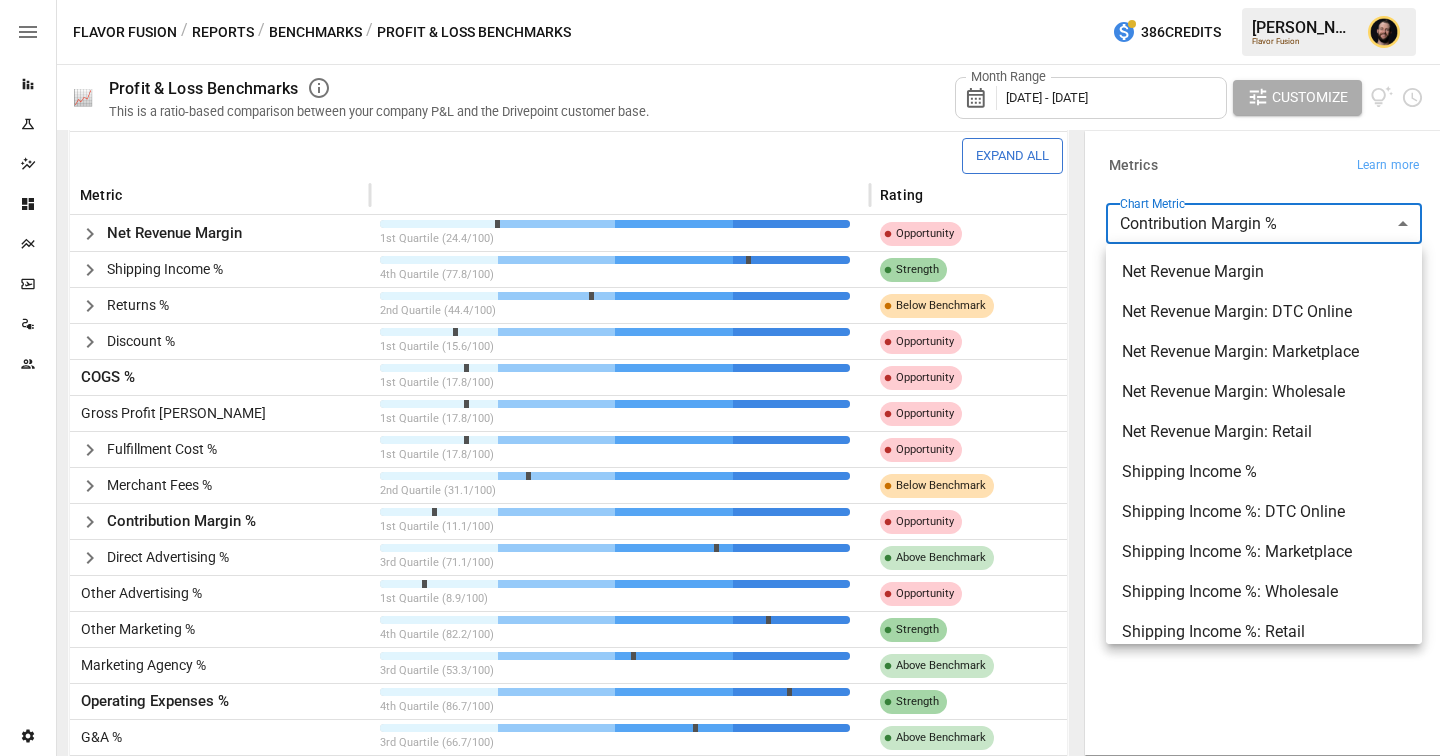 scroll, scrollTop: 1108, scrollLeft: 0, axis: vertical 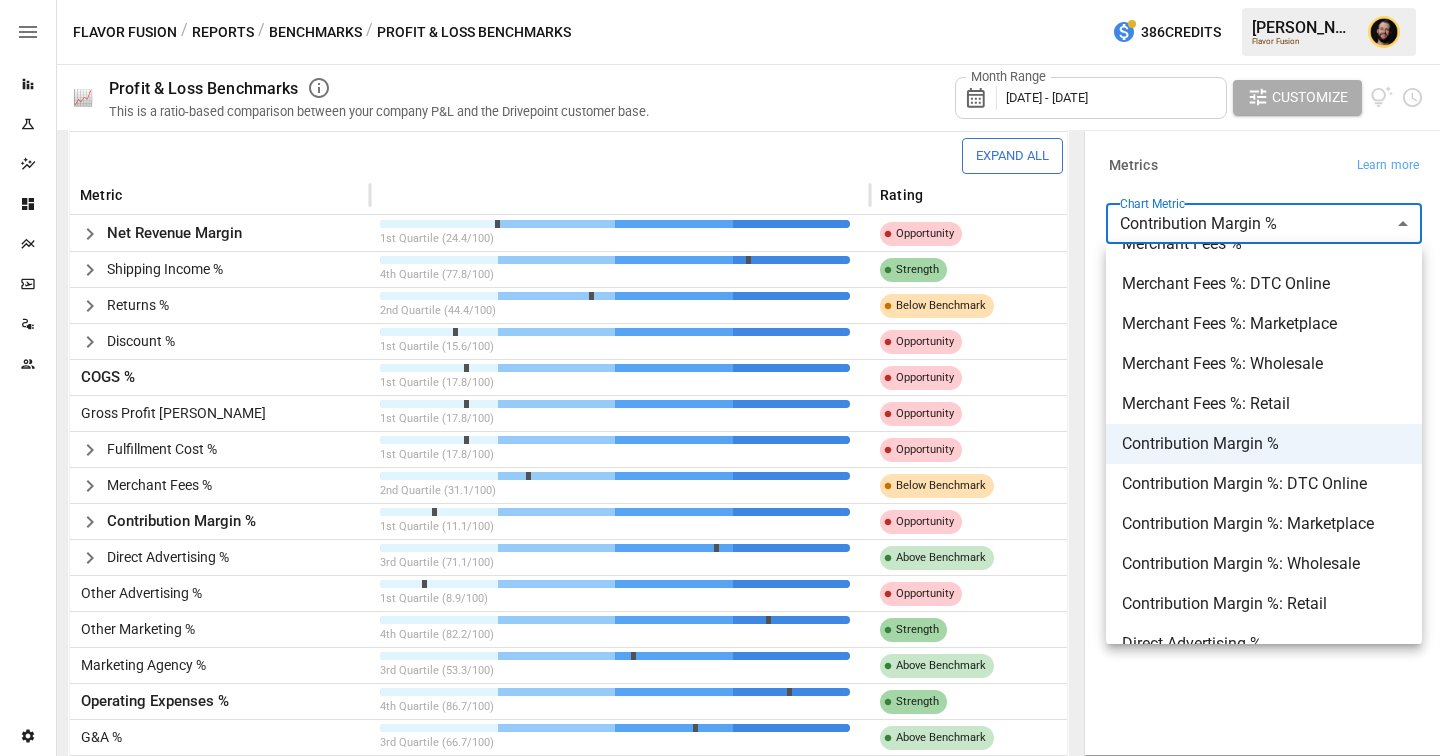 click at bounding box center (720, 378) 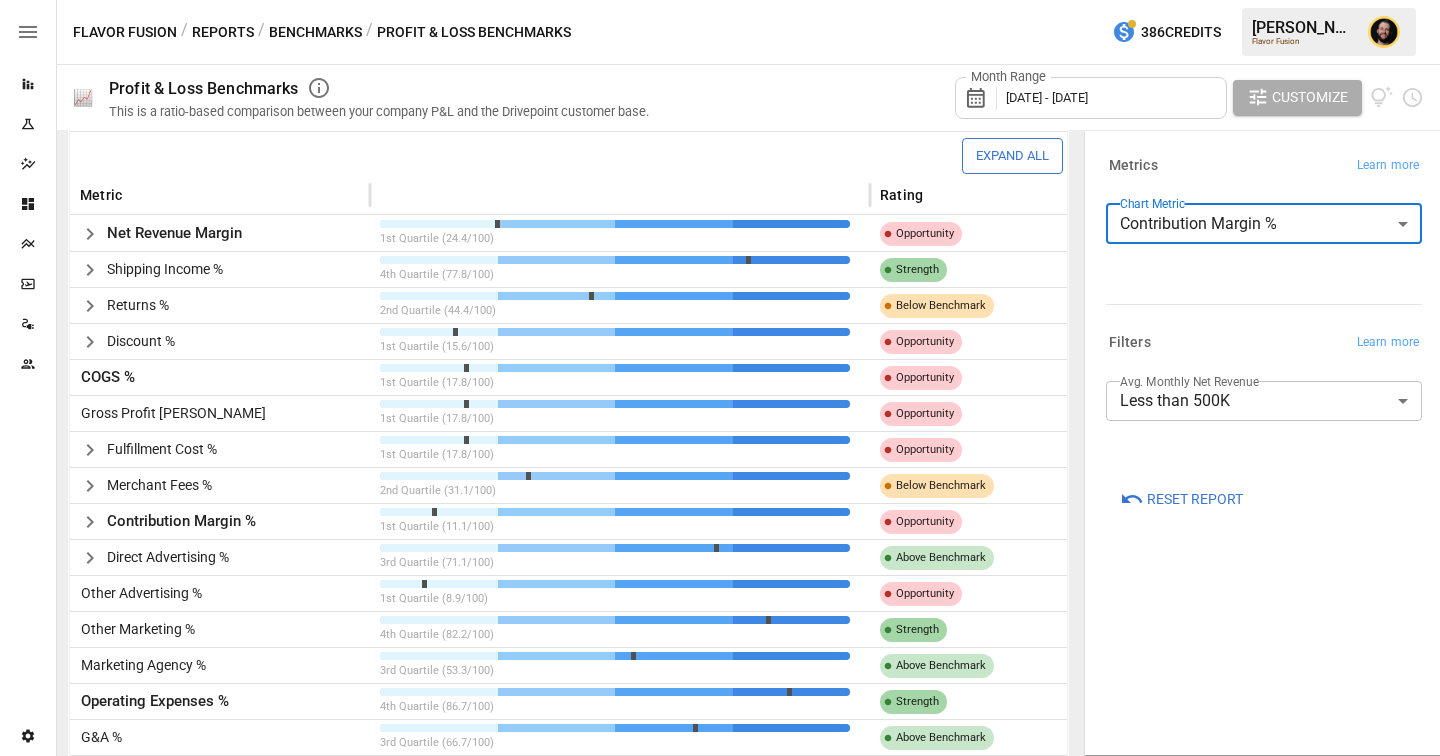 click on "Reports Experiments Dazzler Studio Dashboards Plans SmartModel ™ Data Sources Team Settings Flavor Fusion / Reports / Benchmarks / Profit & Loss Benchmarks 386  Credits [PERSON_NAME] Flavor Fusion 📈 Profit & Loss Benchmarks This is a ratio-based comparison between your company P&L and the Drivepoint customer base. Month Range [DATE] - [DATE] Customize flavorfusion 25th Percentile Median 75th Percentile Mar-24 Apr-24 May-24 Jun-24 [DATE]-24 Aug-24 Sep-24 Oct-24 Nov-24 Dec-24 Jan-25 Feb-25 0% 20% 40% 60% 80% Contribution Margin % 75th Every metric below is a ratio to net revenue (except Net Revenue Margin). Expand All Metric   Rating Net Revenue Margin 1st Quartile (24.4/100) Opportunity Shipping Income % 4th Quartile (77.8/100) Strength Returns % 2nd Quartile (44.4/100) Below Benchmark Discount % 1st Quartile (15.6/100) Opportunity COGS % 1st Quartile (17.8/100) Opportunity Gross Profit Margin 1st Quartile (17.8/100) Opportunity Fulfillment Cost % 1st Quartile (17.8/100) Opportunity Merchant Fees %" at bounding box center (720, 0) 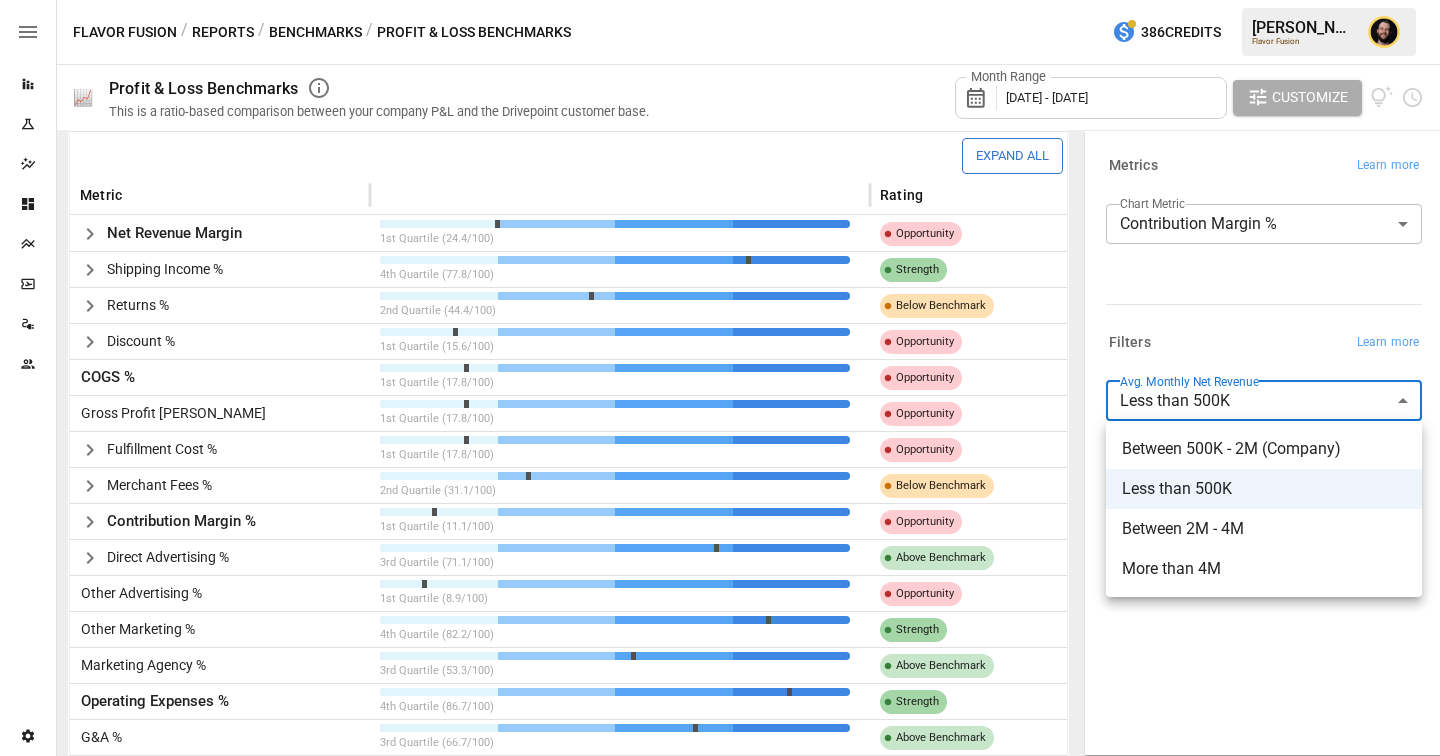 click at bounding box center [720, 378] 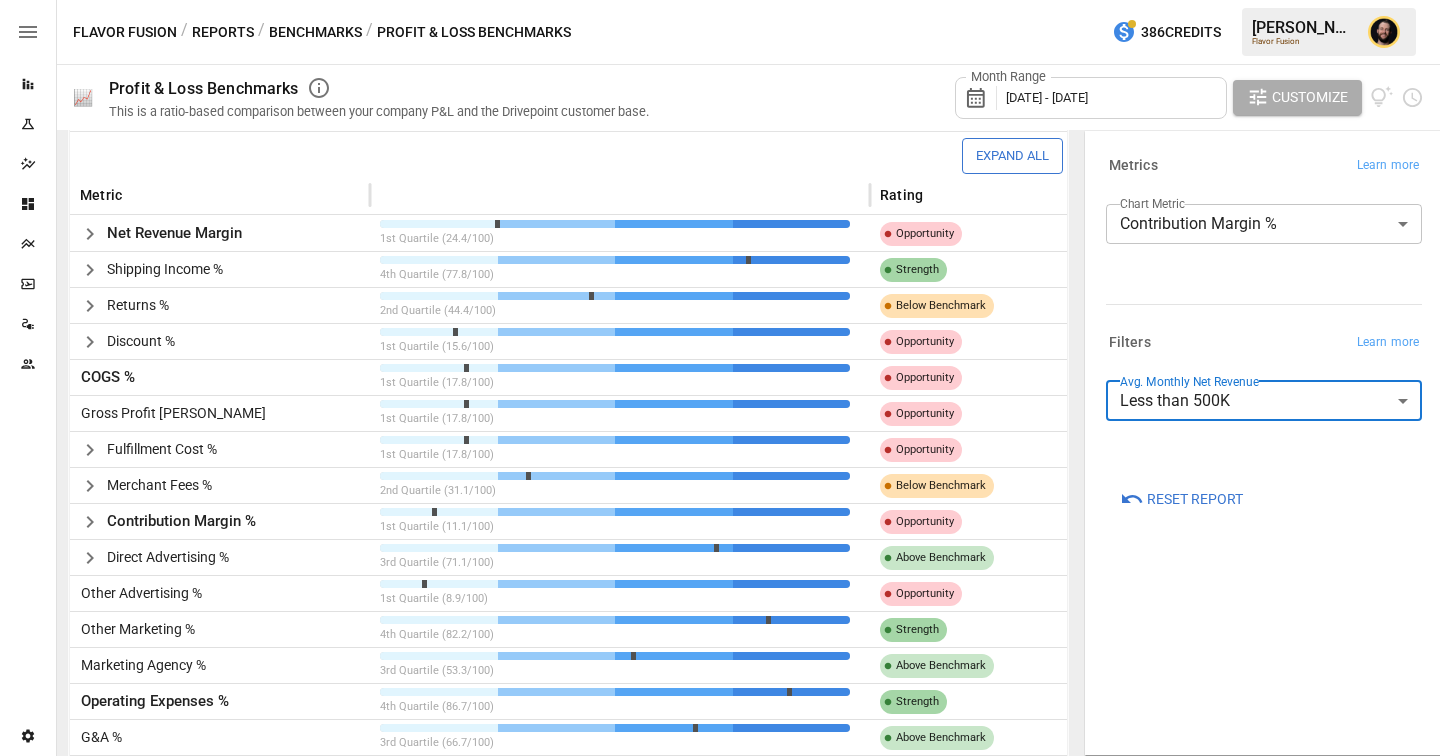 click 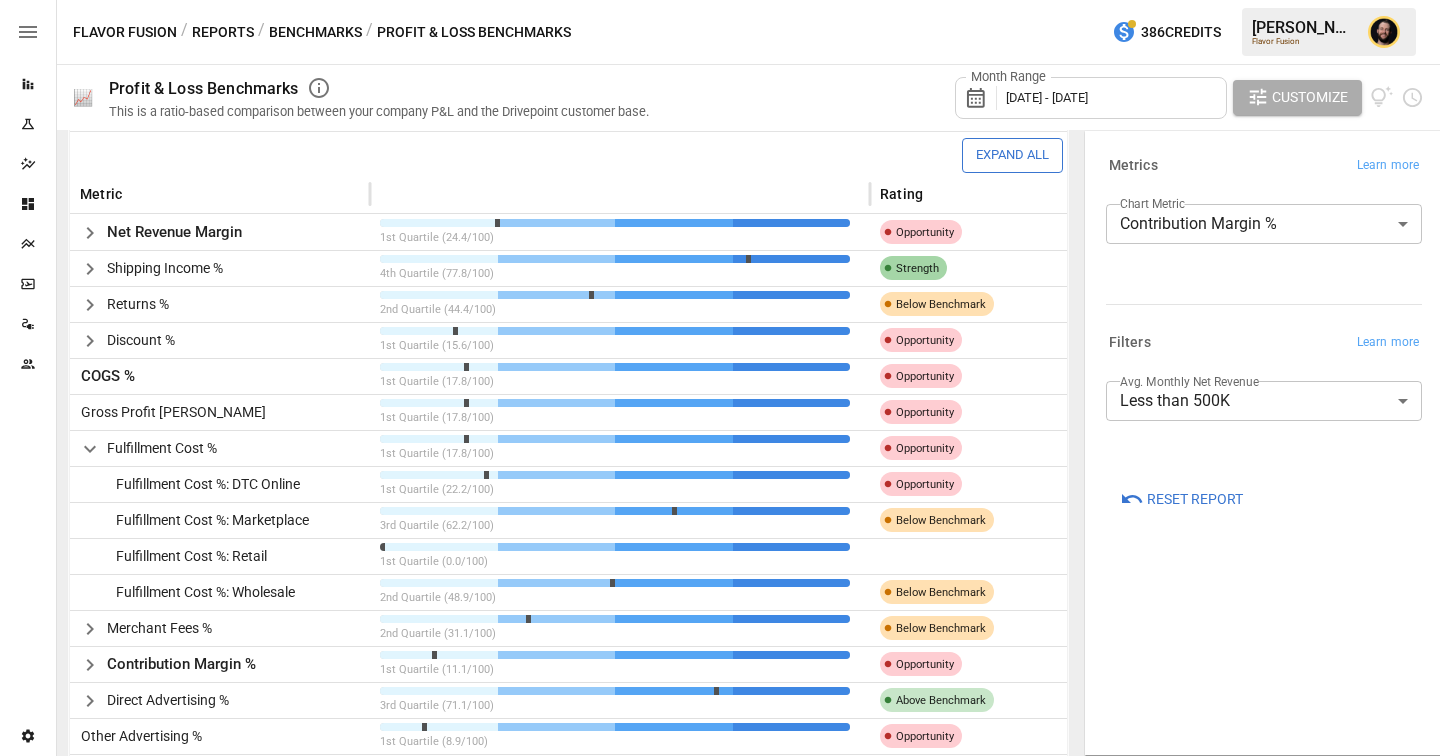 scroll, scrollTop: 27, scrollLeft: 0, axis: vertical 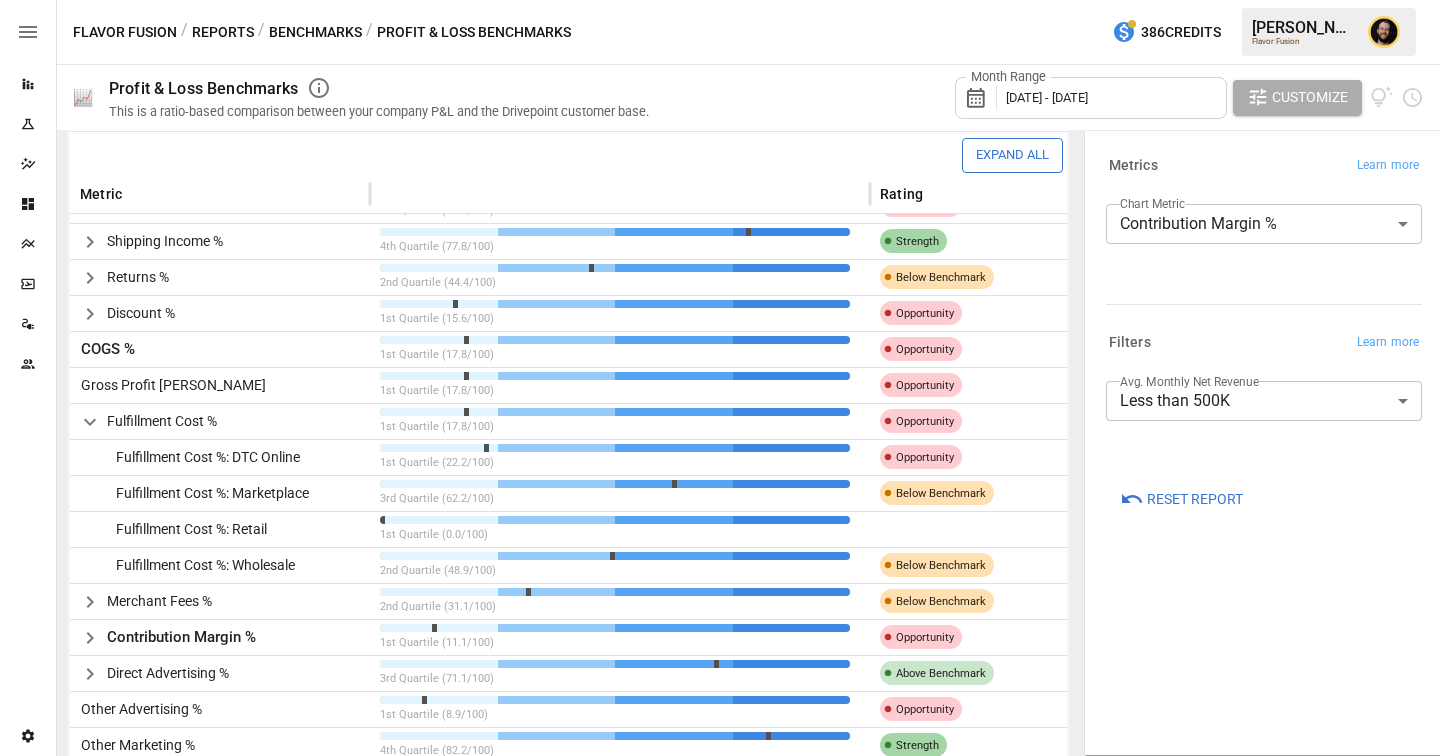 click on "Benchmarks" at bounding box center [315, 32] 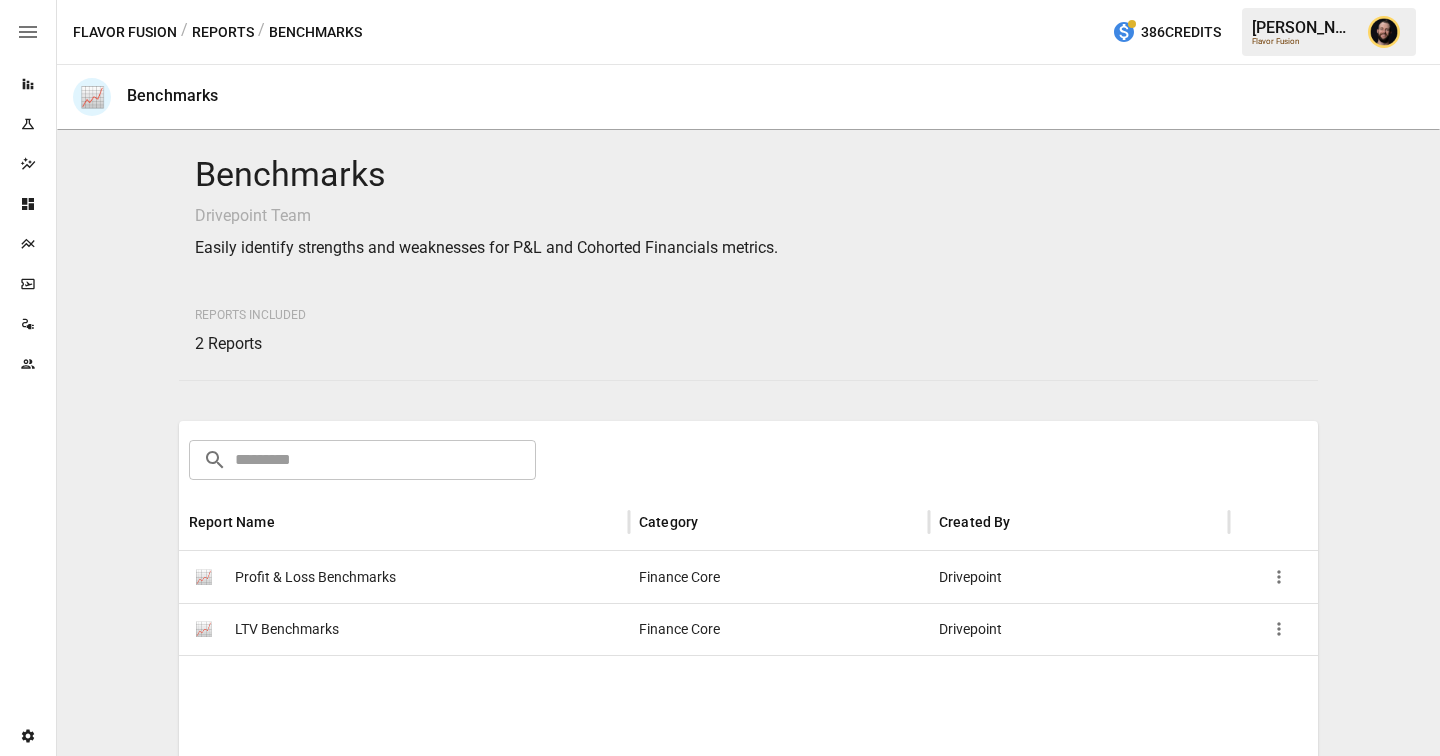 scroll, scrollTop: 156, scrollLeft: 0, axis: vertical 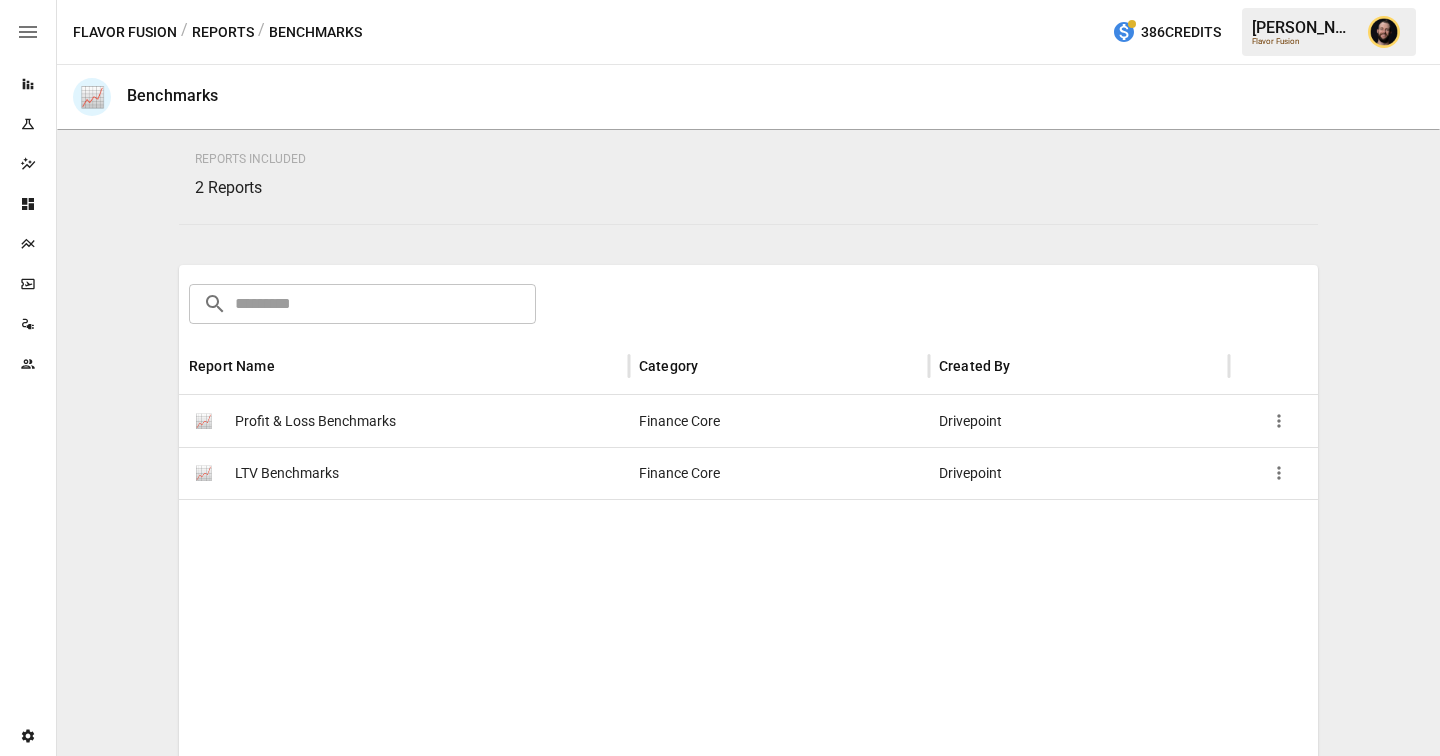 click on "LTV Benchmarks" at bounding box center [287, 473] 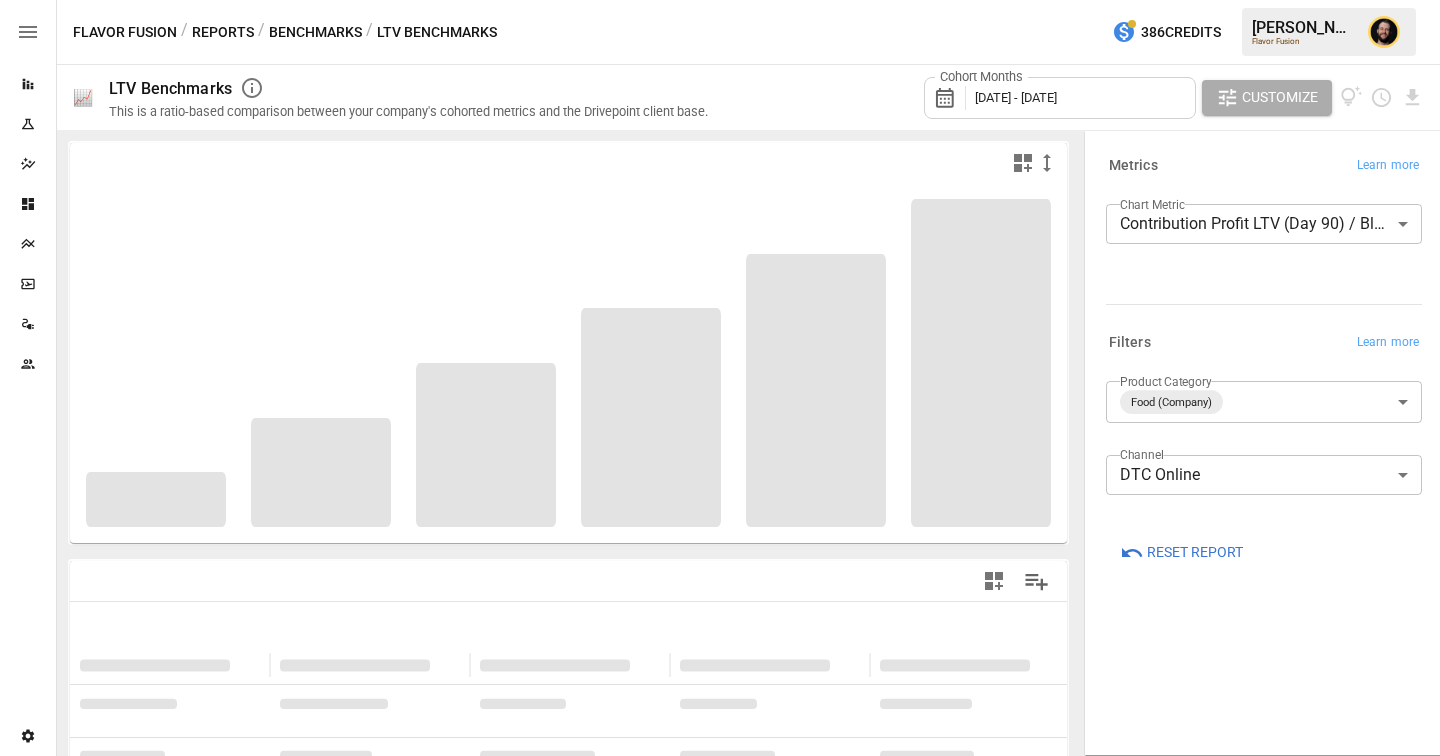 click on "**********" at bounding box center [720, 0] 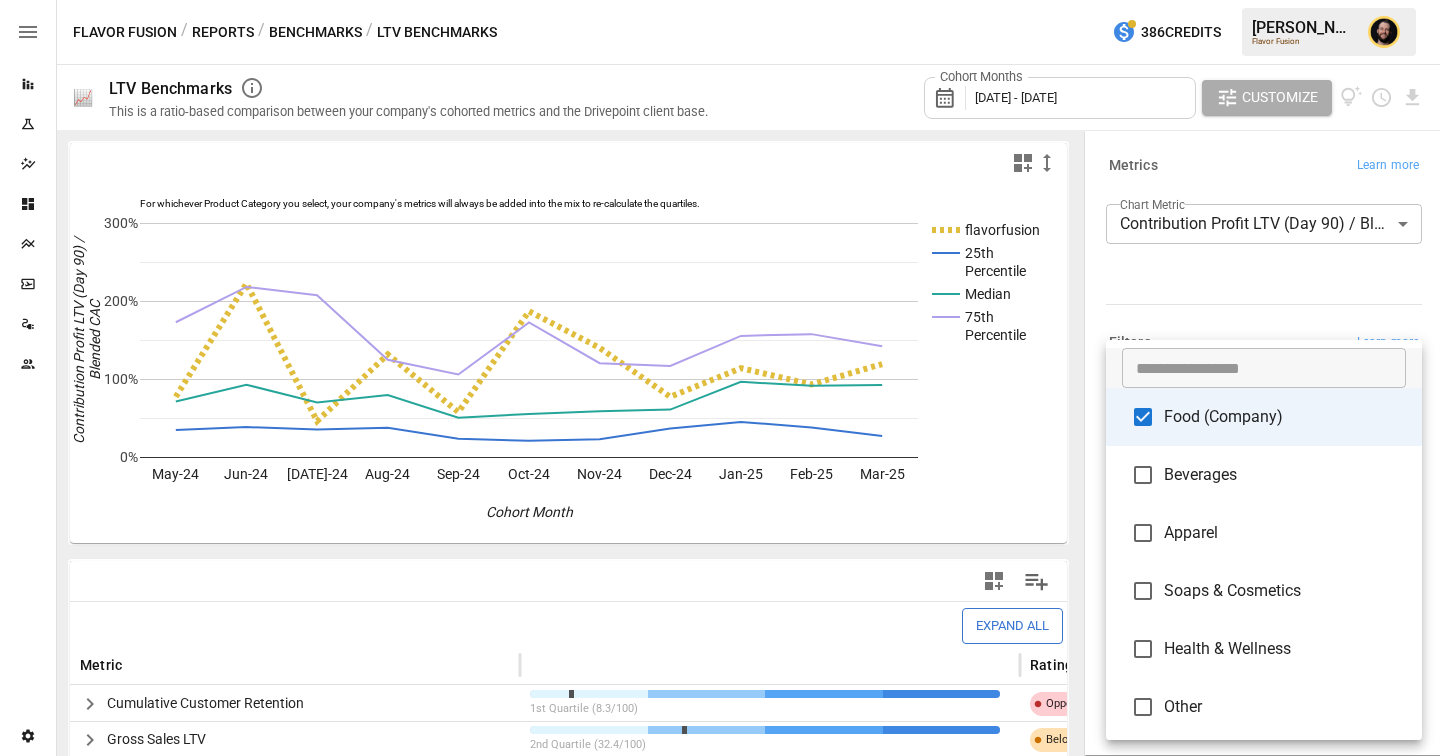scroll, scrollTop: 4, scrollLeft: 0, axis: vertical 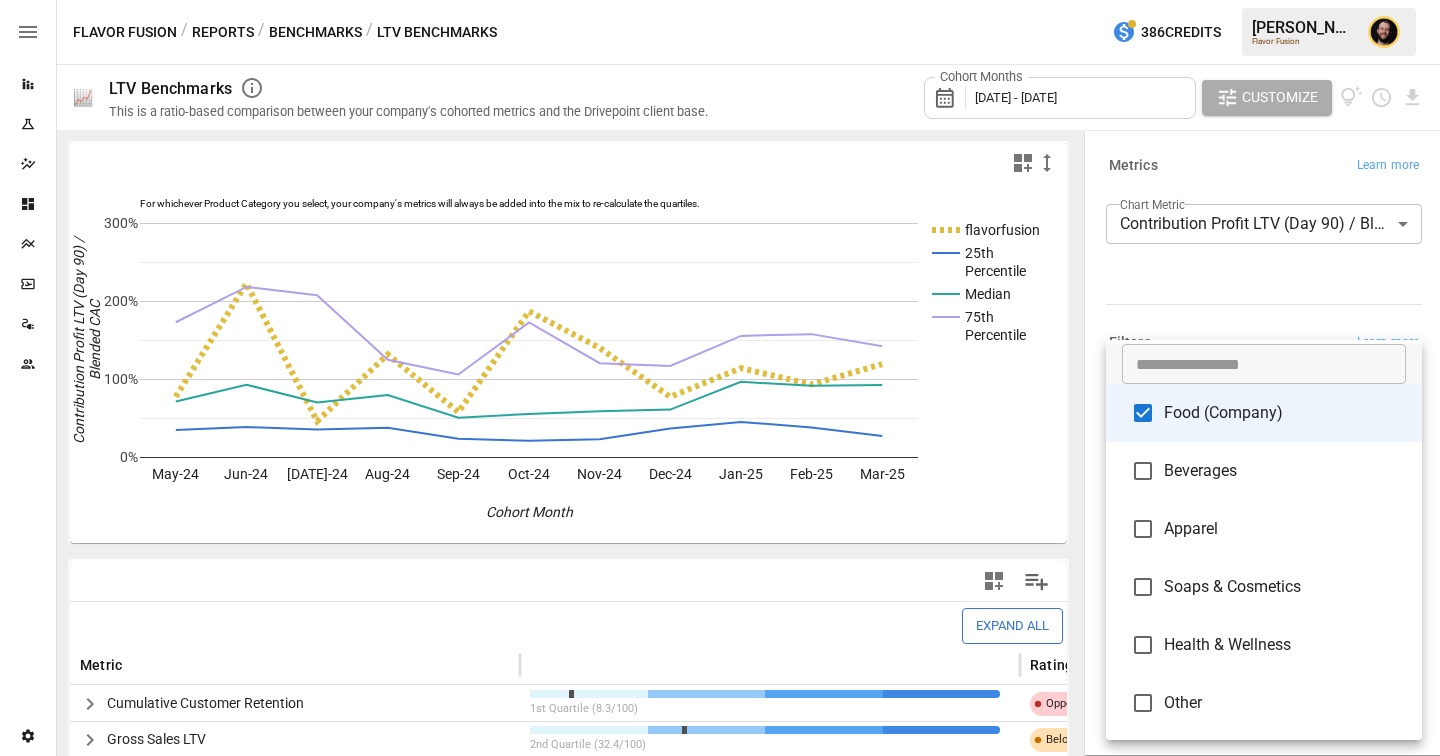 click at bounding box center [720, 378] 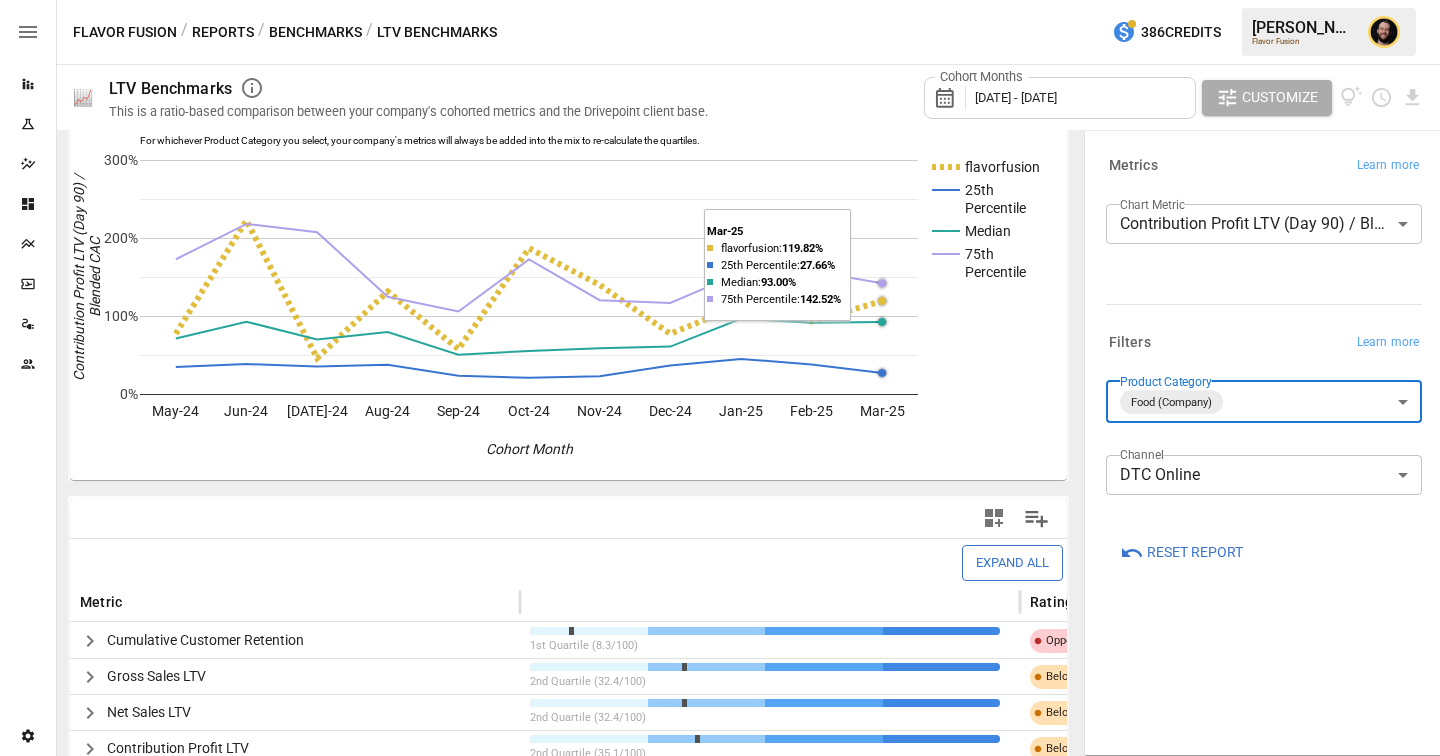 scroll, scrollTop: 66, scrollLeft: 0, axis: vertical 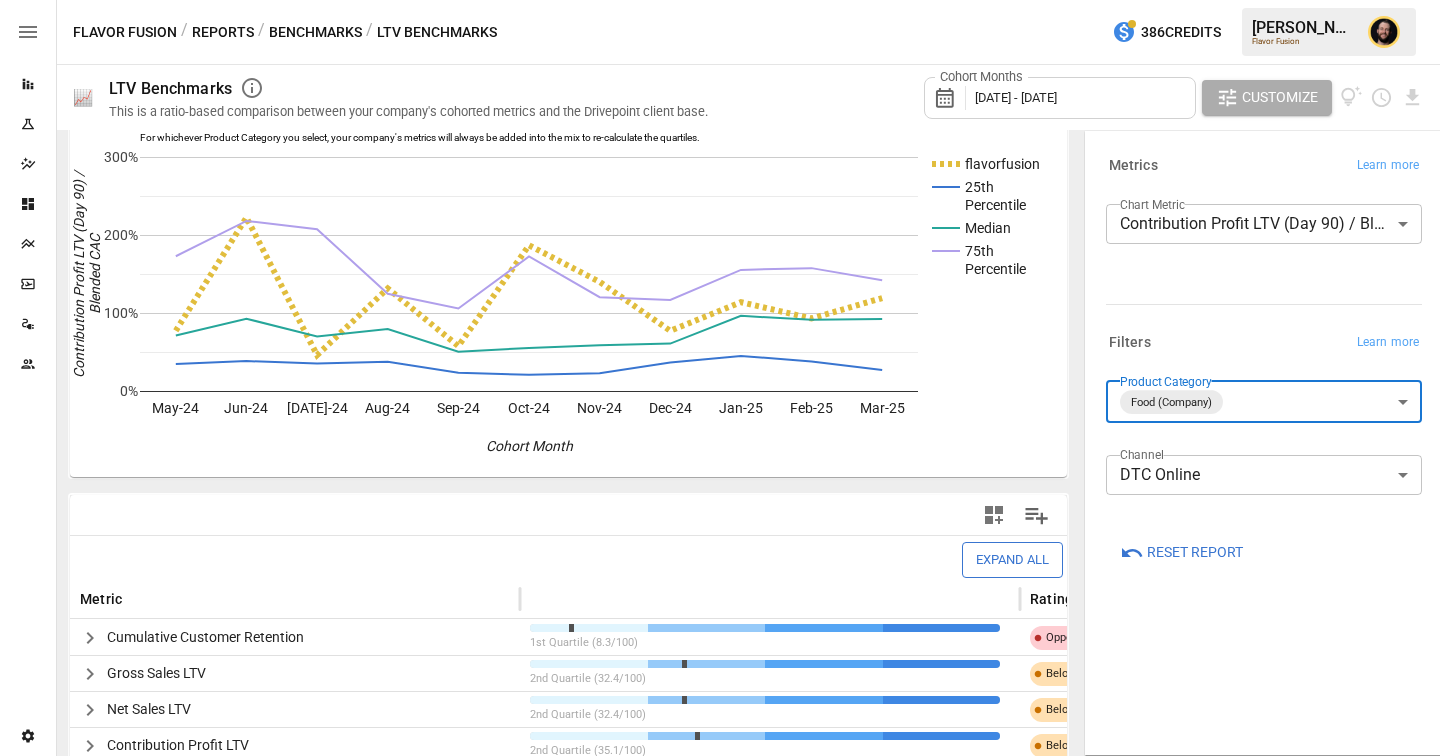 click on "Reports Experiments Dazzler Studio Dashboards Plans SmartModel ™ Data Sources Team Settings Flavor Fusion / Reports / Benchmarks / LTV Benchmarks 386  Credits [PERSON_NAME] Flavor Fusion 📈 LTV Benchmarks This is a ratio-based comparison between your company's cohorted metrics and the Drivepoint client base. Cohort Months [DATE] - [DATE] Customize For whichever Product Category you select, your company's metrics will always be added into the mix to re-calculate the quartiles. flavorfusion 25th Percentile Median 75th Percentile May-24 Jun-24 [DATE]-24 Aug-24 Sep-24 Oct-24 Nov-24 Dec-24 Jan-25 Feb-25 Mar-25 0% 100% 200% 300% Cohort Month Contribution Profit LTV (Day 90) / Blended CAC 75th Expand All Metric   Rating Cumulative Customer Retention 1st Quartile (8.3/100) Opportunity Gross Sales LTV 2nd Quartile (32.4/100) Below Benchmark Net Sales LTV 2nd Quartile (32.4/100) Below Benchmark Contribution Profit LTV 2nd Quartile (35.1/100) Below Benchmark Contribution Profit LTV Less Blended CAC Above Benchmark ​" at bounding box center (720, 0) 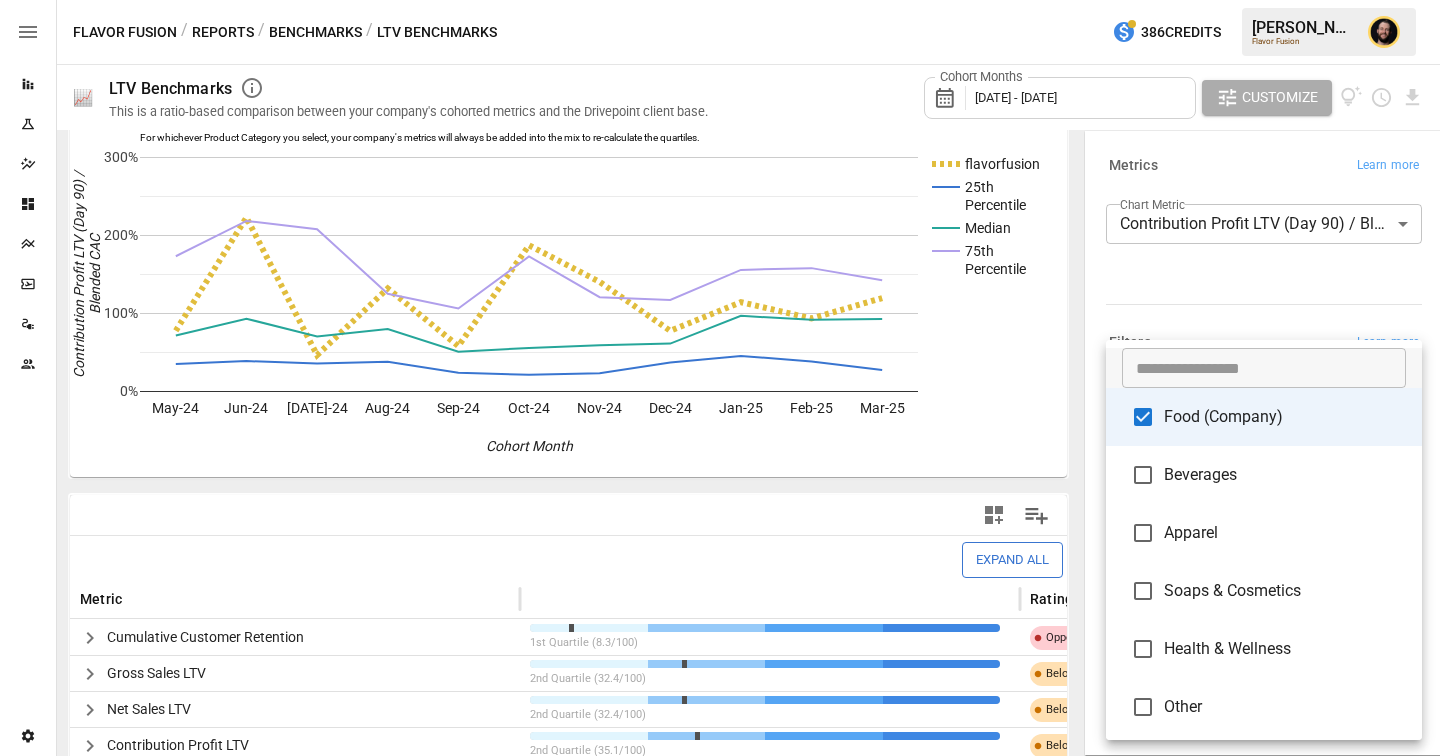 click at bounding box center [720, 378] 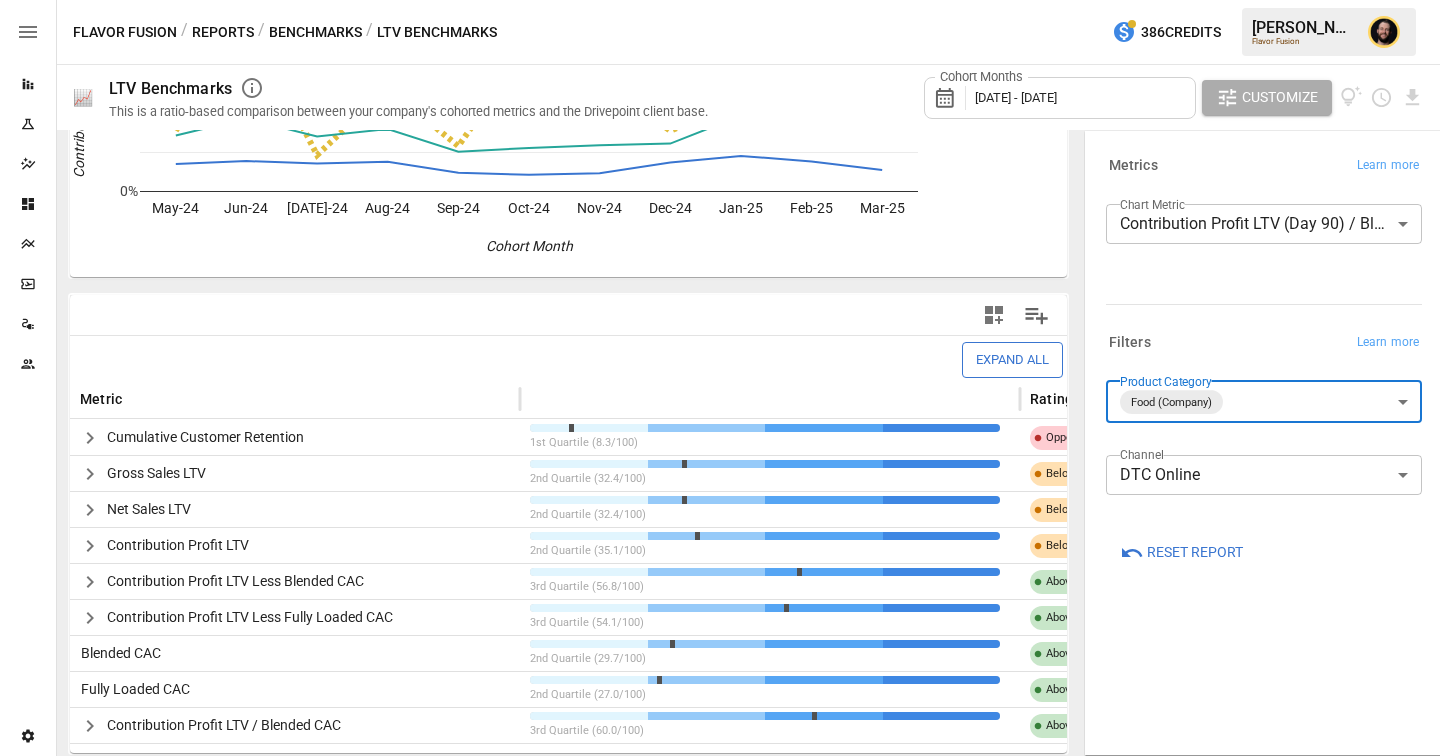 scroll, scrollTop: 61, scrollLeft: 0, axis: vertical 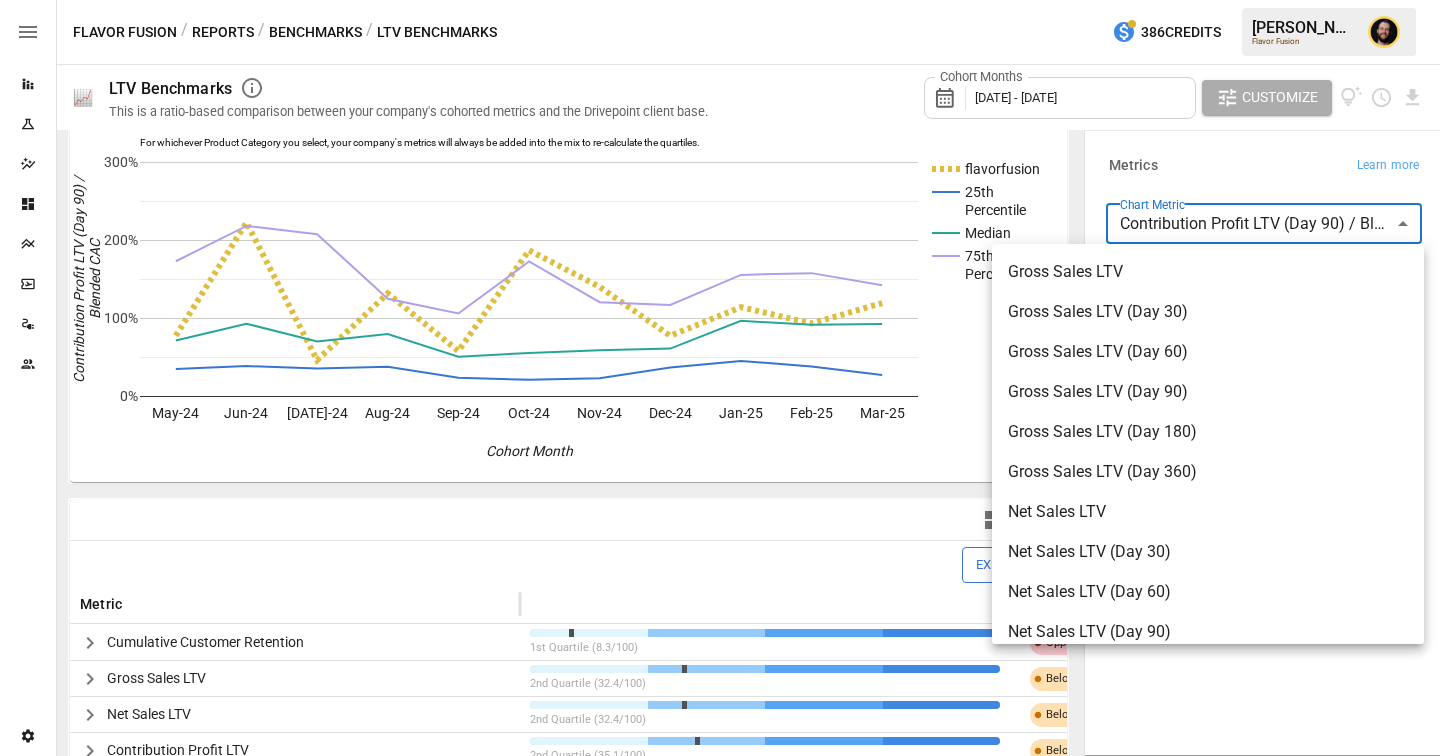 click on "Reports Experiments Dazzler Studio Dashboards Plans SmartModel ™ Data Sources Team Settings Flavor Fusion / Reports / Benchmarks / LTV Benchmarks 386  Credits [PERSON_NAME] Flavor Fusion 📈 LTV Benchmarks This is a ratio-based comparison between your company's cohorted metrics and the Drivepoint client base. Cohort Months [DATE] - [DATE] Customize For whichever Product Category you select, your company's metrics will always be added into the mix to re-calculate the quartiles. flavorfusion 25th Percentile Median 75th Percentile May-24 Jun-24 [DATE]-24 Aug-24 Sep-24 Oct-24 Nov-24 Dec-24 Jan-25 Feb-25 Mar-25 0% 100% 200% 300% Cohort Month Contribution Profit LTV (Day 90) / Blended CAC 75th Expand All Metric   Rating Cumulative Customer Retention 1st Quartile (8.3/100) Opportunity Gross Sales LTV 2nd Quartile (32.4/100) Below Benchmark Net Sales LTV 2nd Quartile (32.4/100) Below Benchmark Contribution Profit LTV 2nd Quartile (35.1/100) Below Benchmark Contribution Profit LTV Less Blended CAC Above Benchmark ​" at bounding box center [720, 0] 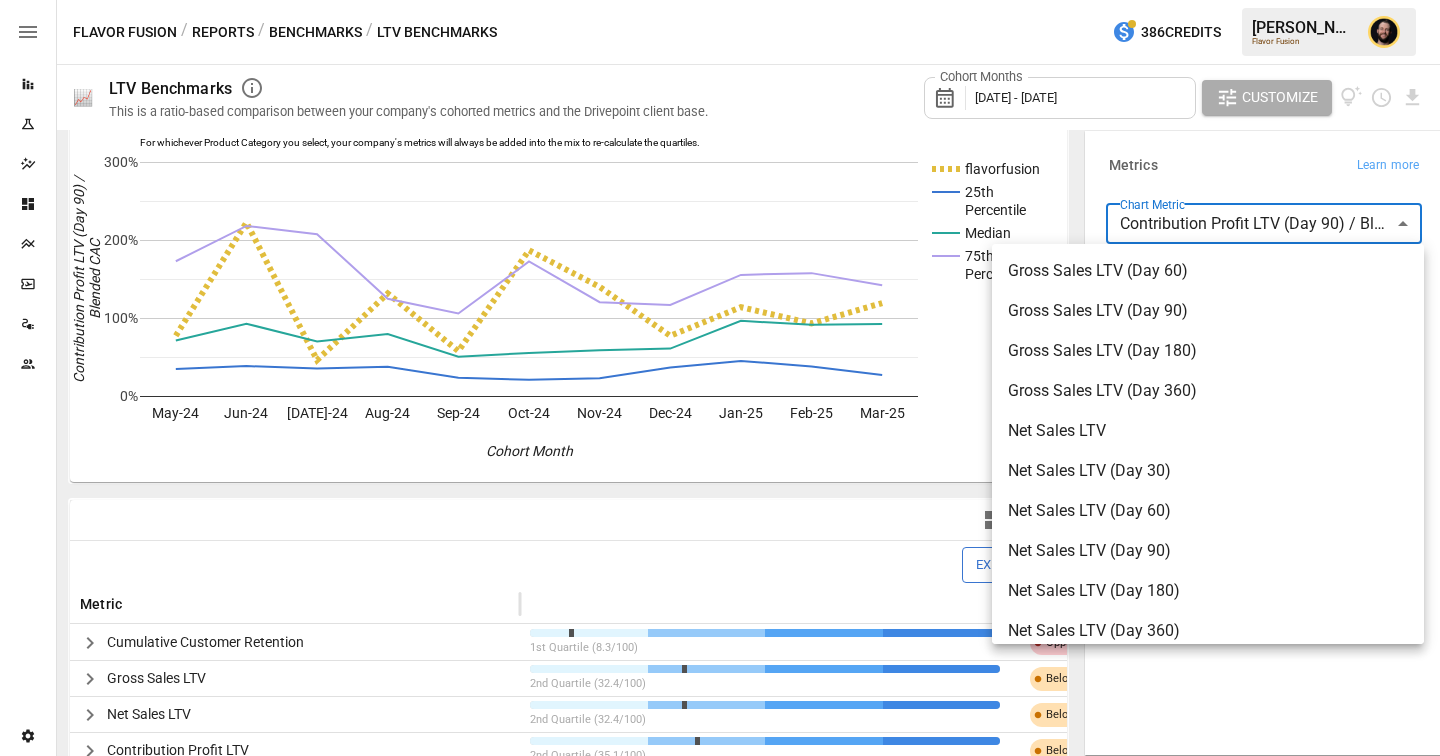 scroll, scrollTop: 36, scrollLeft: 0, axis: vertical 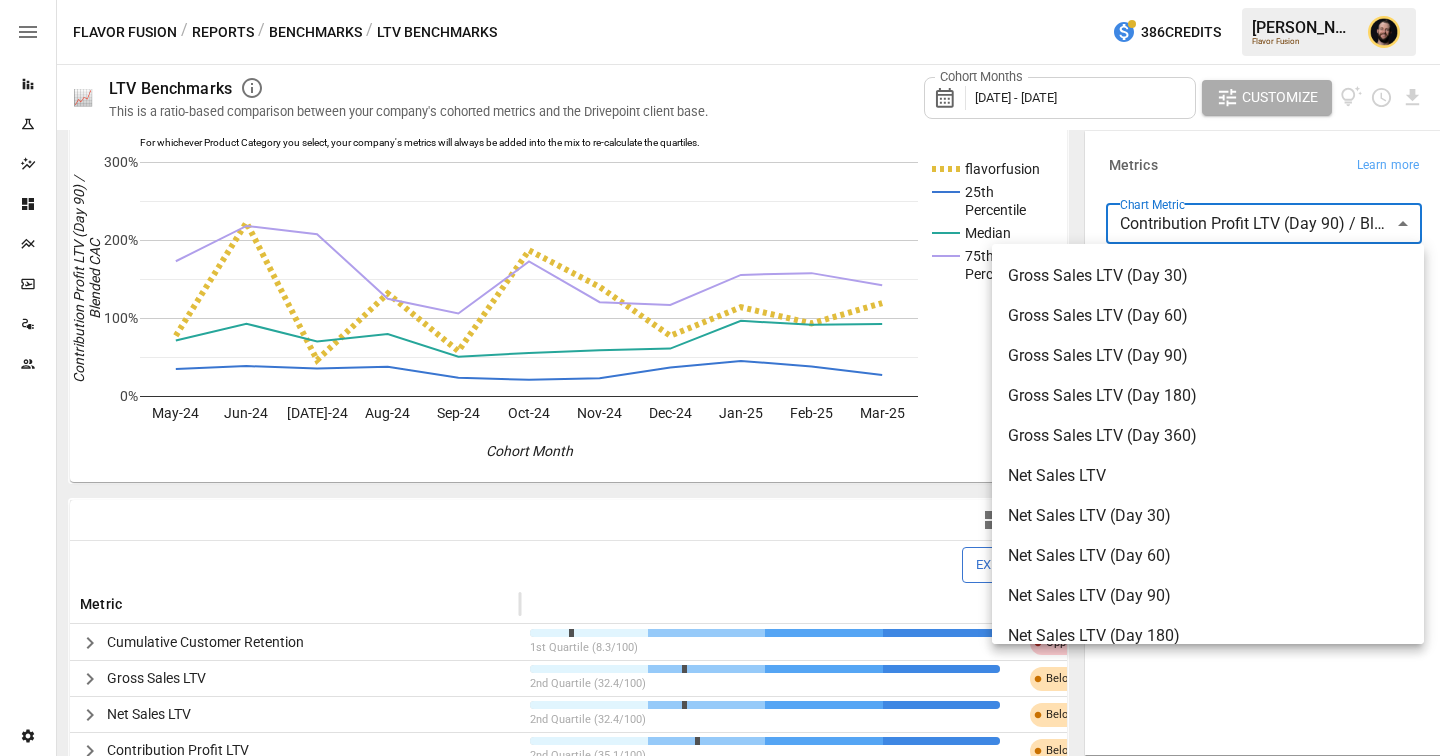 click at bounding box center [720, 378] 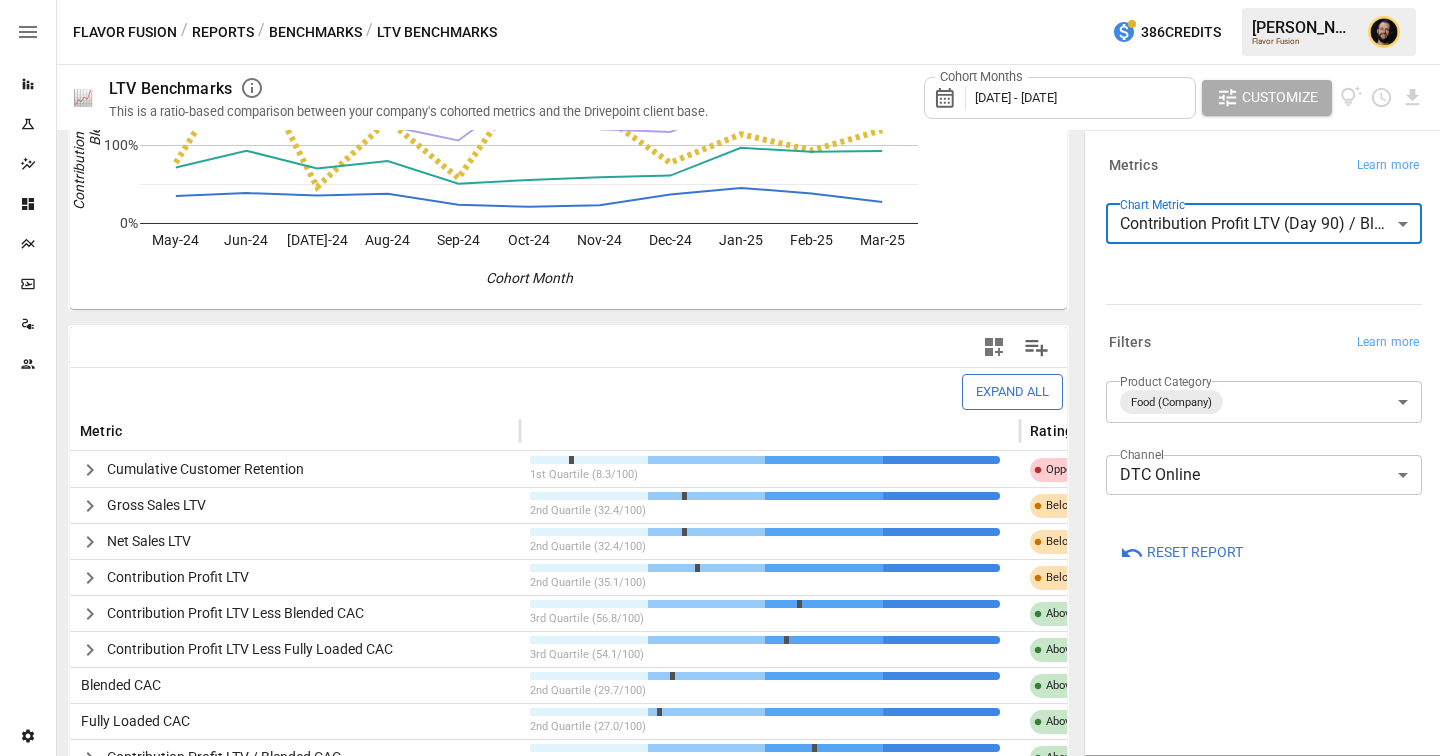 scroll, scrollTop: 266, scrollLeft: 0, axis: vertical 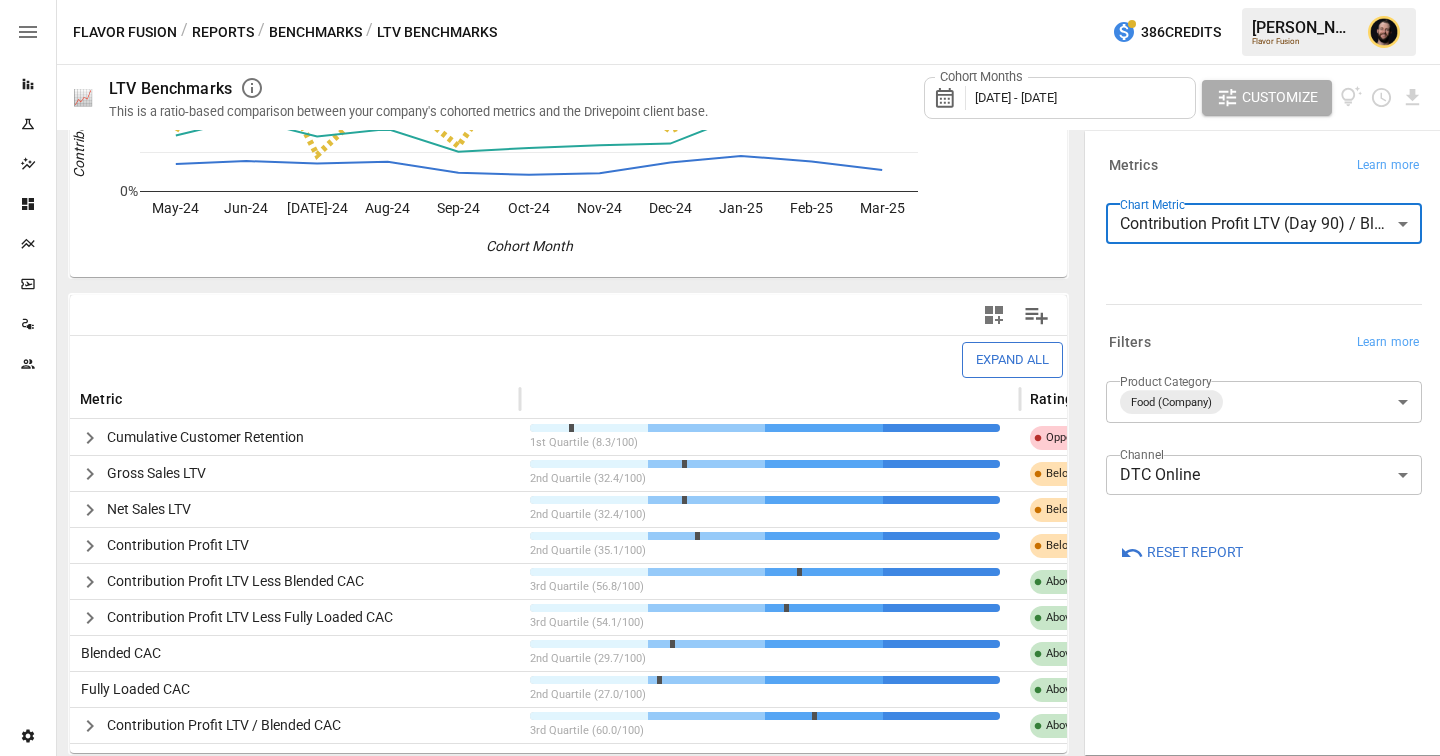 click 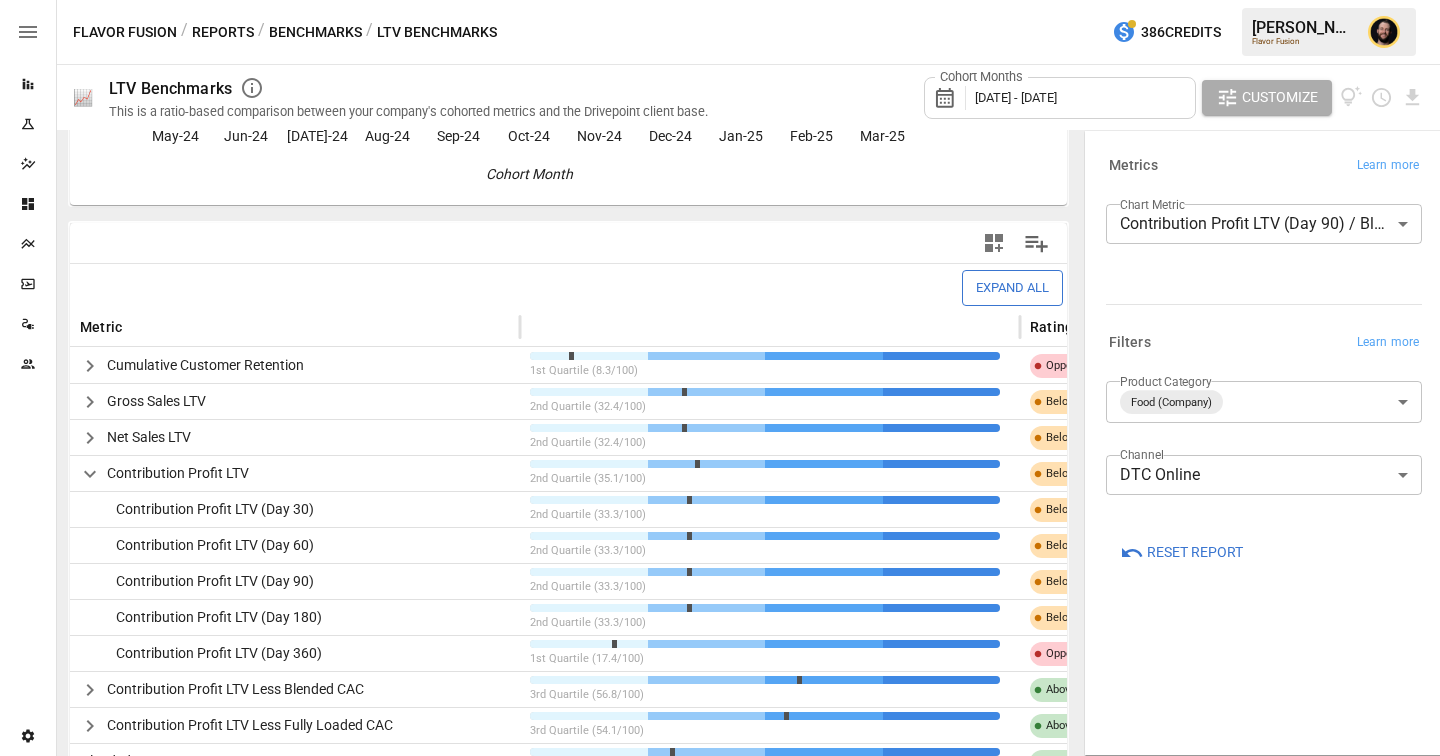 scroll, scrollTop: 439, scrollLeft: 0, axis: vertical 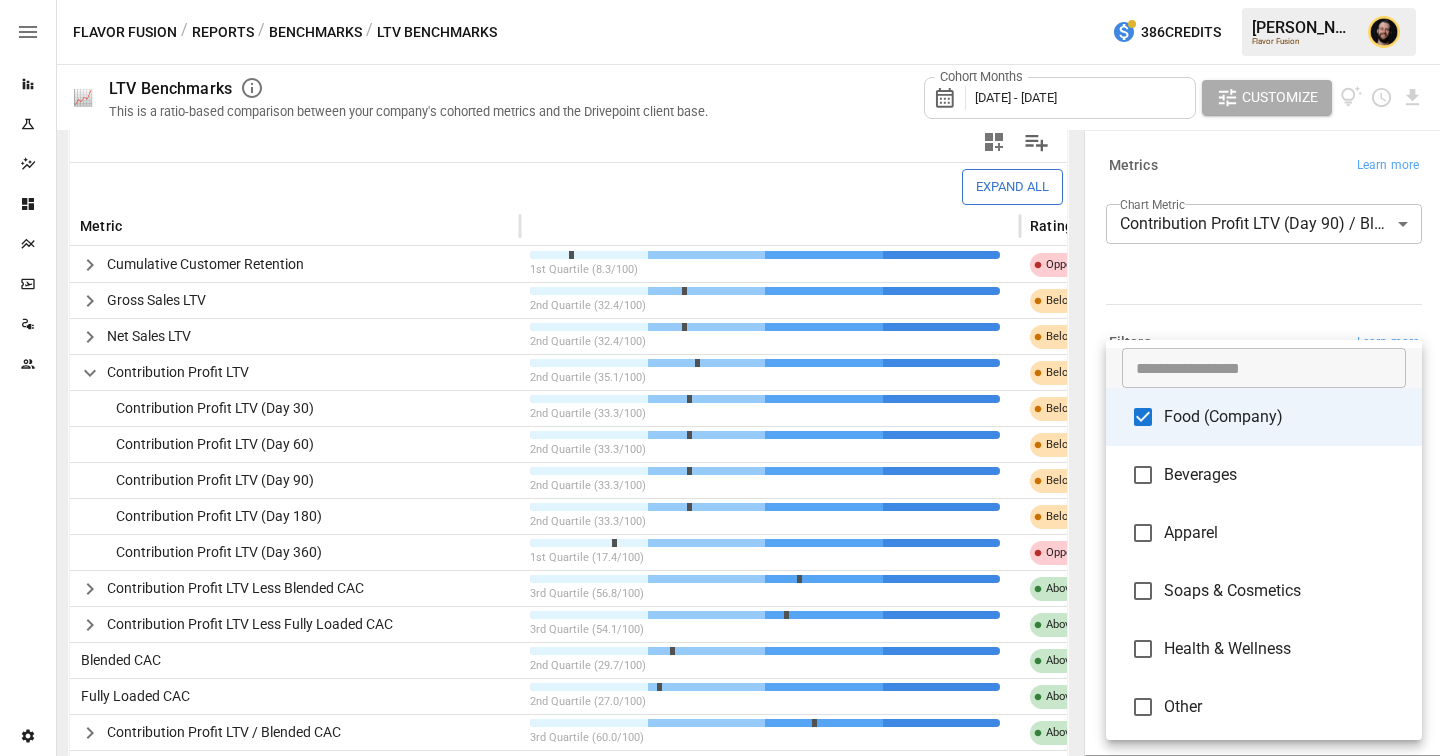 click on "Reports Experiments Dazzler Studio Dashboards Plans SmartModel ™ Data Sources Team Settings Flavor Fusion / Reports / Benchmarks / LTV Benchmarks 386  Credits [PERSON_NAME] Flavor Fusion 📈 LTV Benchmarks This is a ratio-based comparison between your company's cohorted metrics and the Drivepoint client base. Cohort Months [DATE] - [DATE] Customize For whichever Product Category you select, your company's metrics will always be added into the mix to re-calculate the quartiles. flavorfusion 25th Percentile Median 75th Percentile May-24 Jun-24 [DATE]-24 Aug-24 Sep-24 Oct-24 Nov-24 Dec-24 Jan-25 Feb-25 Mar-25 0% 100% 200% 300% Cohort Month Contribution Profit LTV (Day 90) / Blended CAC 75th Expand All Metric   Rating Cumulative Customer Retention 1st Quartile (8.3/100) Opportunity Gross Sales LTV 2nd Quartile (32.4/100) Below Benchmark Net Sales LTV 2nd Quartile (32.4/100) Below Benchmark Contribution Profit LTV 2nd Quartile (35.1/100) Below Benchmark Contribution Profit LTV (Day 30) 2nd Quartile (33.3/100) ​" at bounding box center (720, 0) 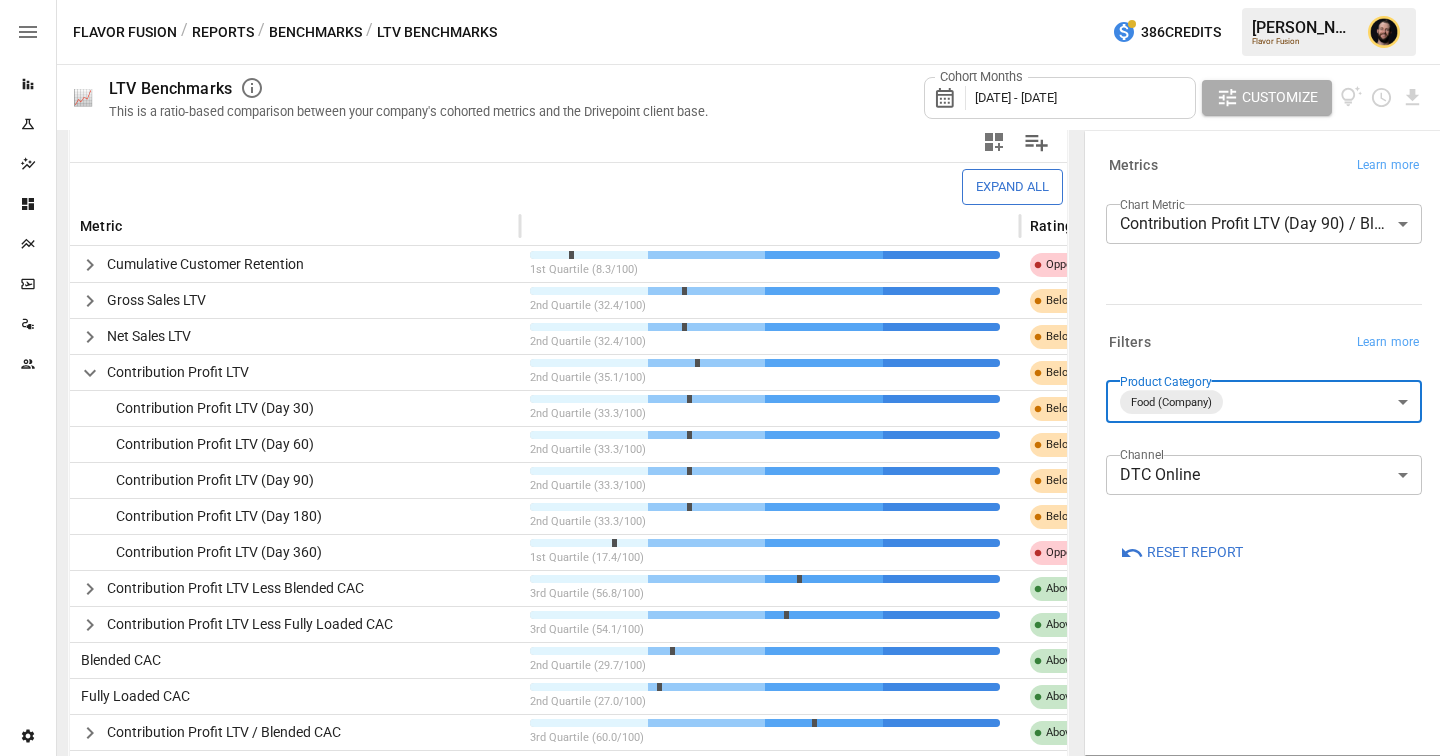 click 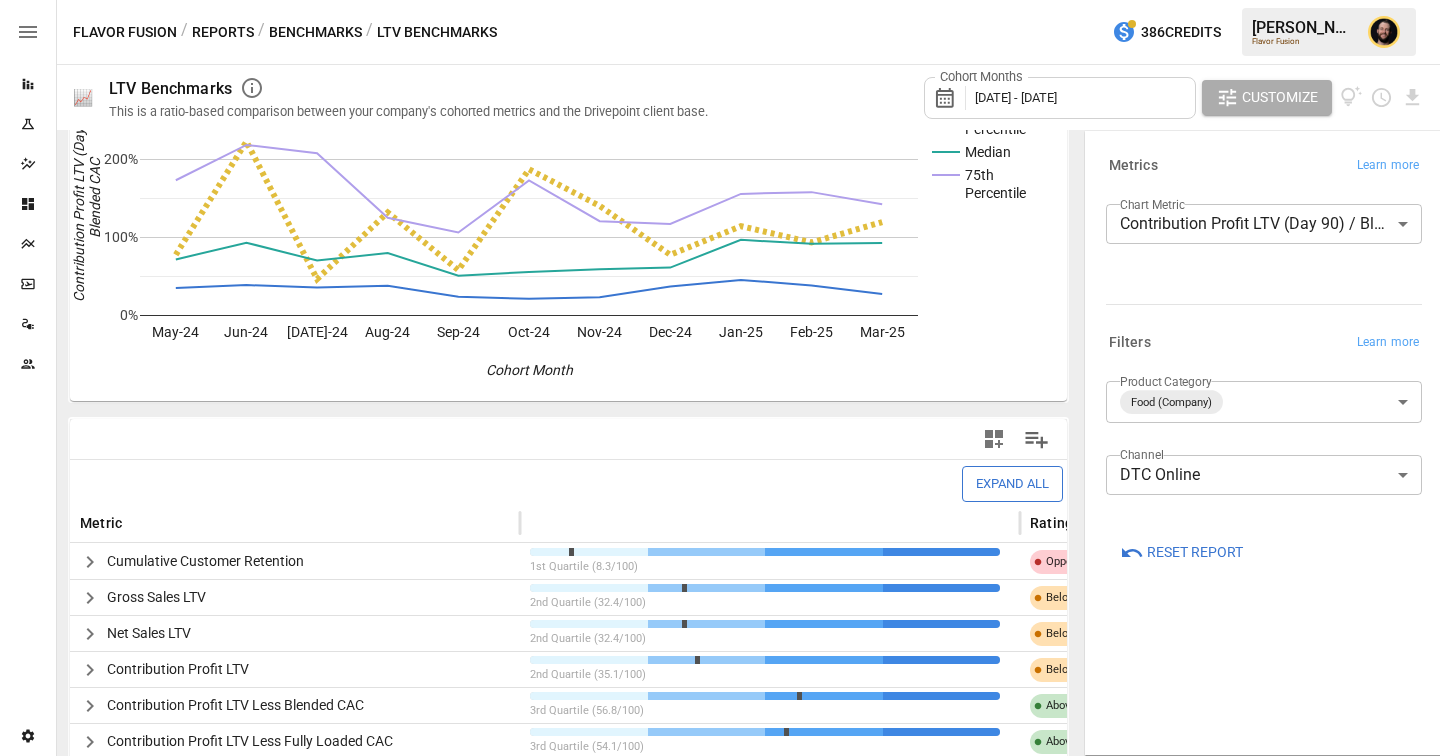 scroll, scrollTop: 0, scrollLeft: 0, axis: both 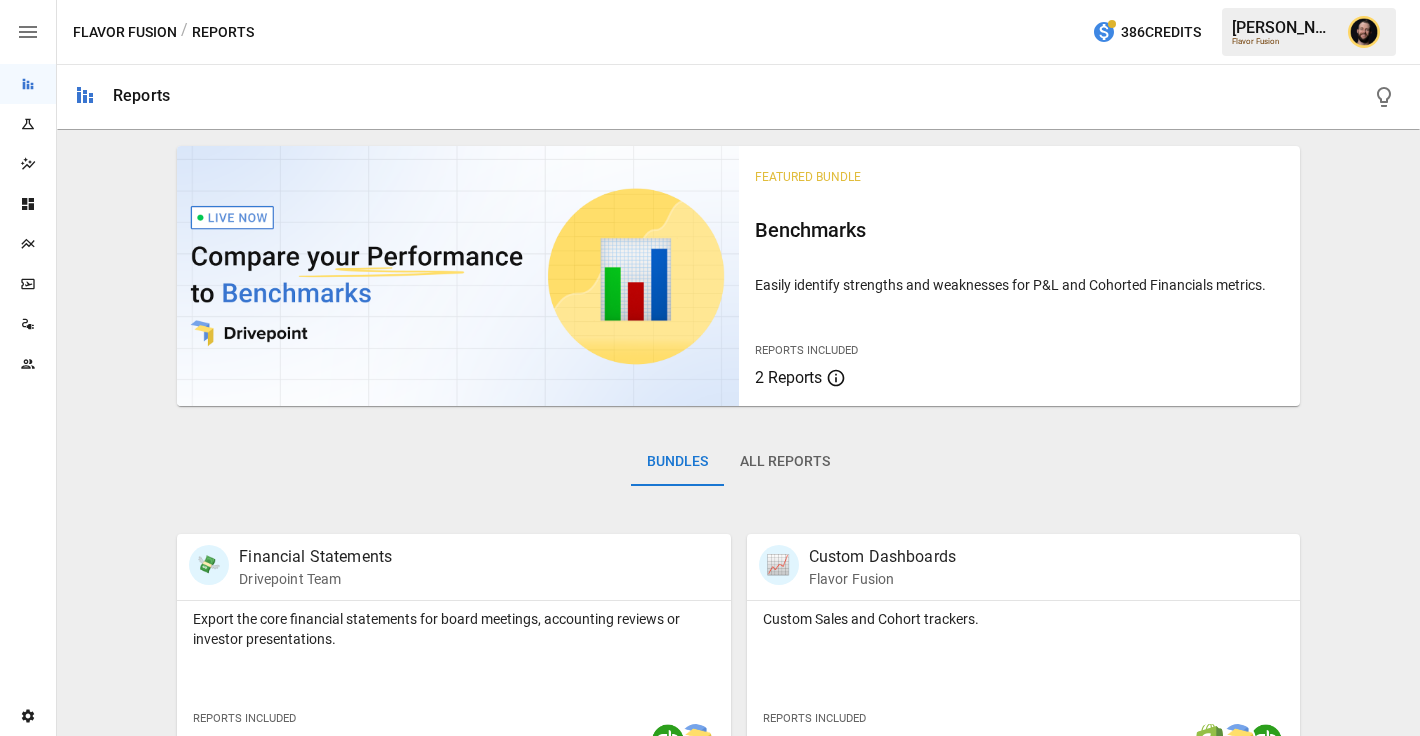 click 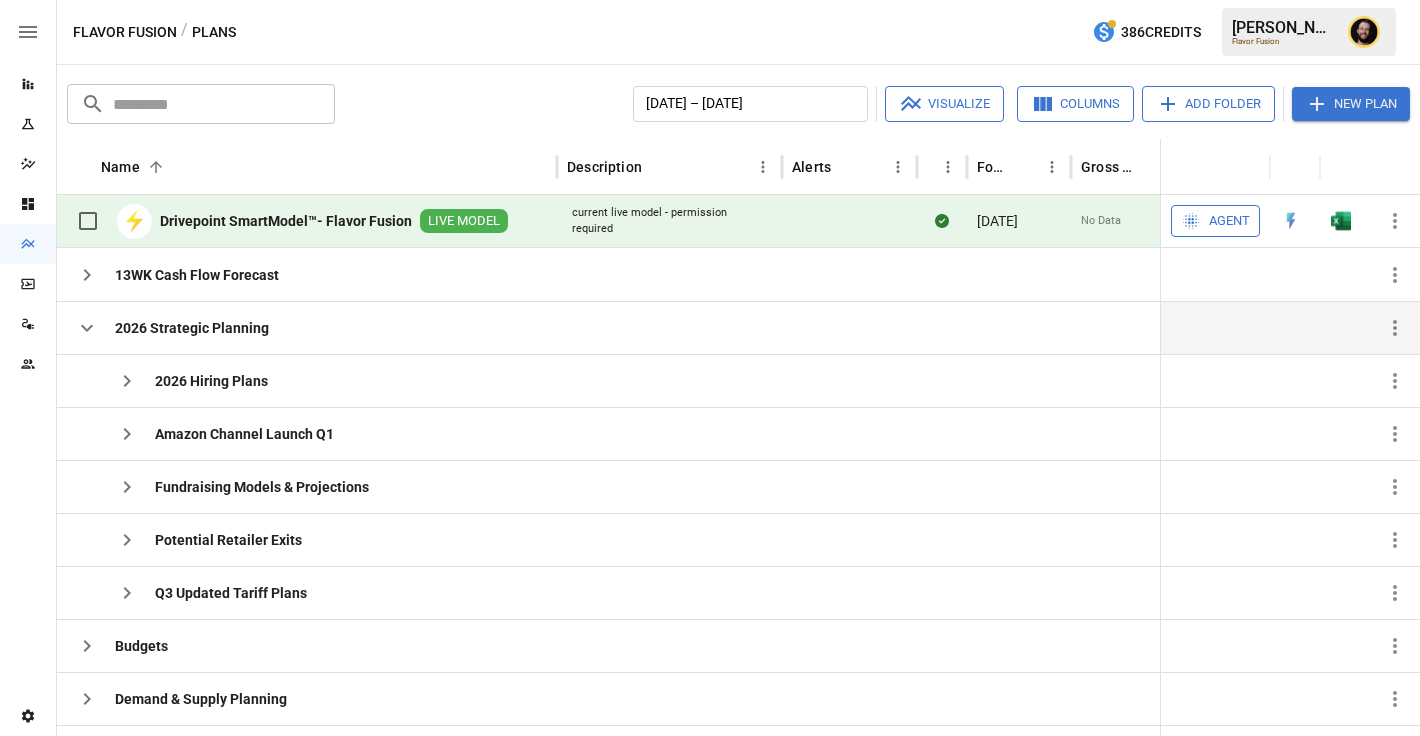 click 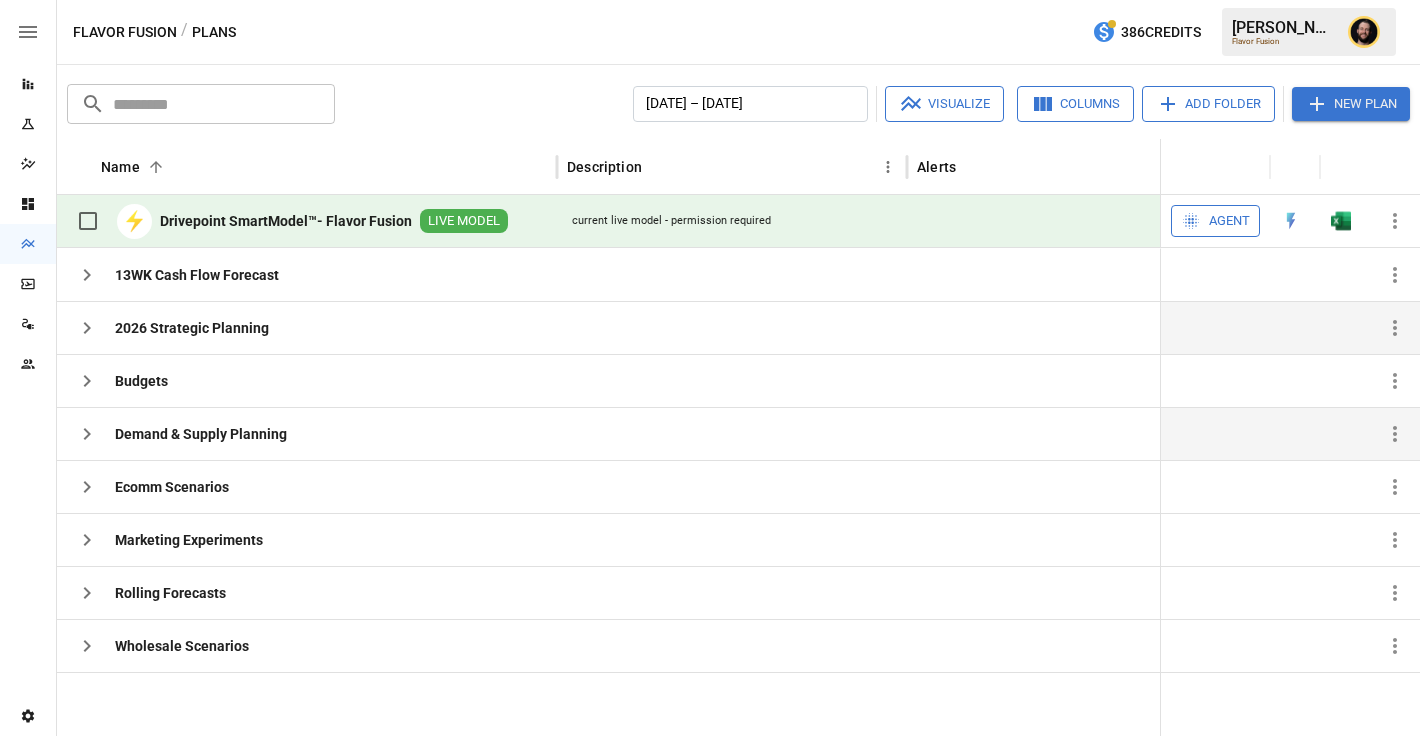 click 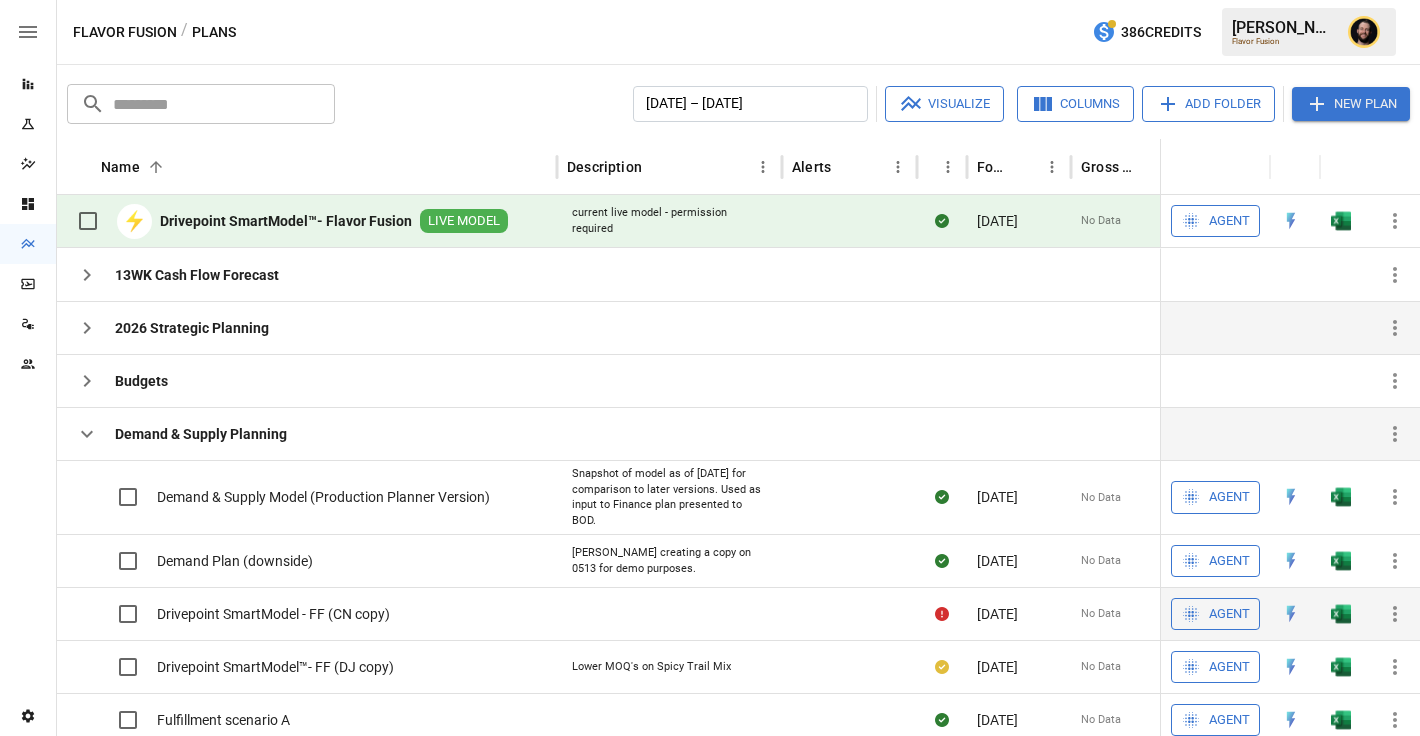 scroll, scrollTop: 0, scrollLeft: 77, axis: horizontal 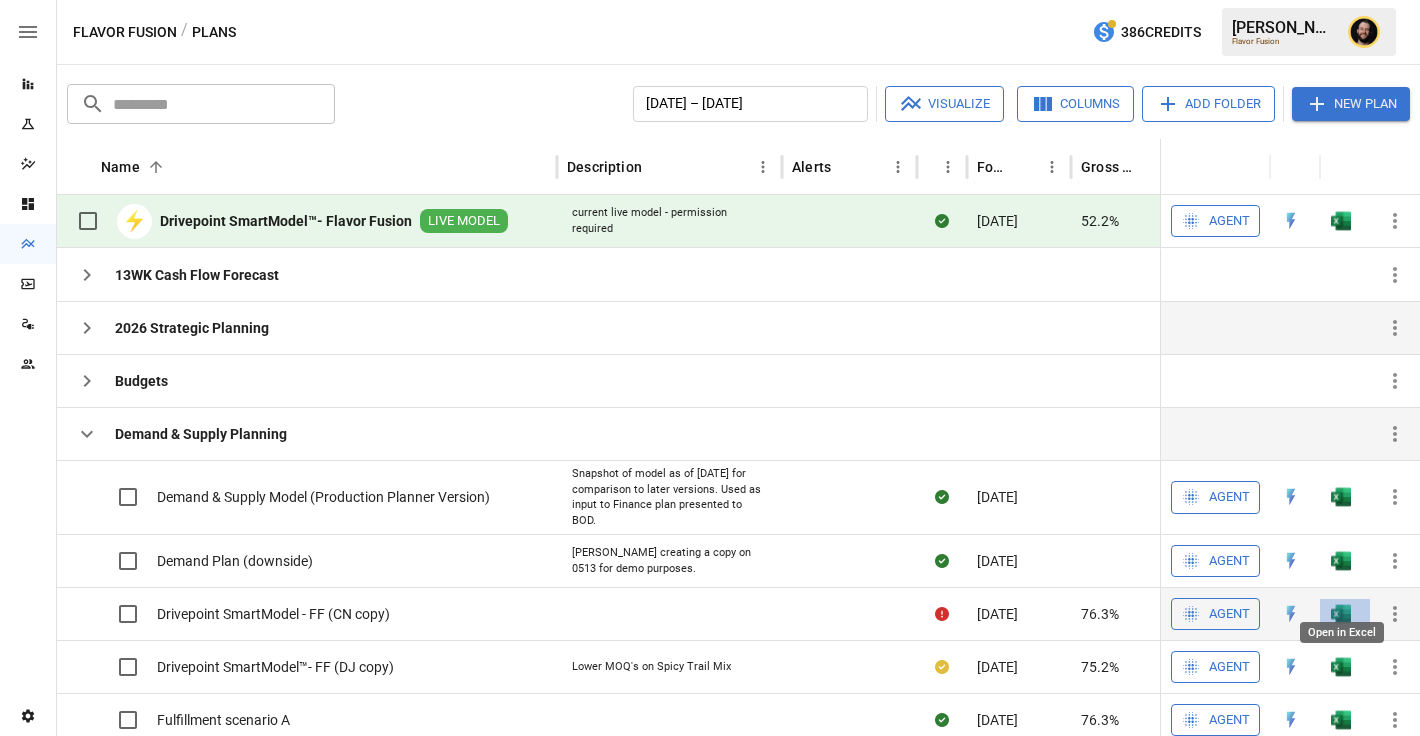 click at bounding box center (1341, 497) 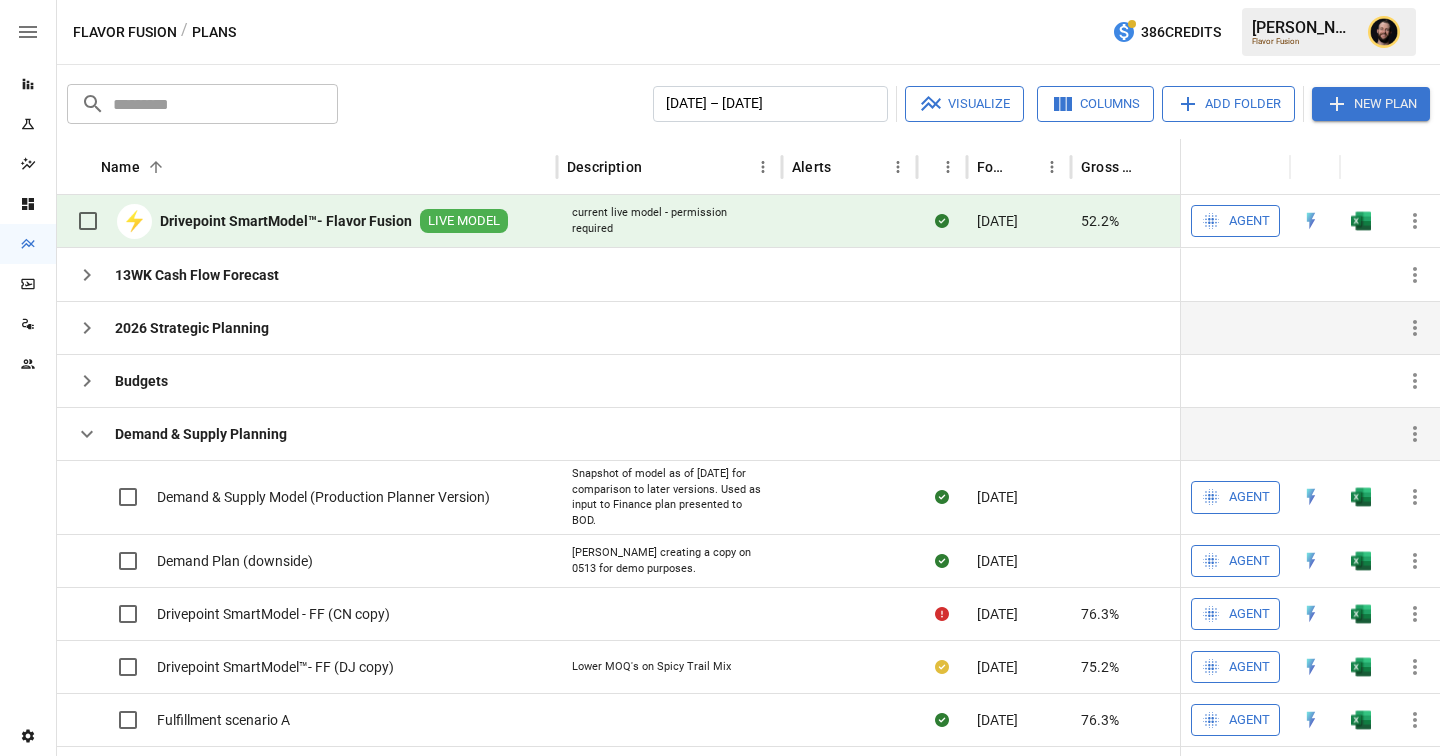 scroll, scrollTop: 73, scrollLeft: 0, axis: vertical 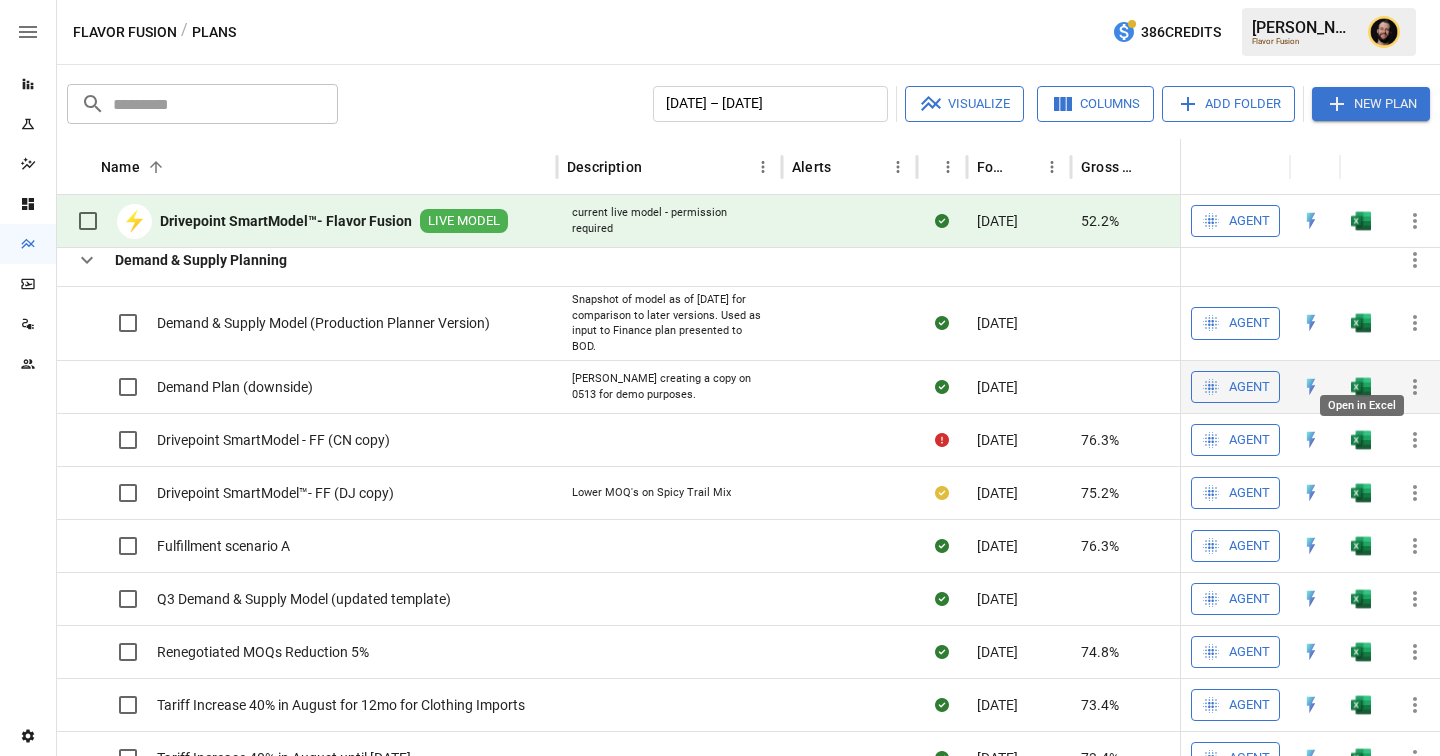 click at bounding box center [1361, 323] 